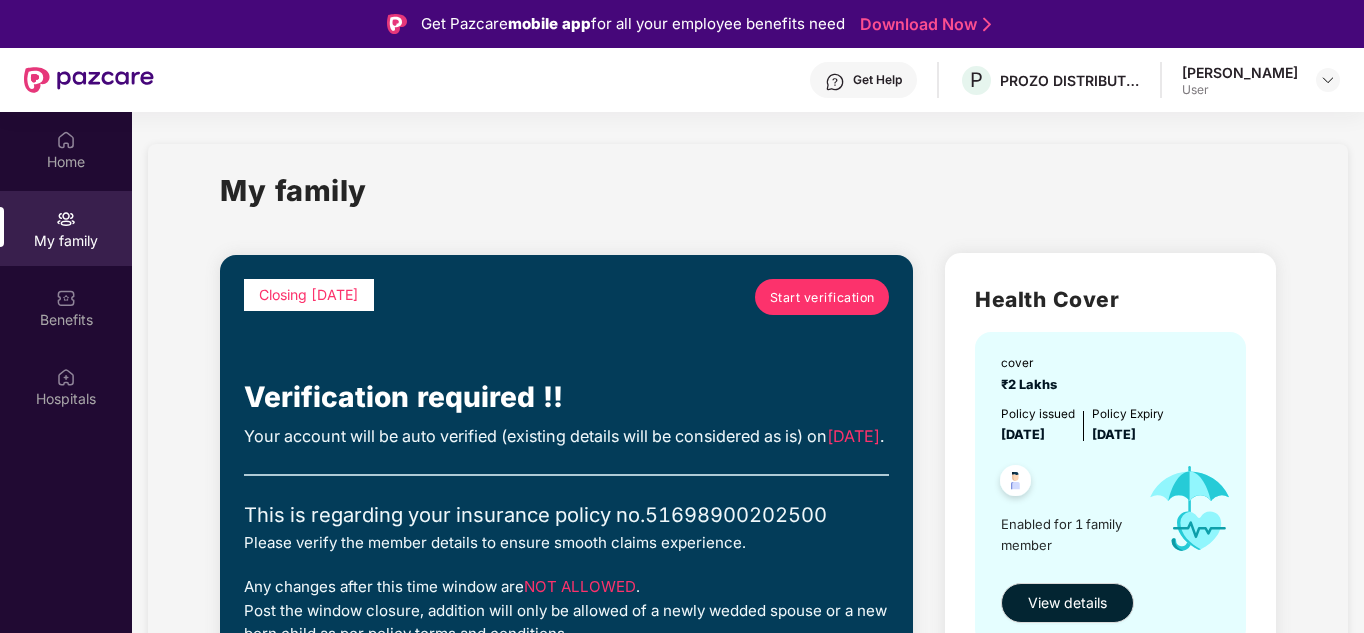 scroll, scrollTop: 112, scrollLeft: 0, axis: vertical 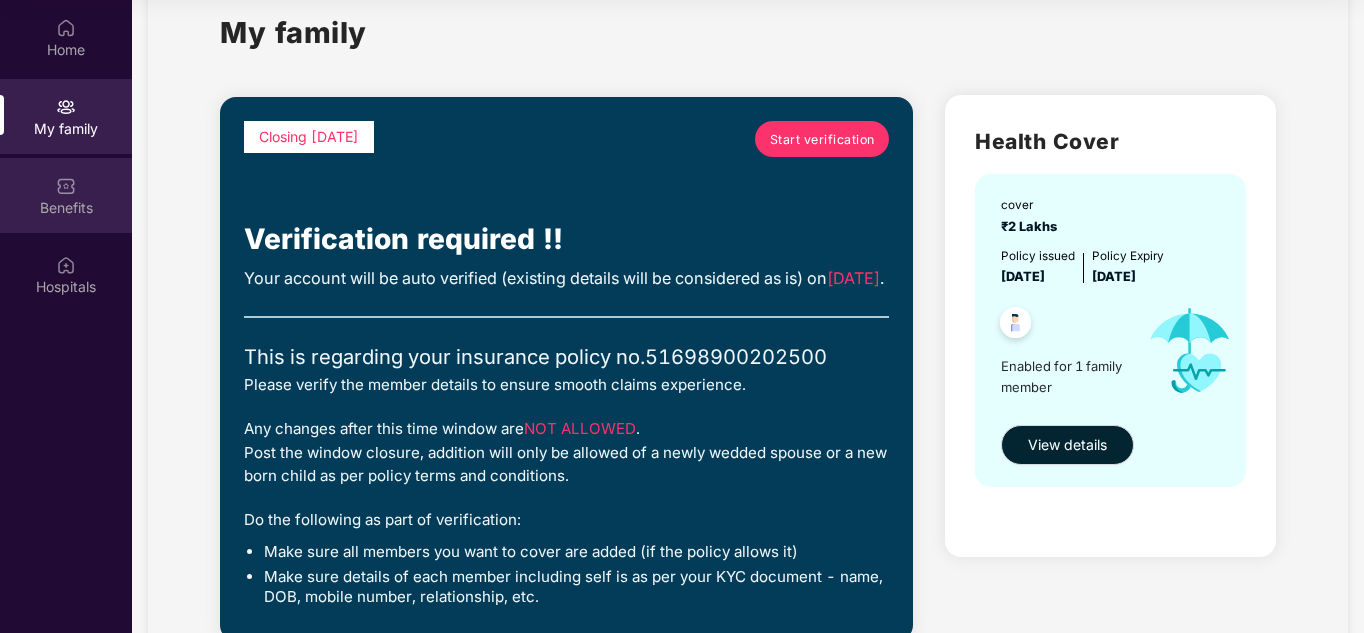 click at bounding box center (66, 186) 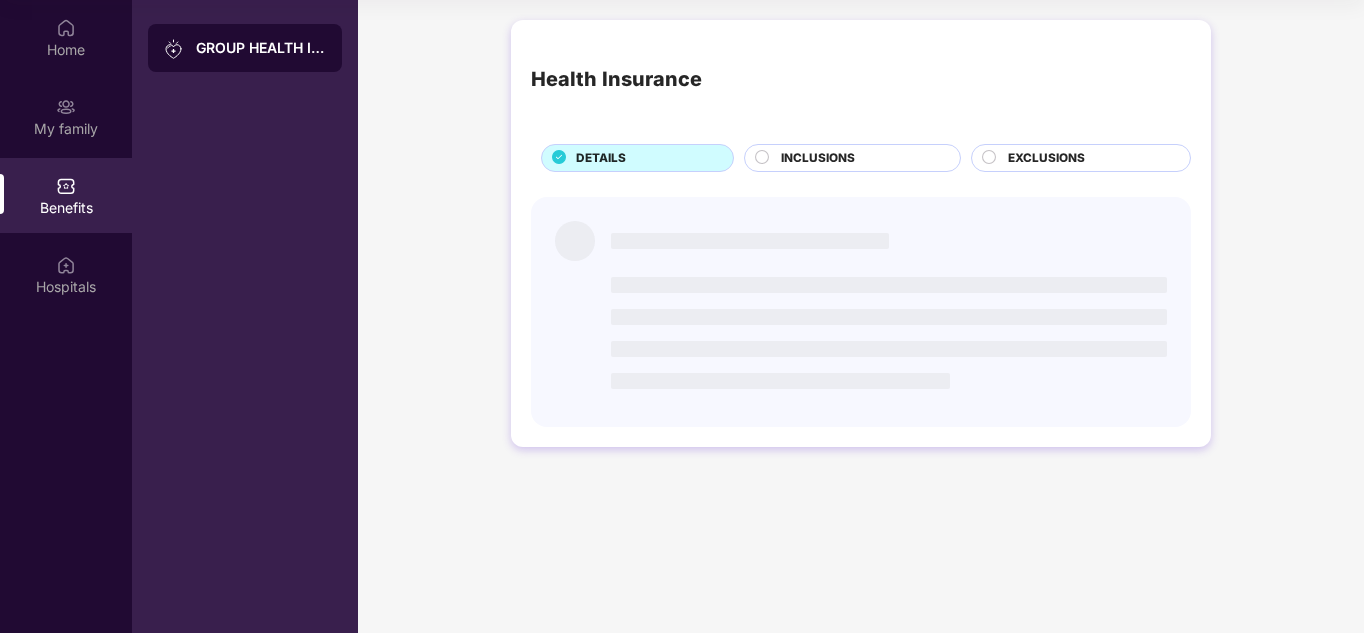scroll, scrollTop: 0, scrollLeft: 0, axis: both 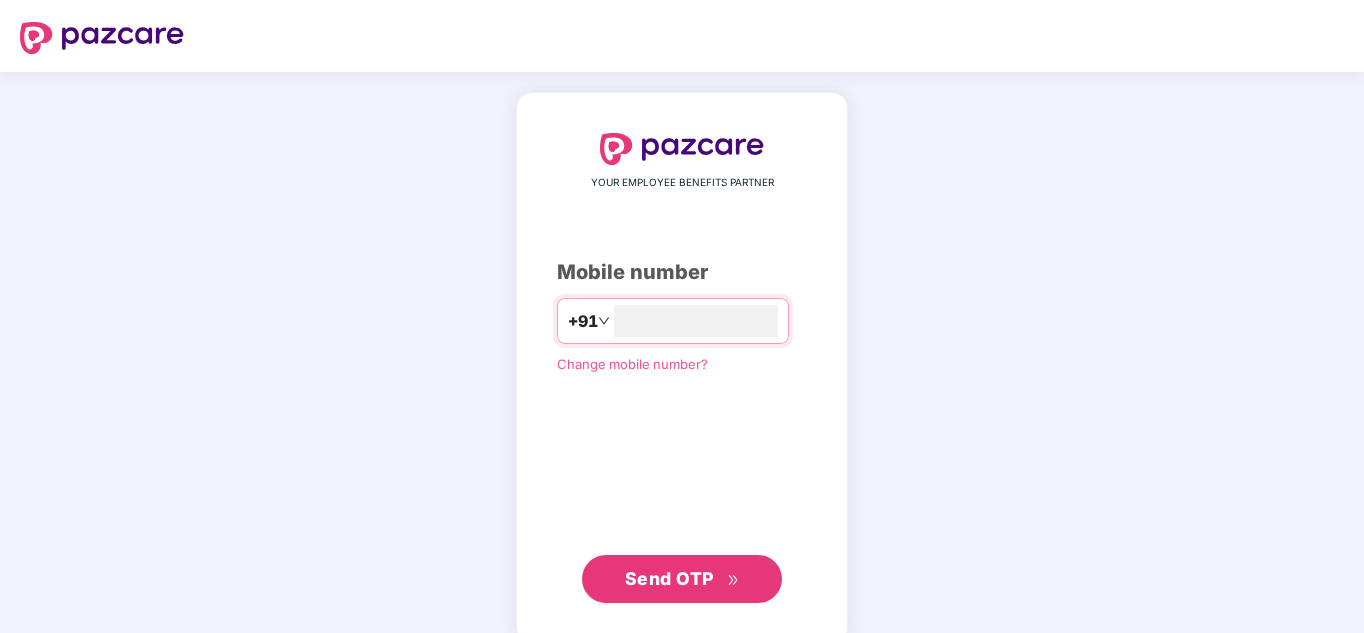 type on "**********" 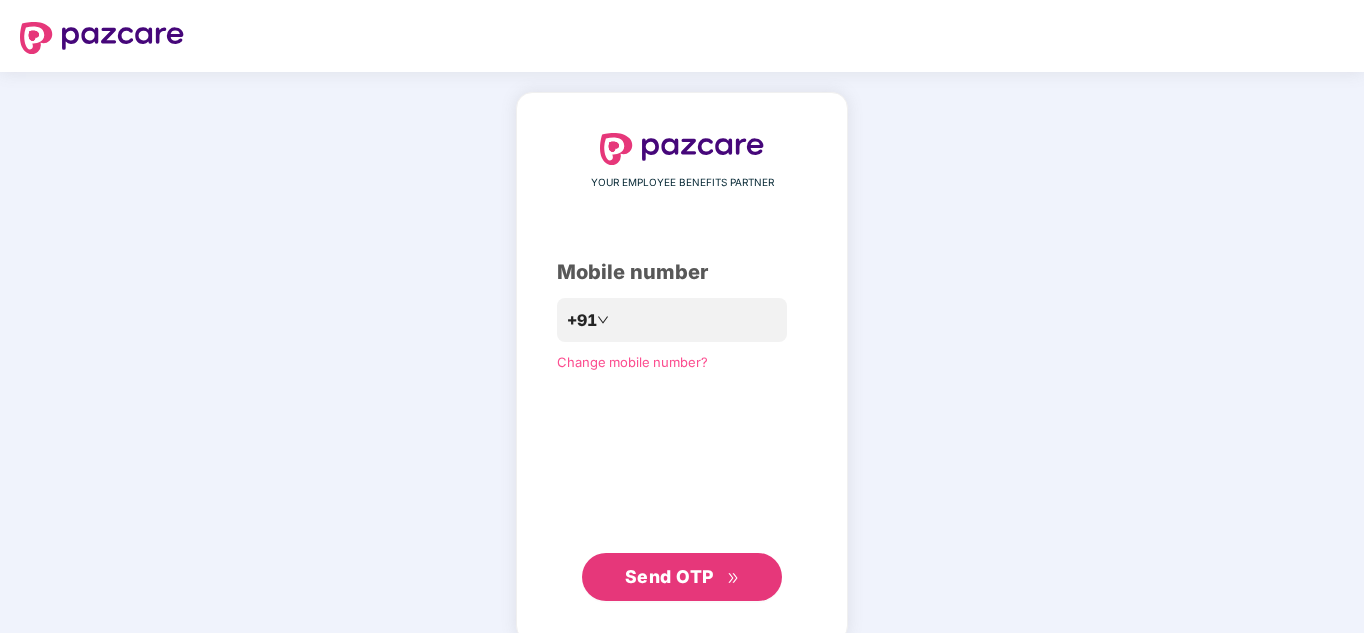 click on "Send OTP" at bounding box center [682, 577] 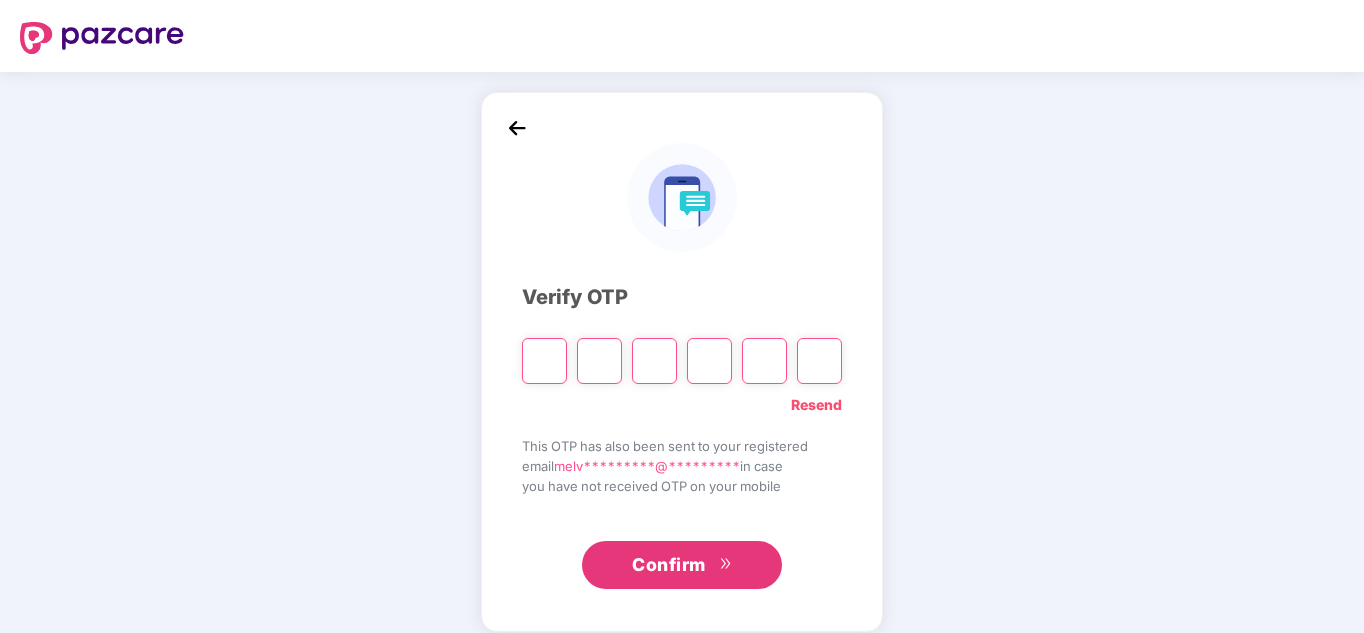 click at bounding box center [682, 36] 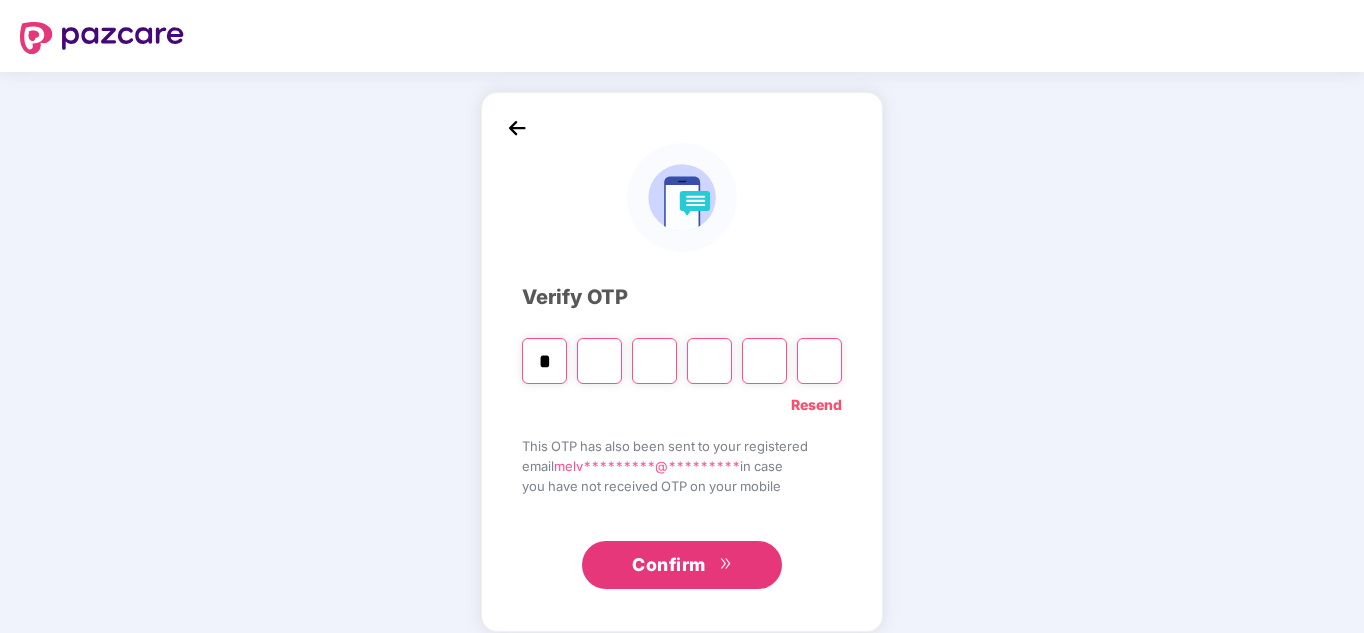 type on "*" 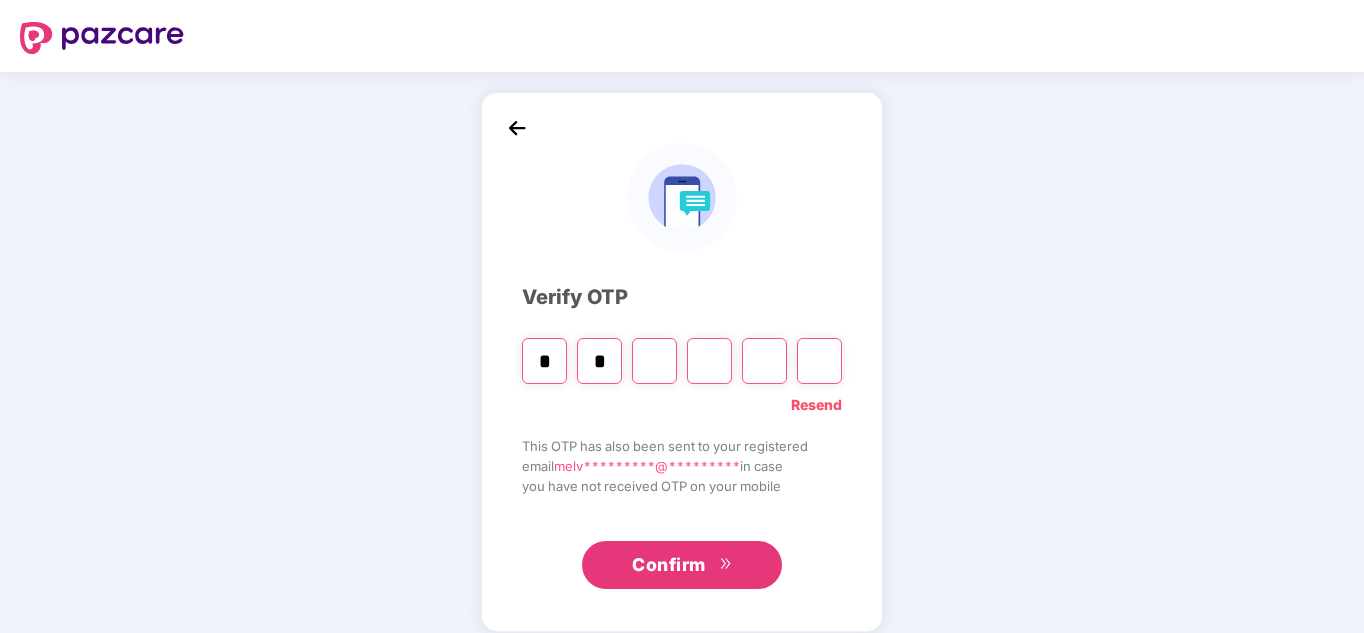 type on "*" 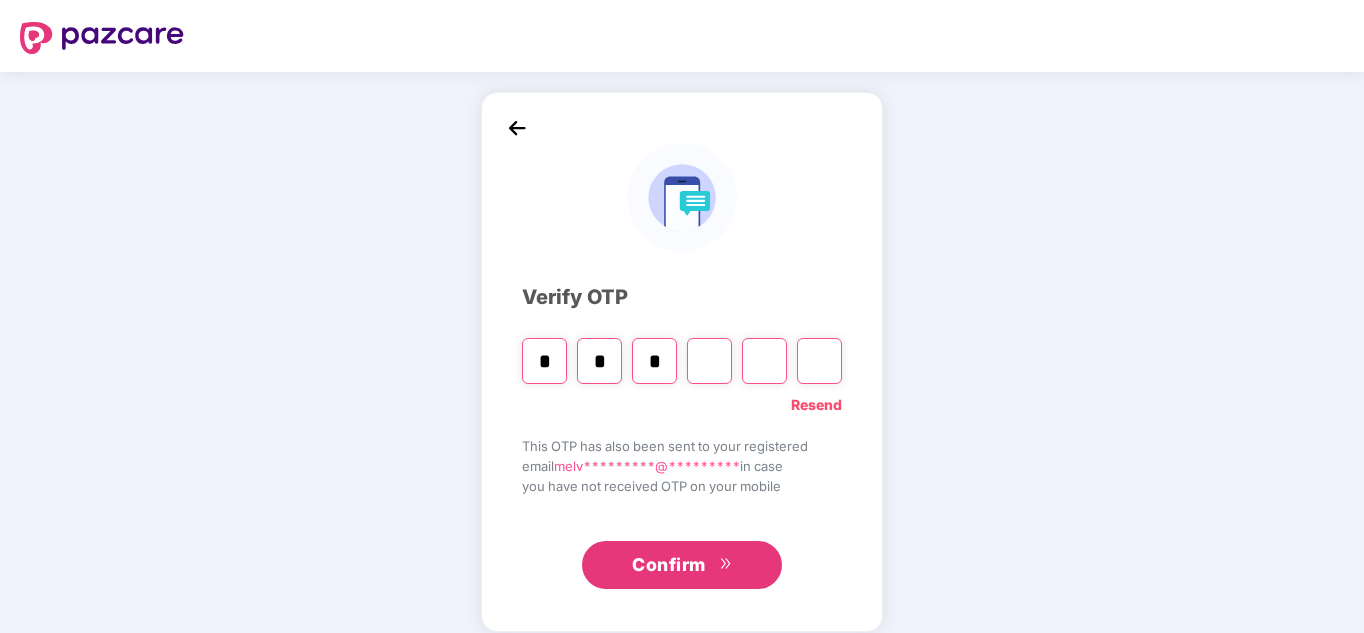 type on "*" 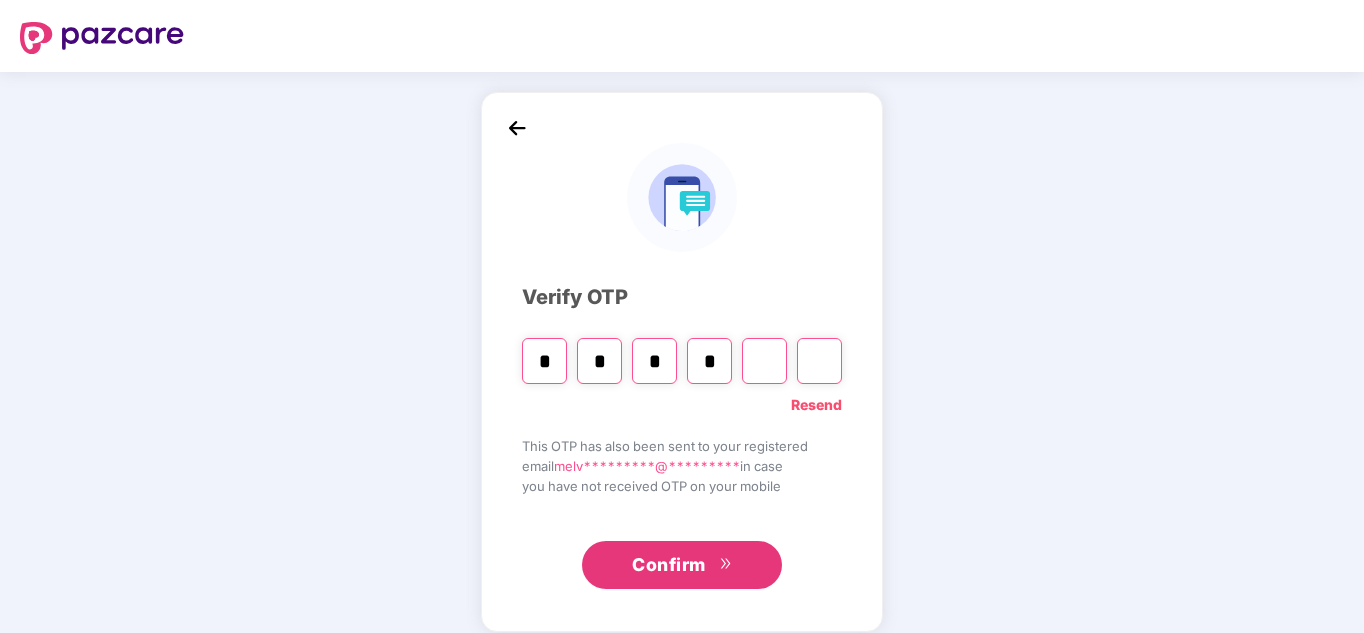 type on "*" 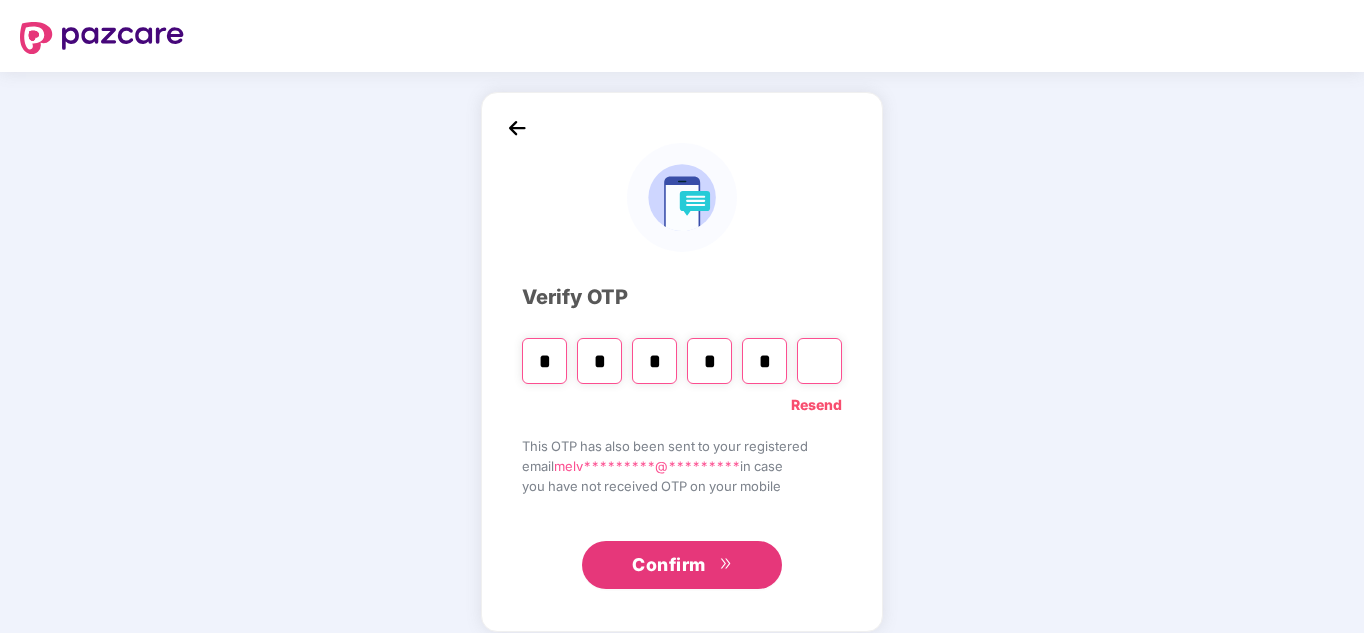 type on "*" 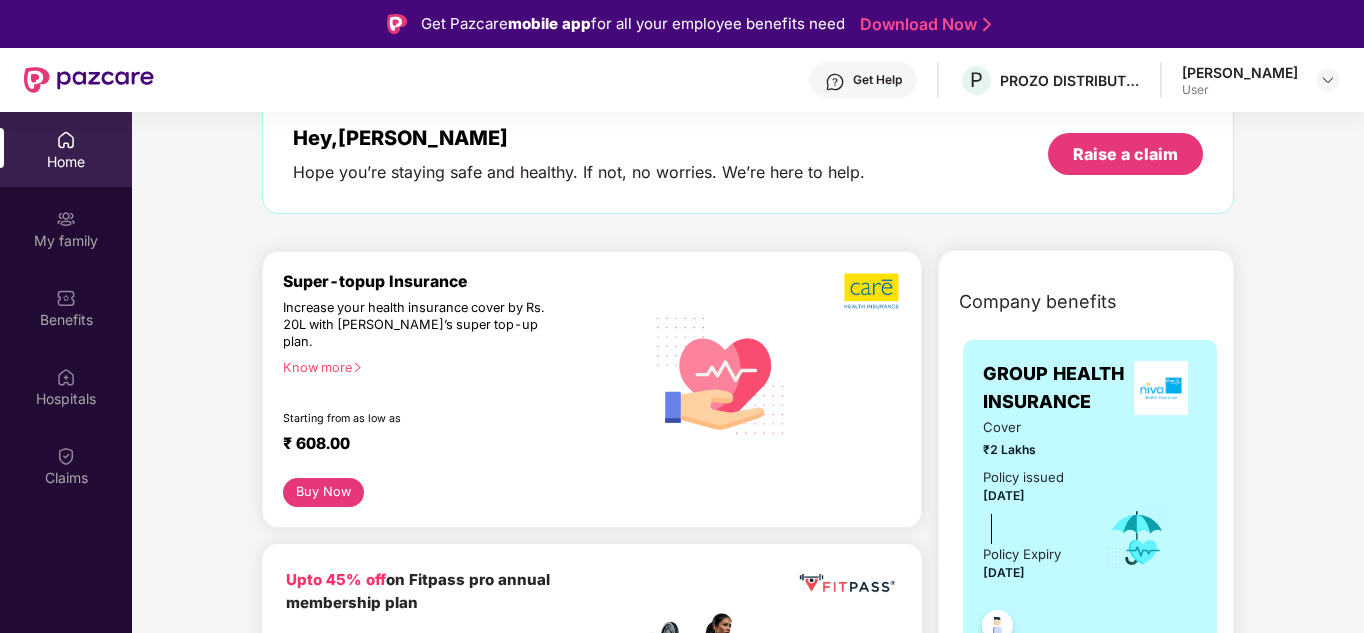 scroll, scrollTop: 0, scrollLeft: 0, axis: both 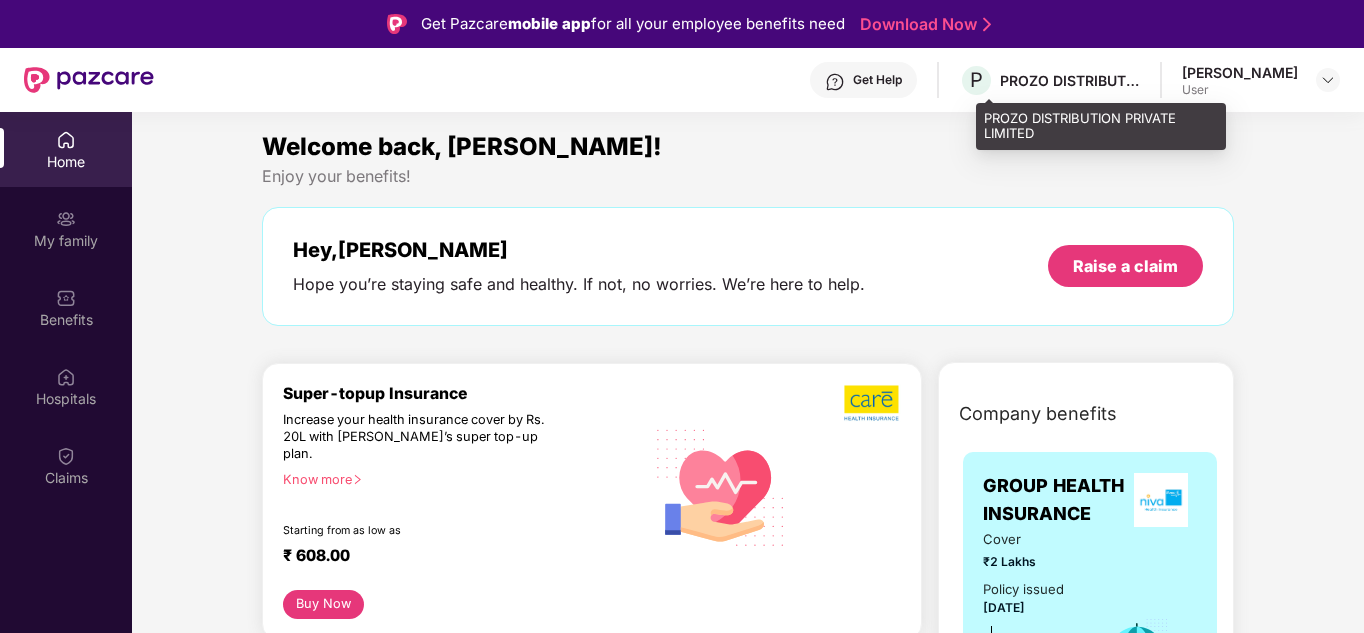 click on "PROZO DISTRIBUTION PRIVATE LIMITED" at bounding box center (1070, 80) 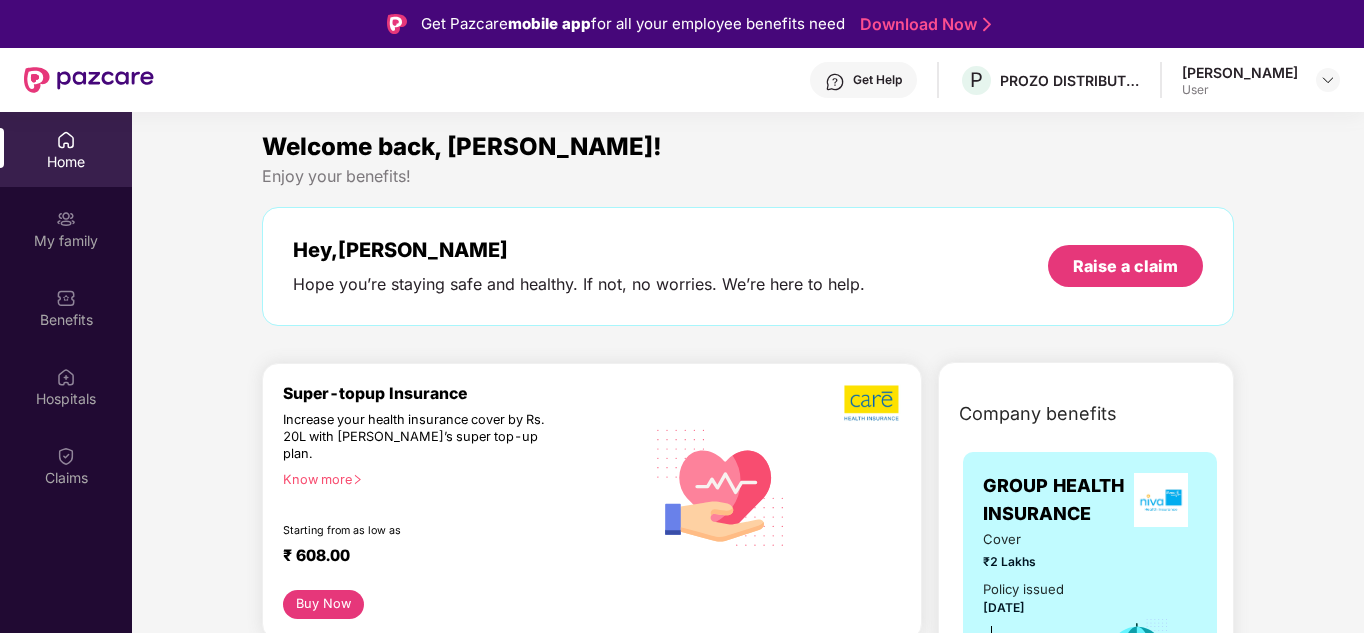 click on "[PERSON_NAME]" at bounding box center (1240, 72) 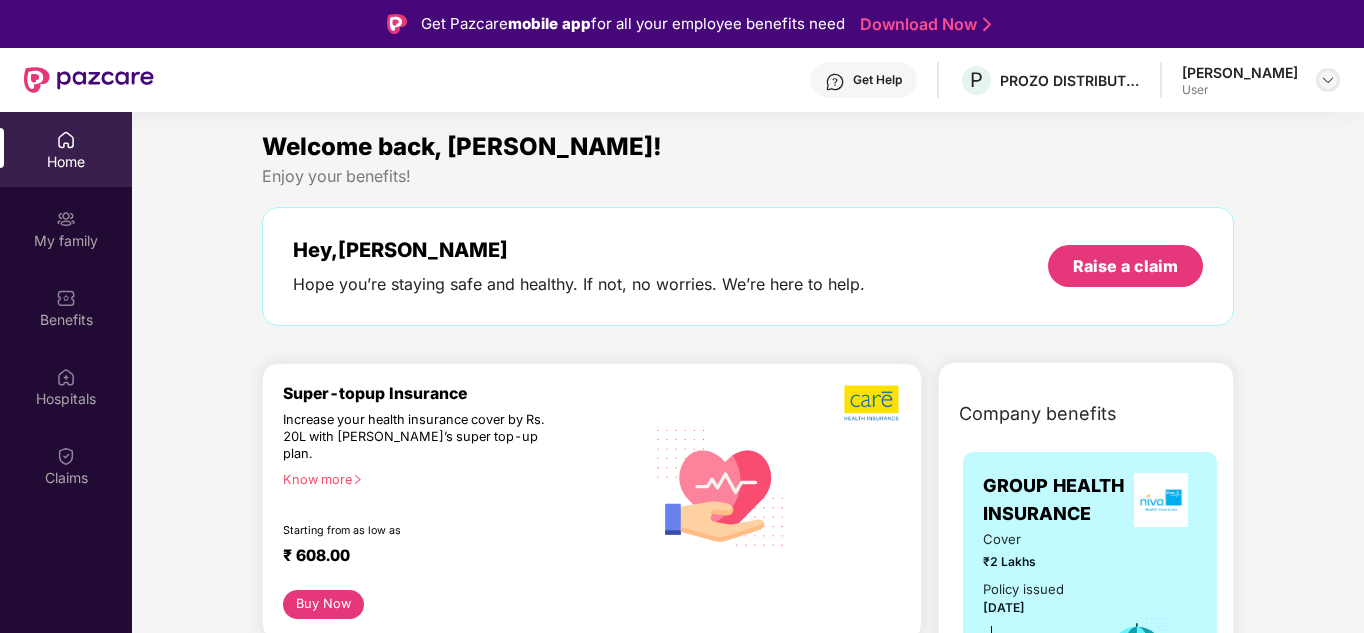 click at bounding box center [1328, 80] 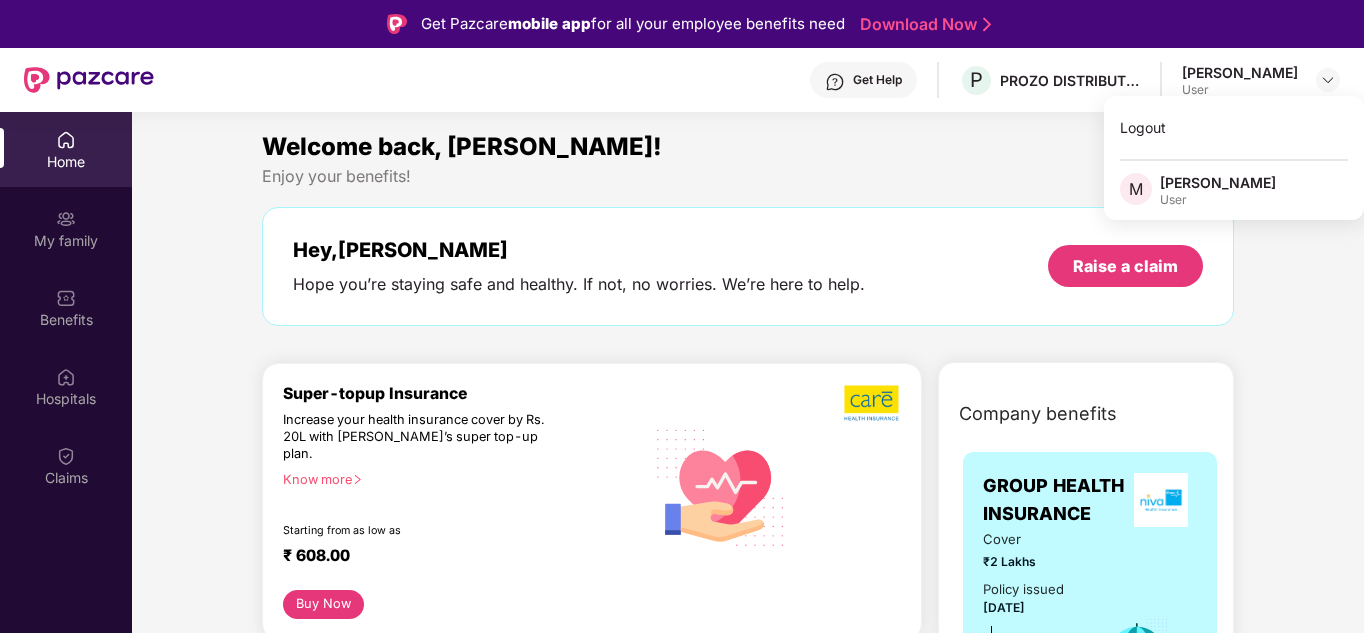 click on "[PERSON_NAME]" at bounding box center (1218, 182) 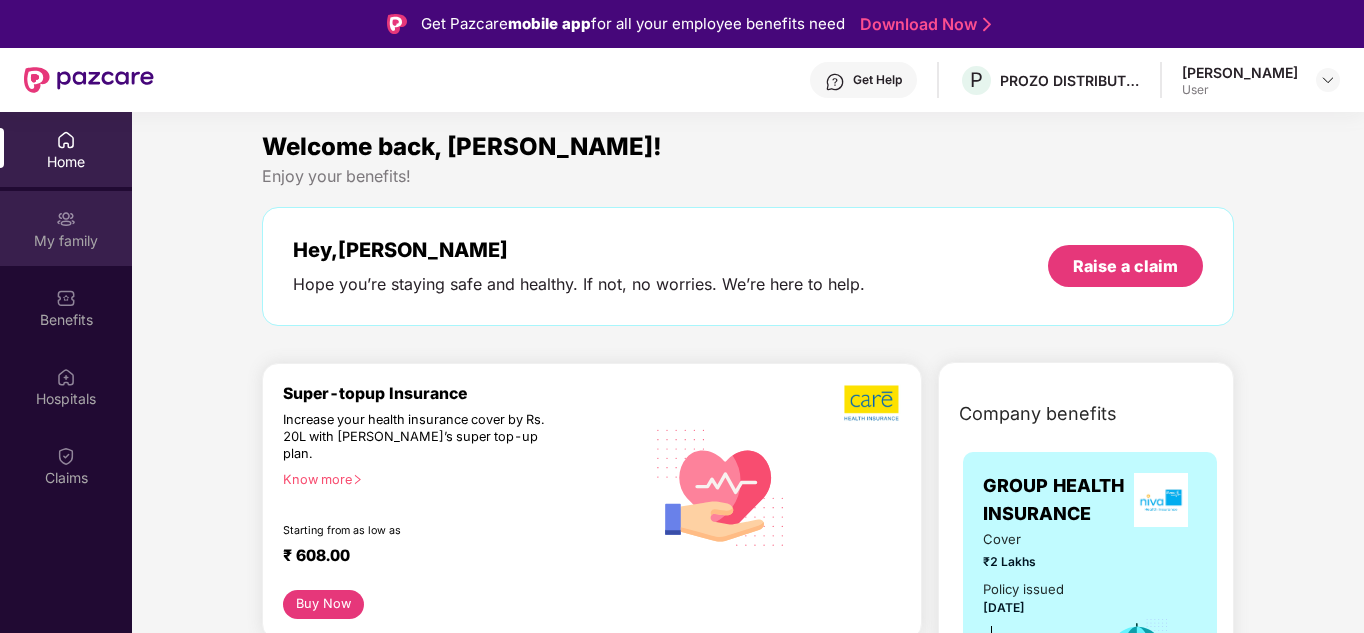 click on "My family" at bounding box center [66, 228] 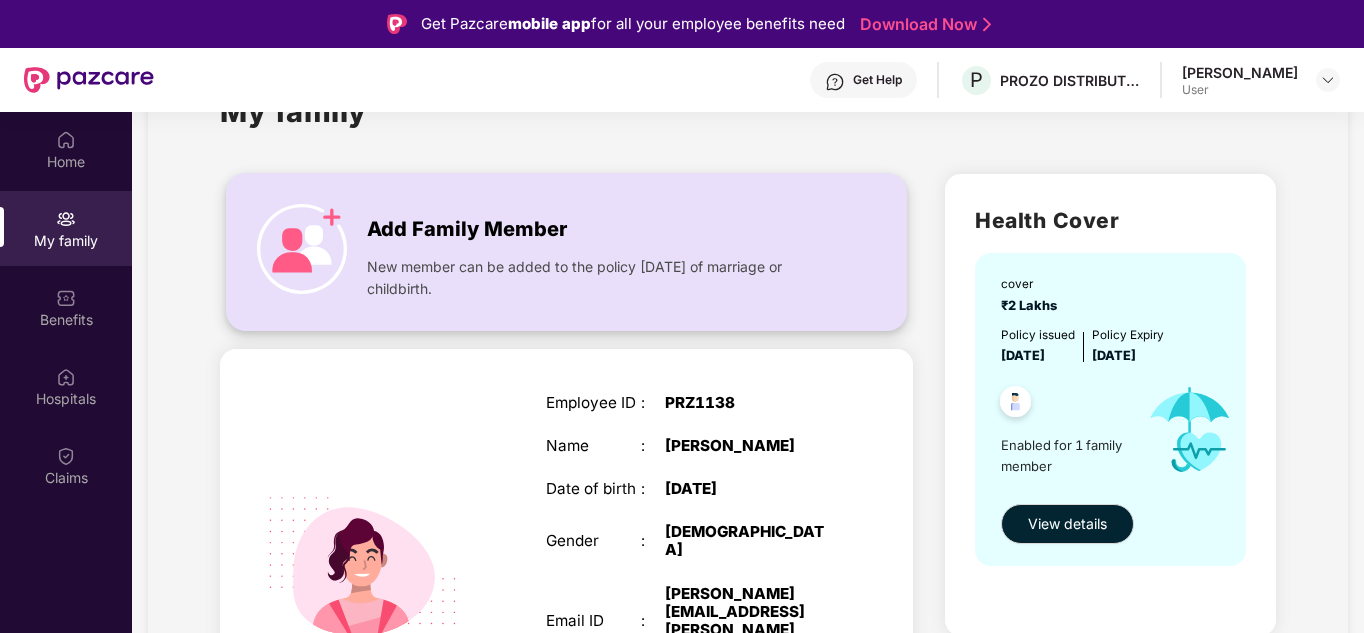 scroll, scrollTop: 80, scrollLeft: 0, axis: vertical 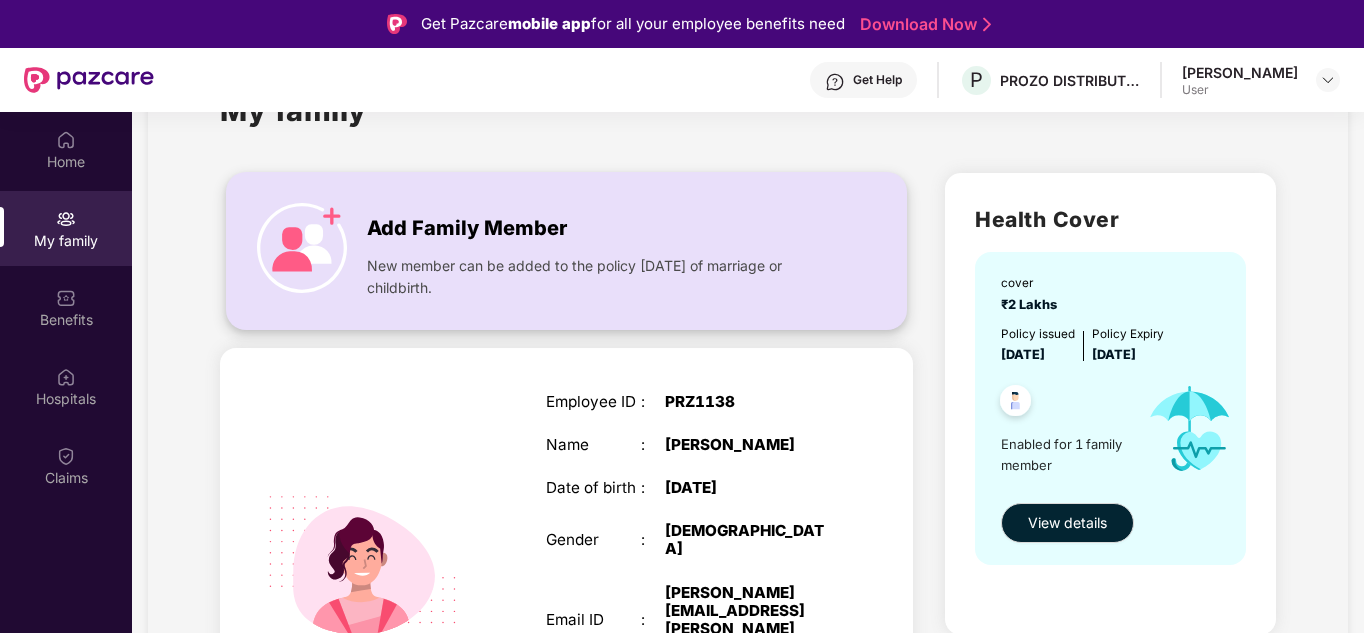 click on "New member can be added to the policy [DATE] of marriage or childbirth." at bounding box center (599, 272) 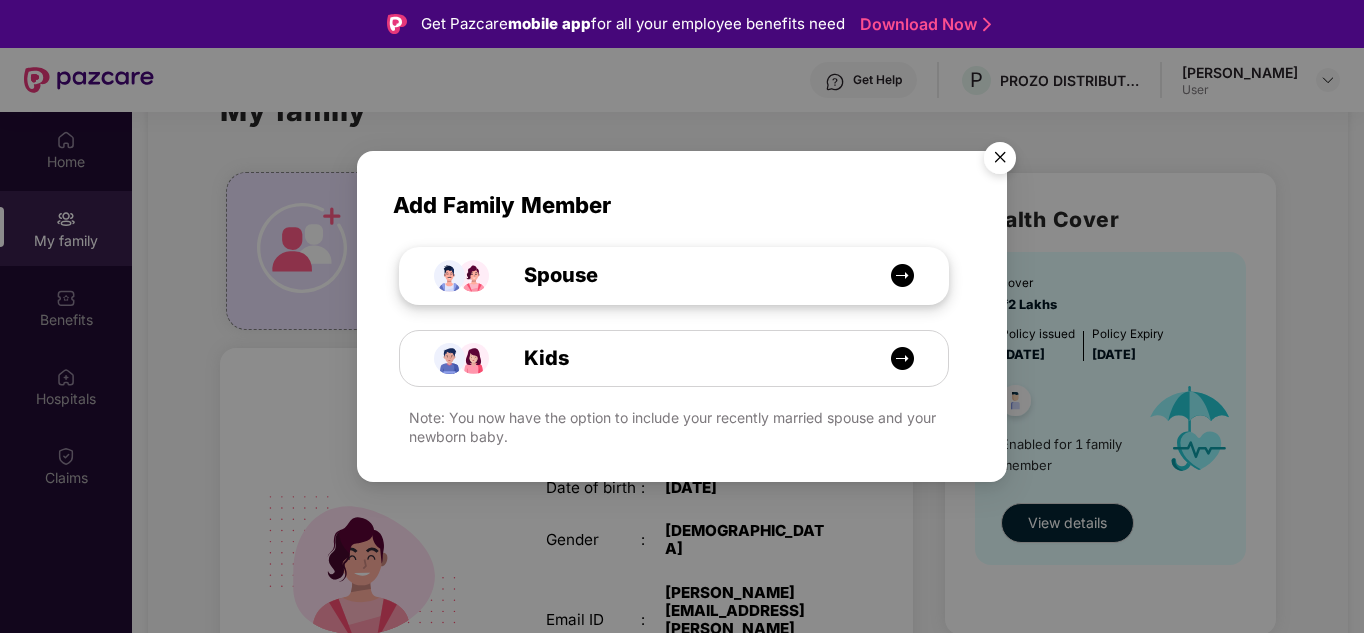 click on "Spouse" at bounding box center [684, 275] 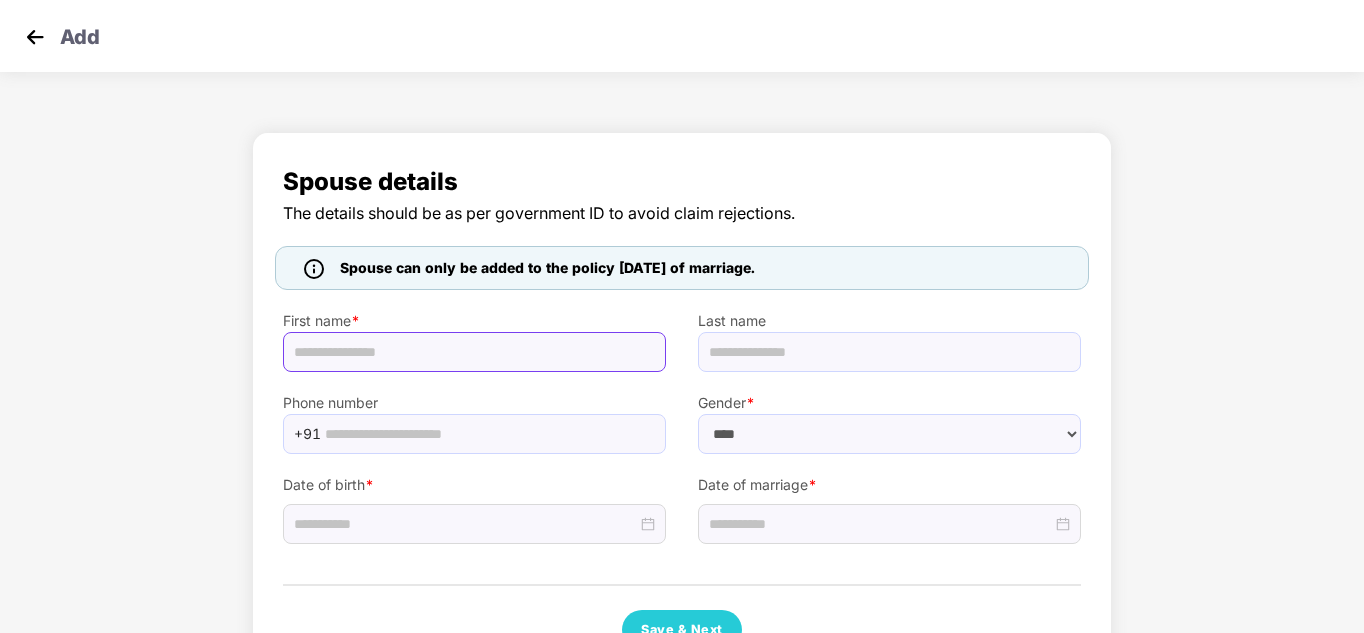 click at bounding box center (474, 352) 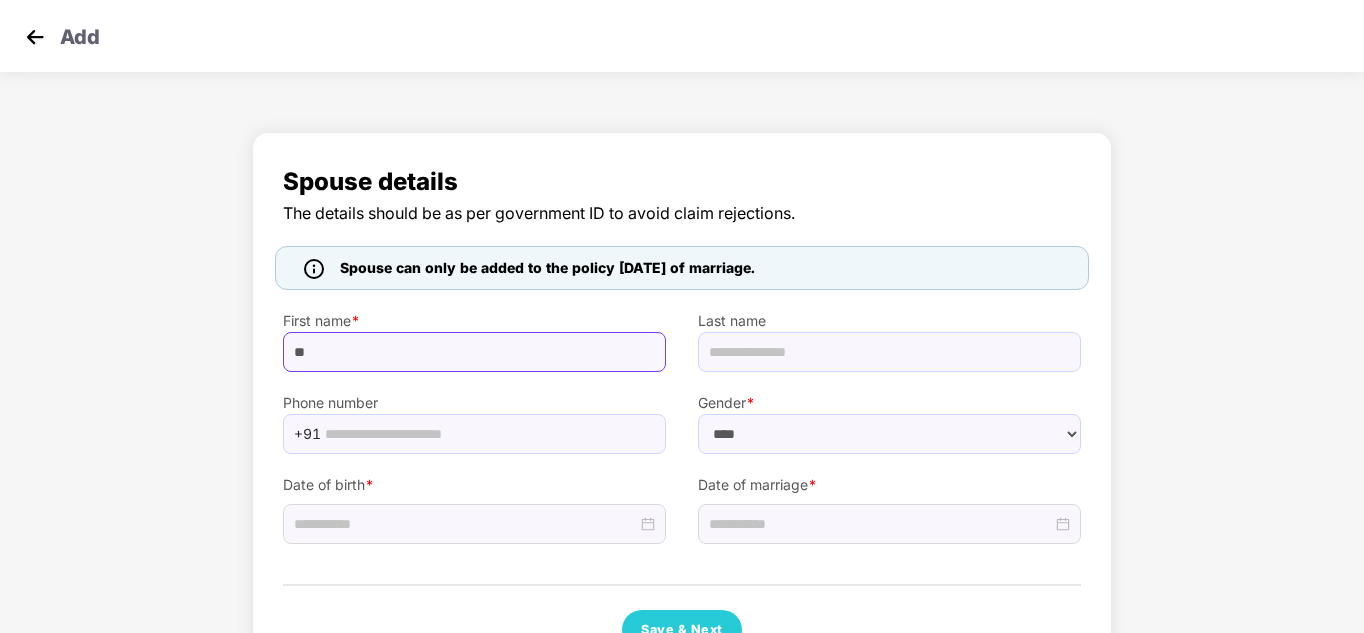 type on "*" 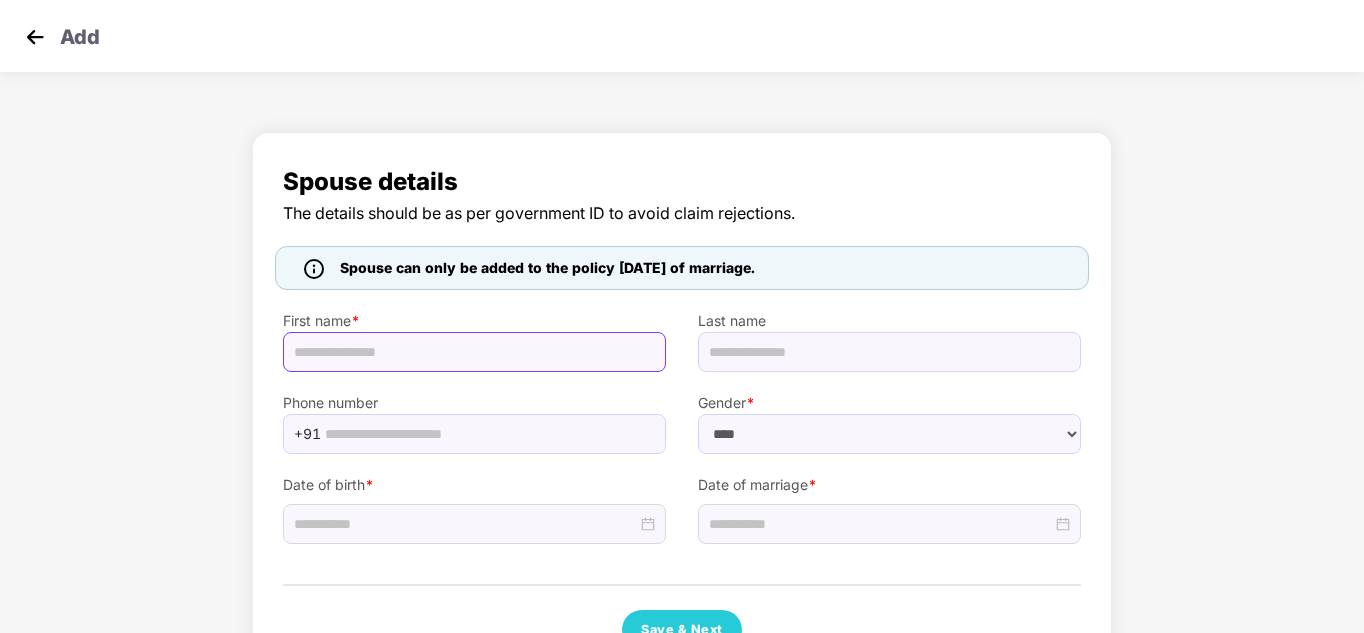 type on "*" 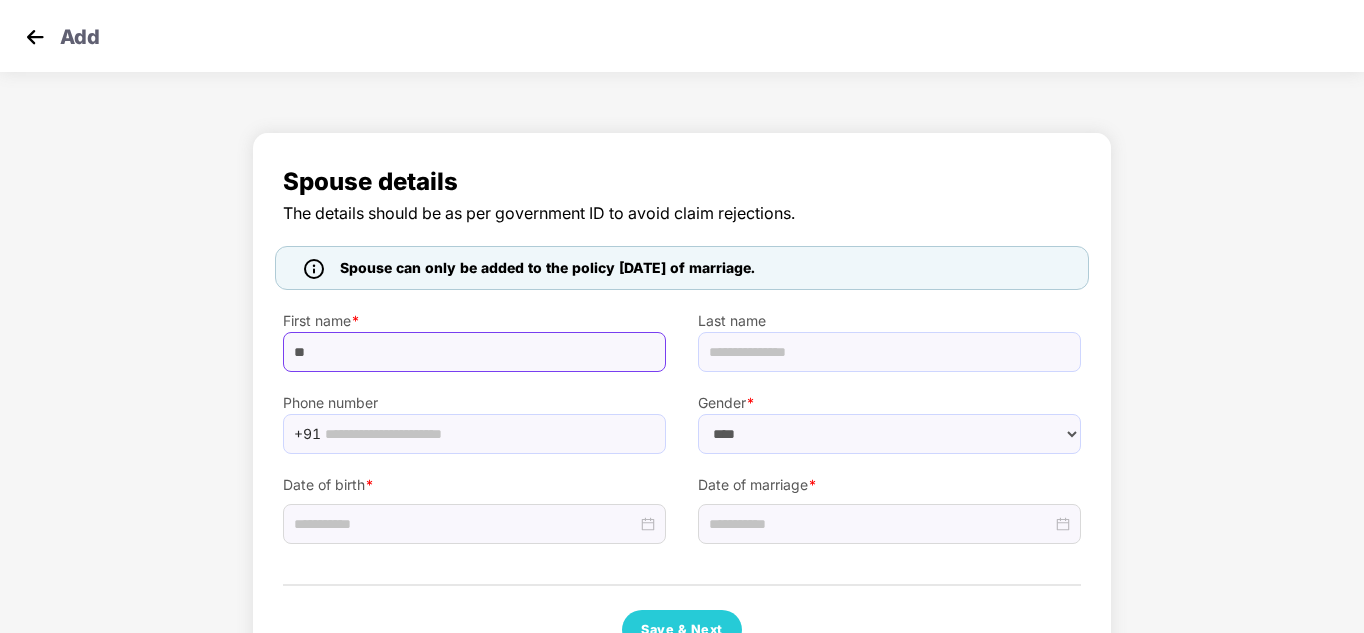 type on "*" 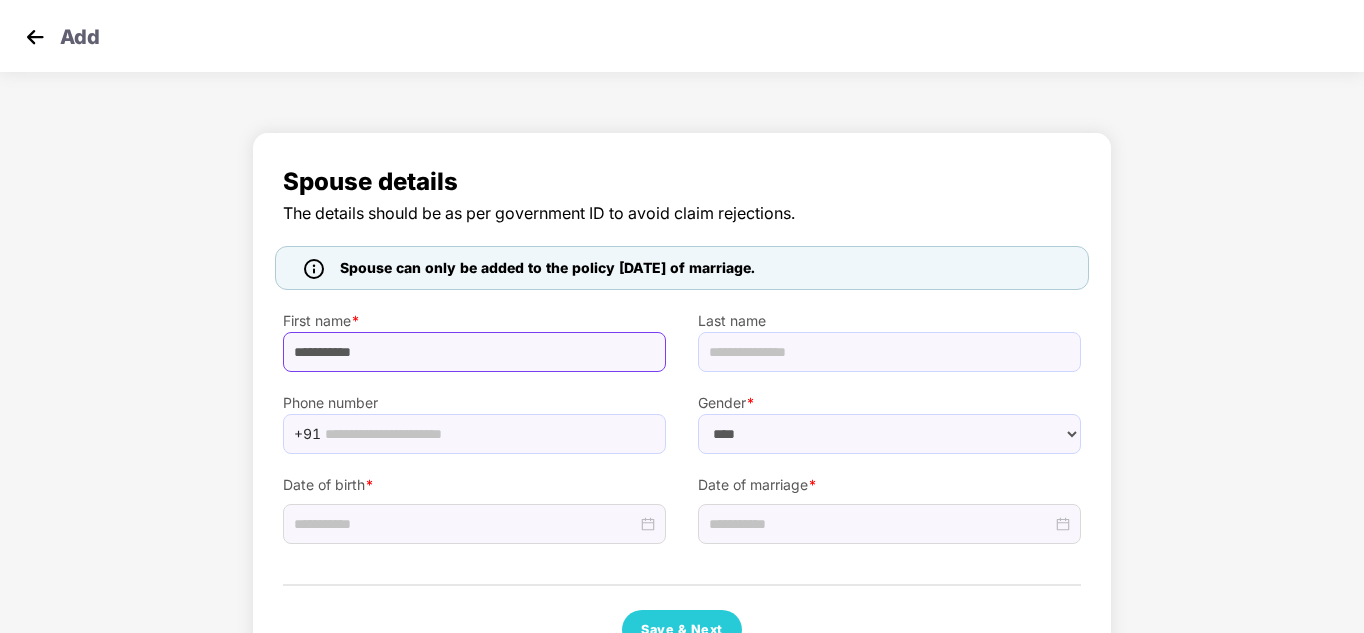 click on "**********" at bounding box center [474, 352] 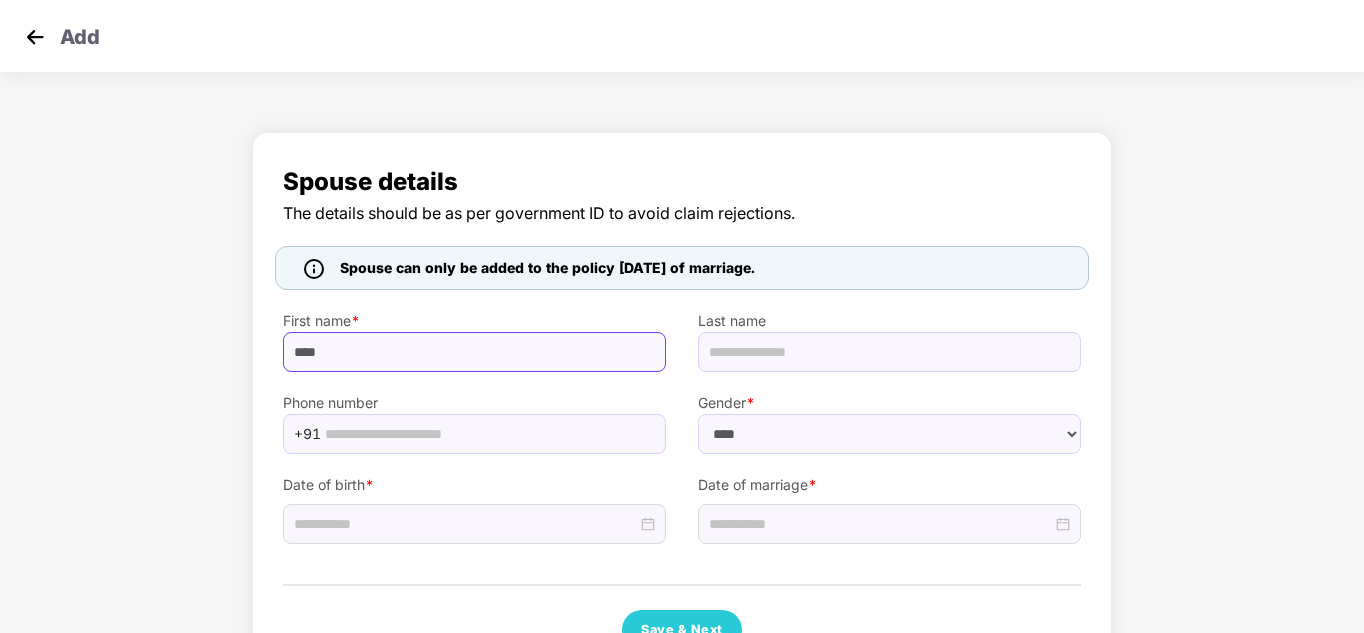 type on "****" 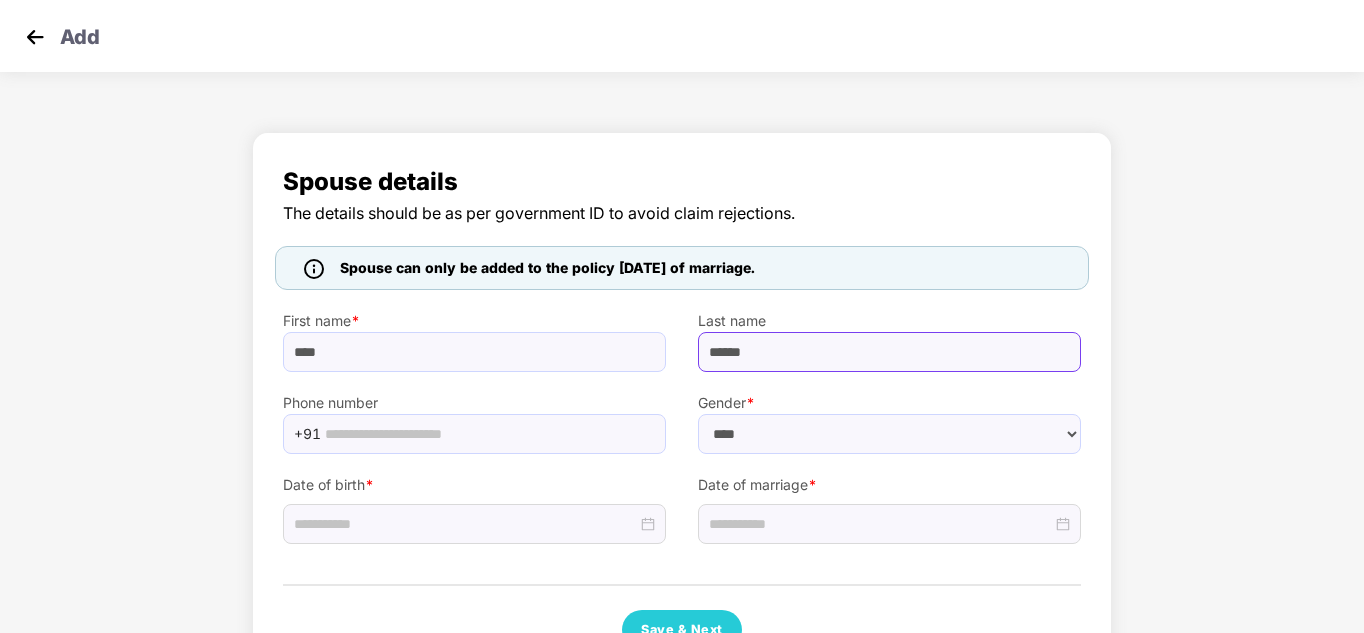 type on "******" 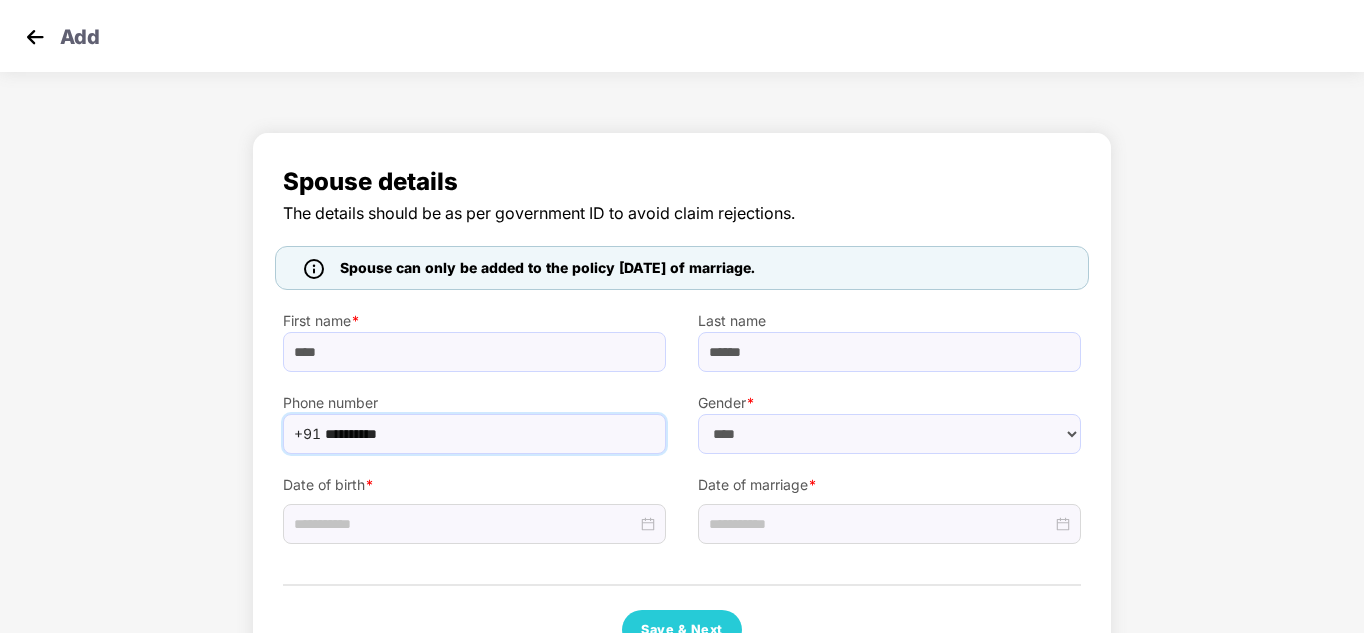 type on "**********" 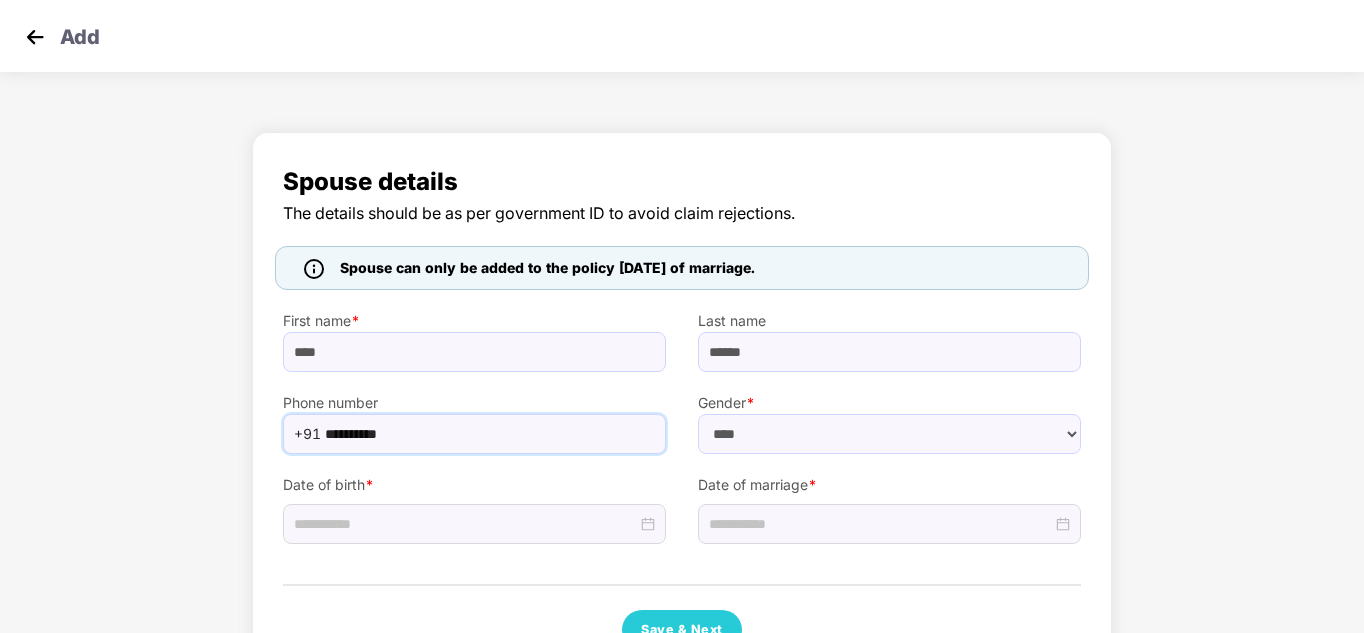 drag, startPoint x: 452, startPoint y: 437, endPoint x: 74, endPoint y: 421, distance: 378.33847 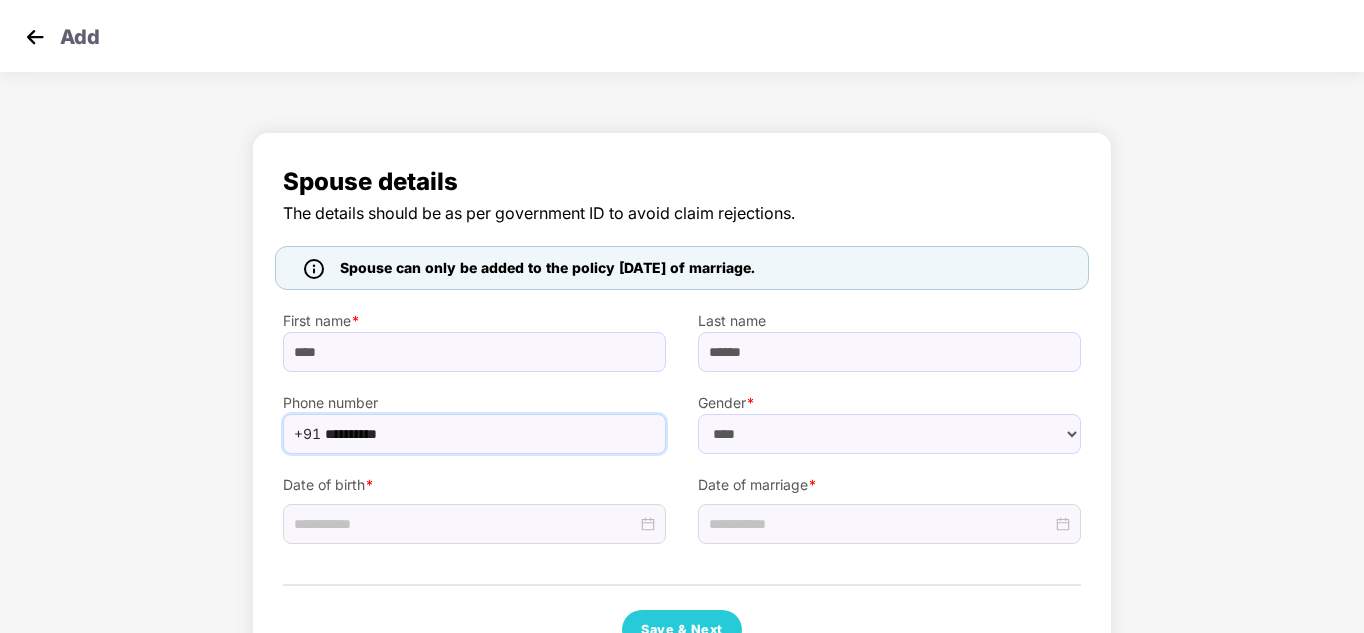 scroll, scrollTop: 68, scrollLeft: 0, axis: vertical 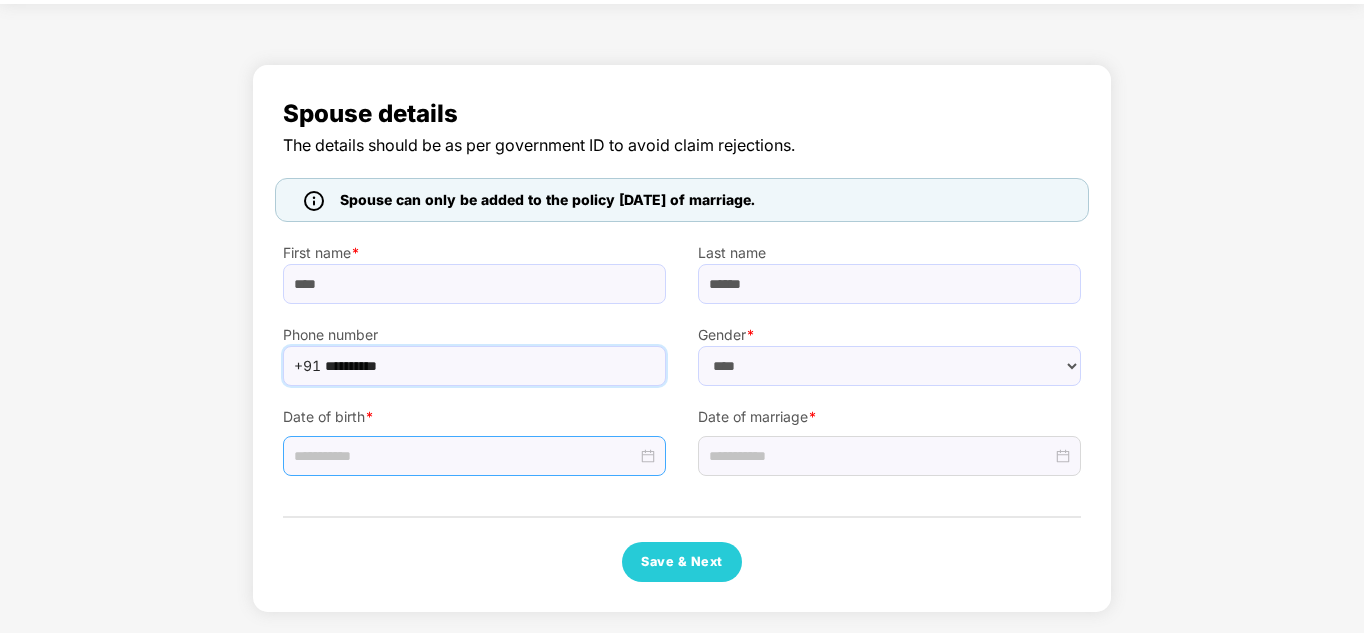 type on "**********" 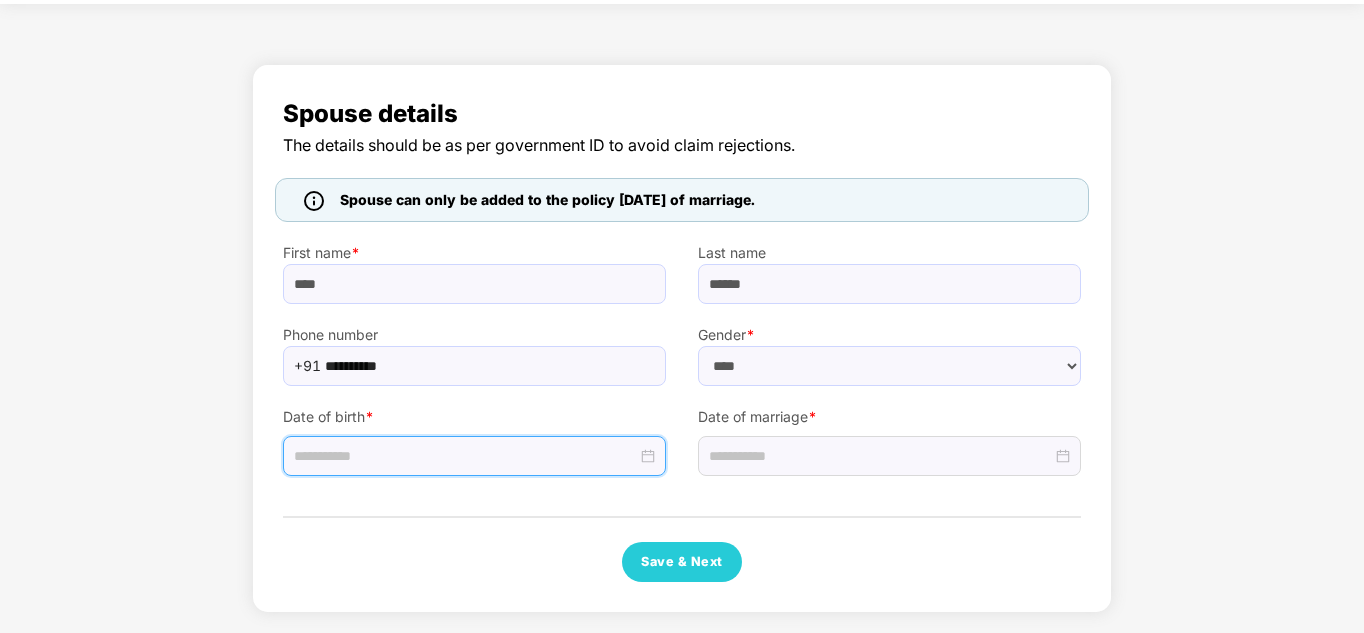 click at bounding box center (465, 456) 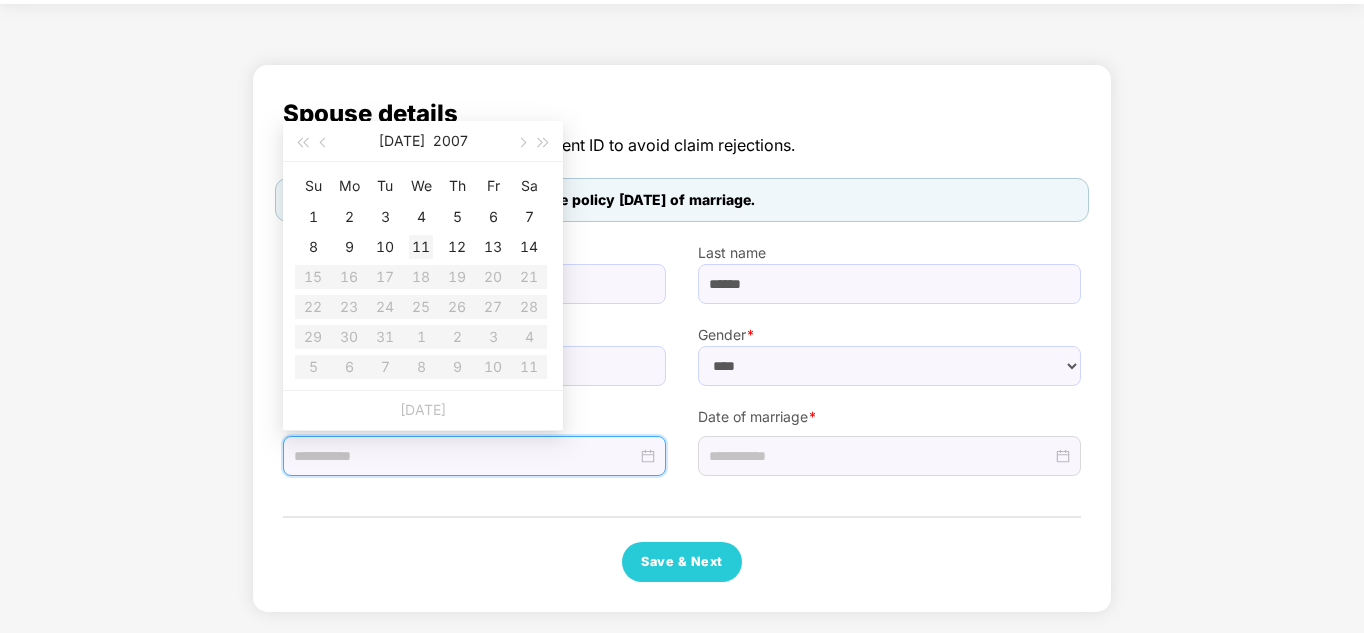 type on "**********" 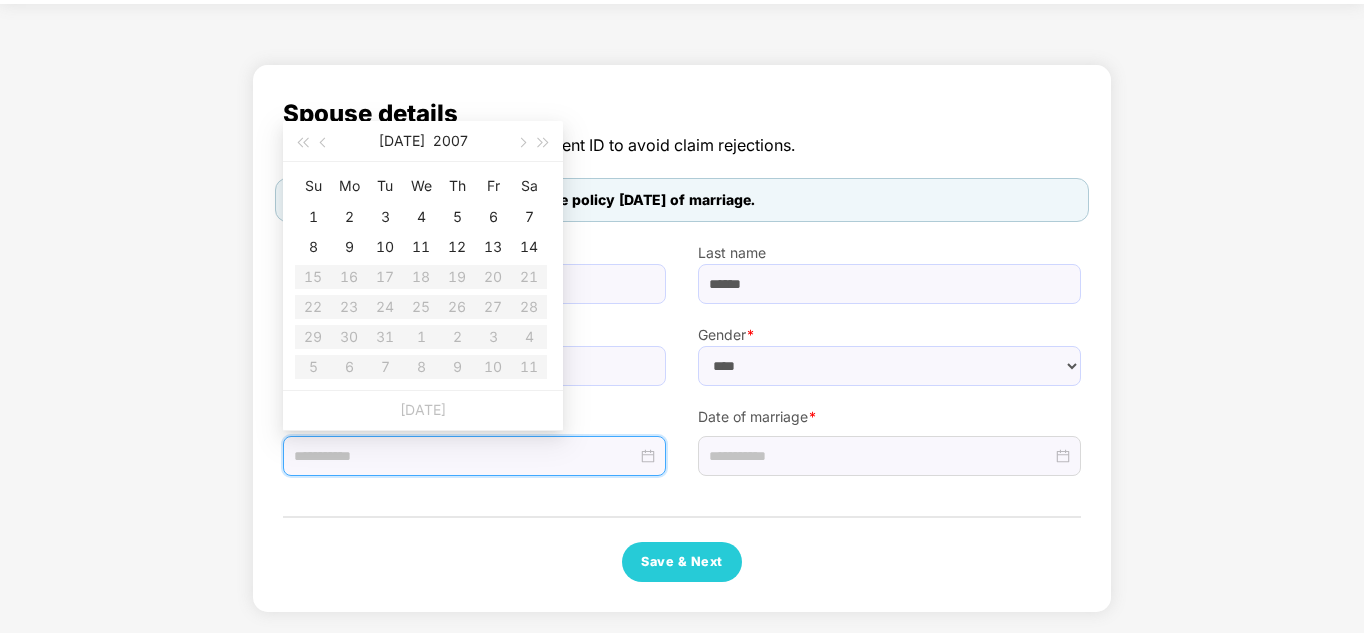 click on "[DATE]" at bounding box center [423, 141] 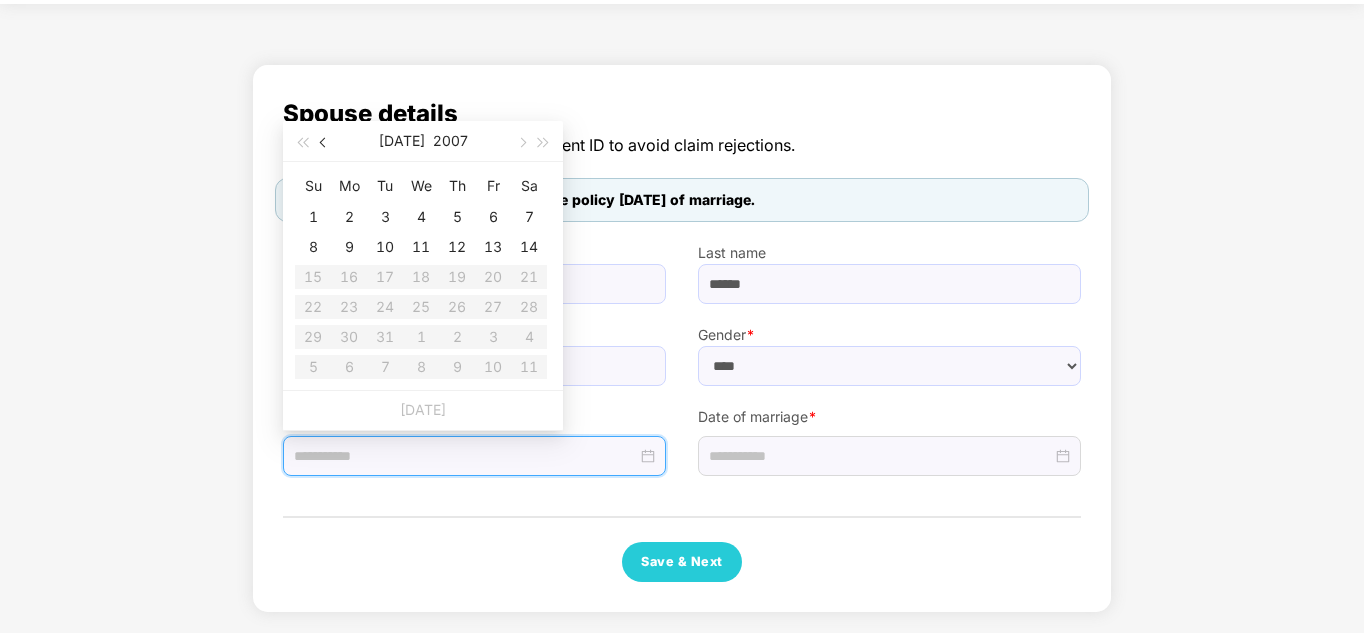 click at bounding box center [324, 141] 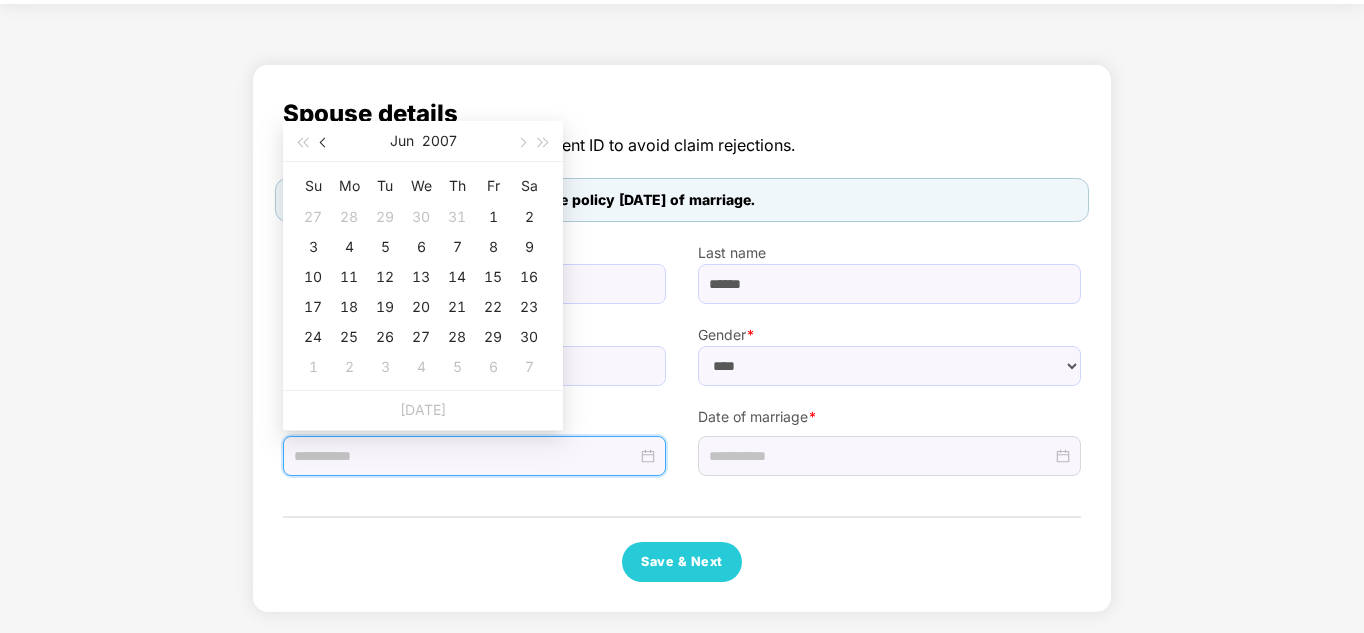 click at bounding box center [324, 141] 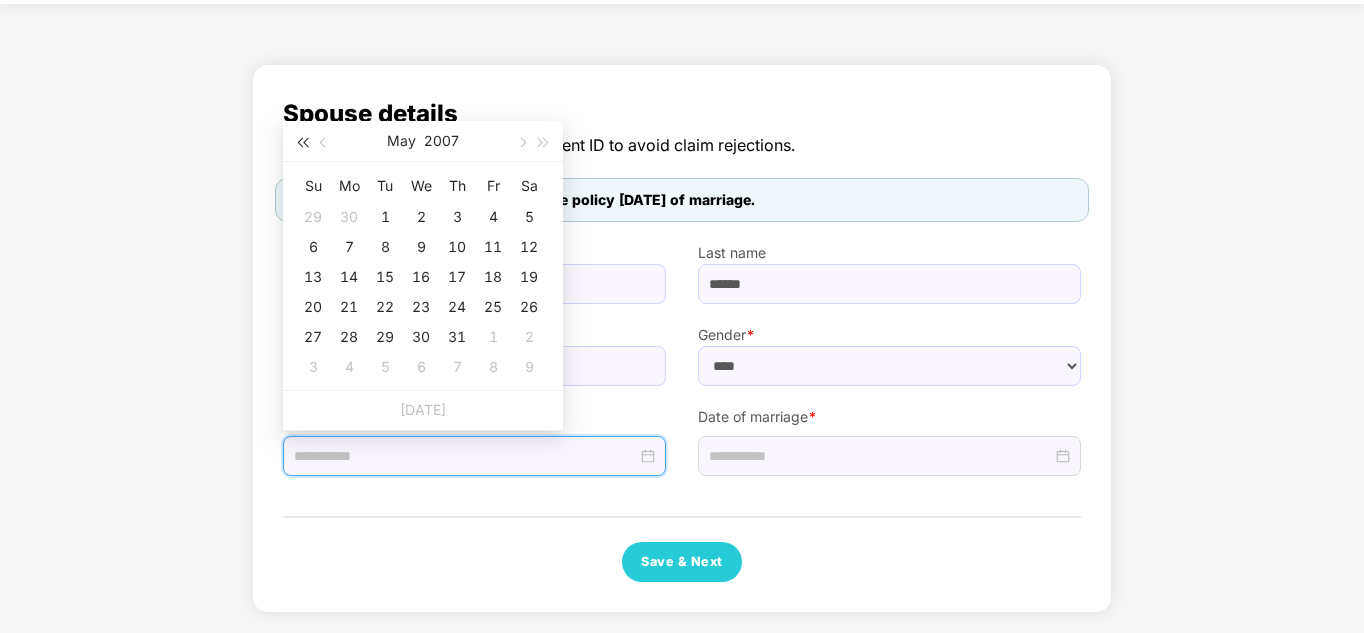 click at bounding box center [302, 143] 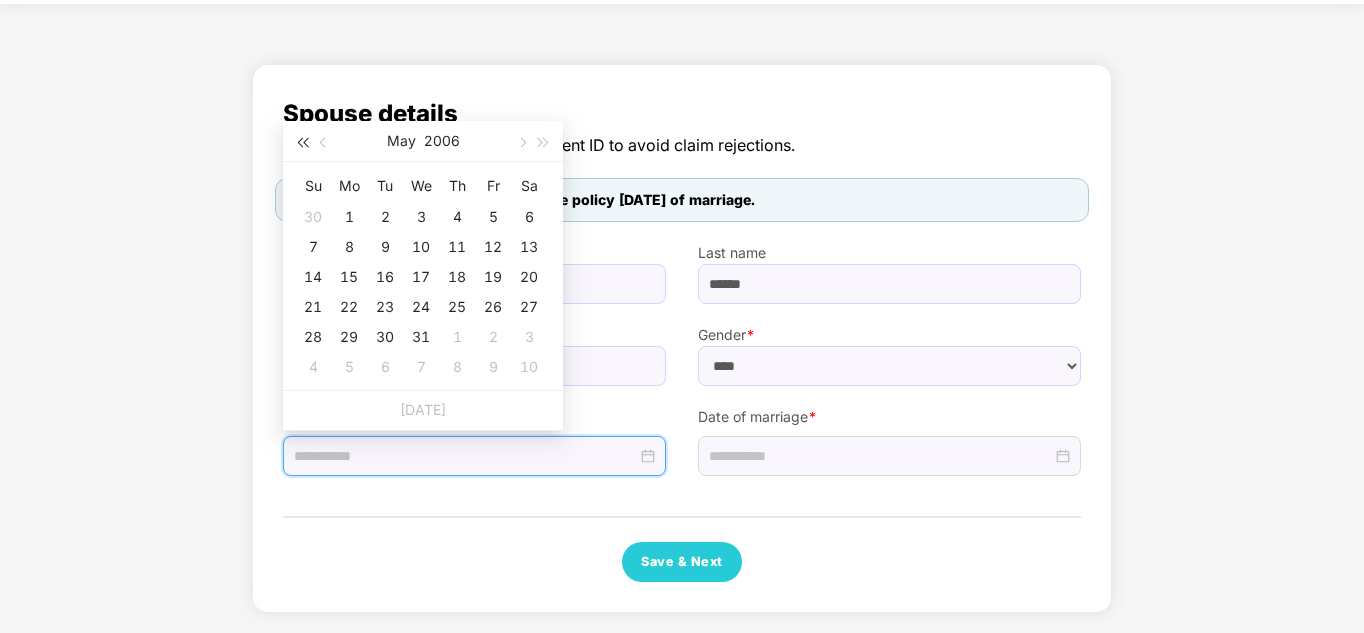 click at bounding box center [302, 143] 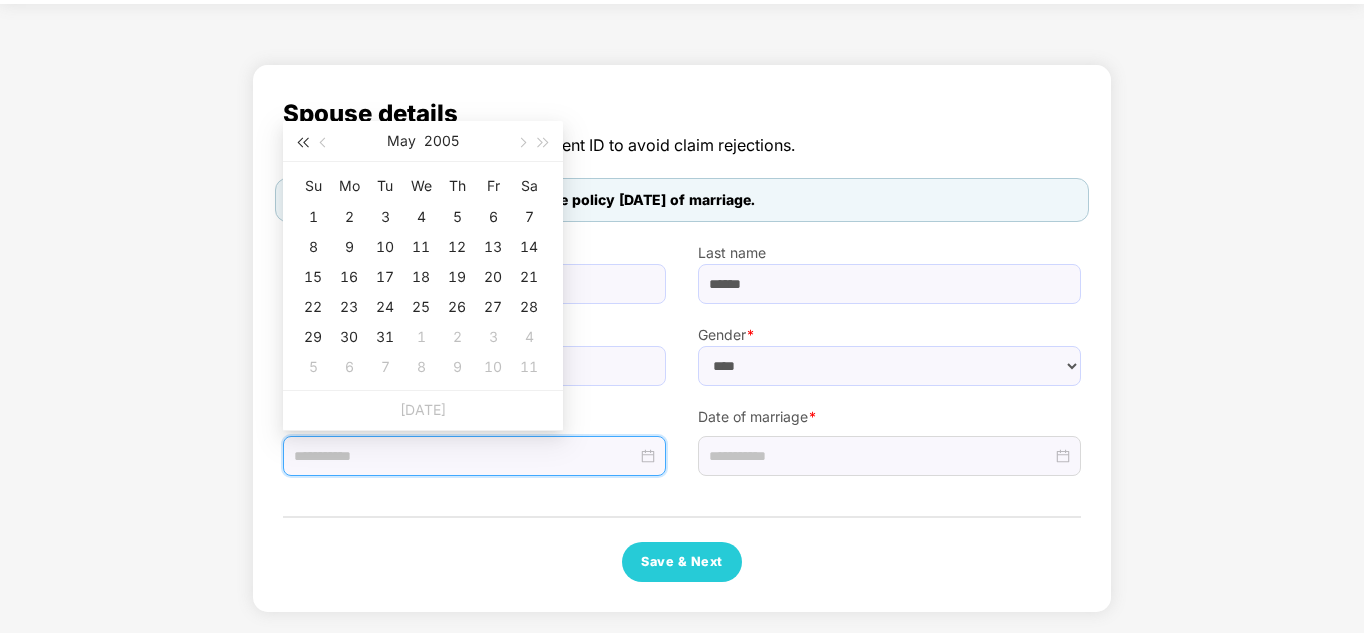 click at bounding box center [302, 143] 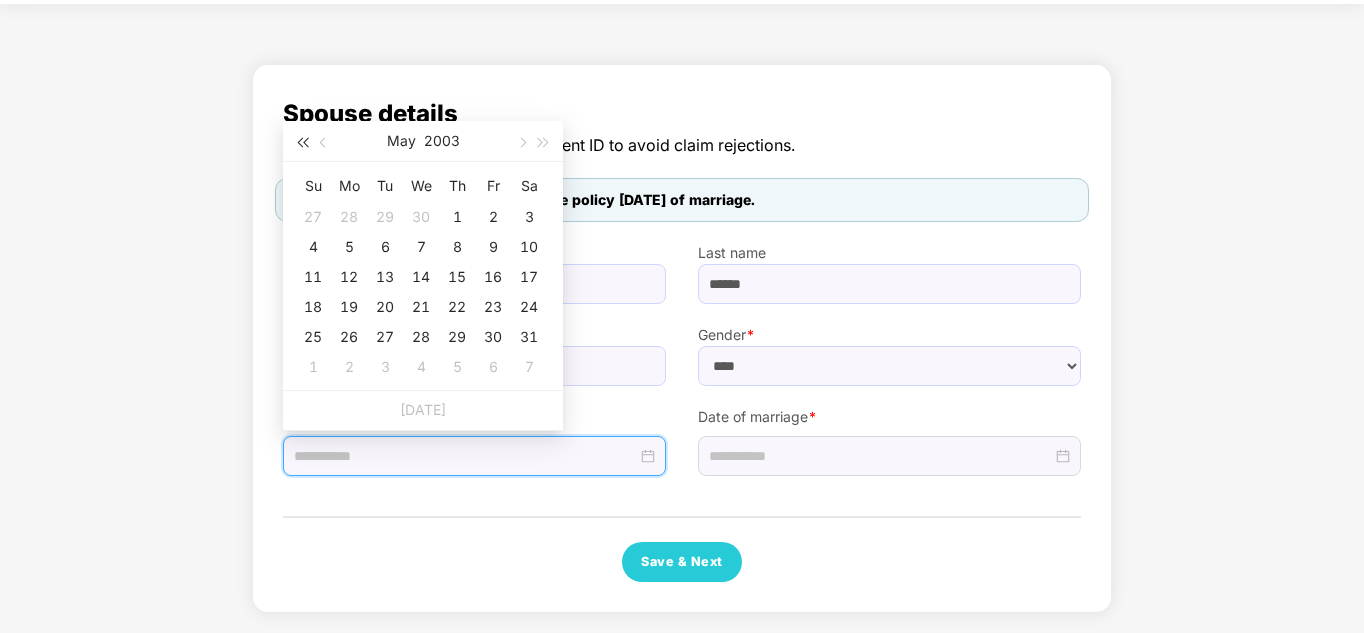 click at bounding box center [302, 143] 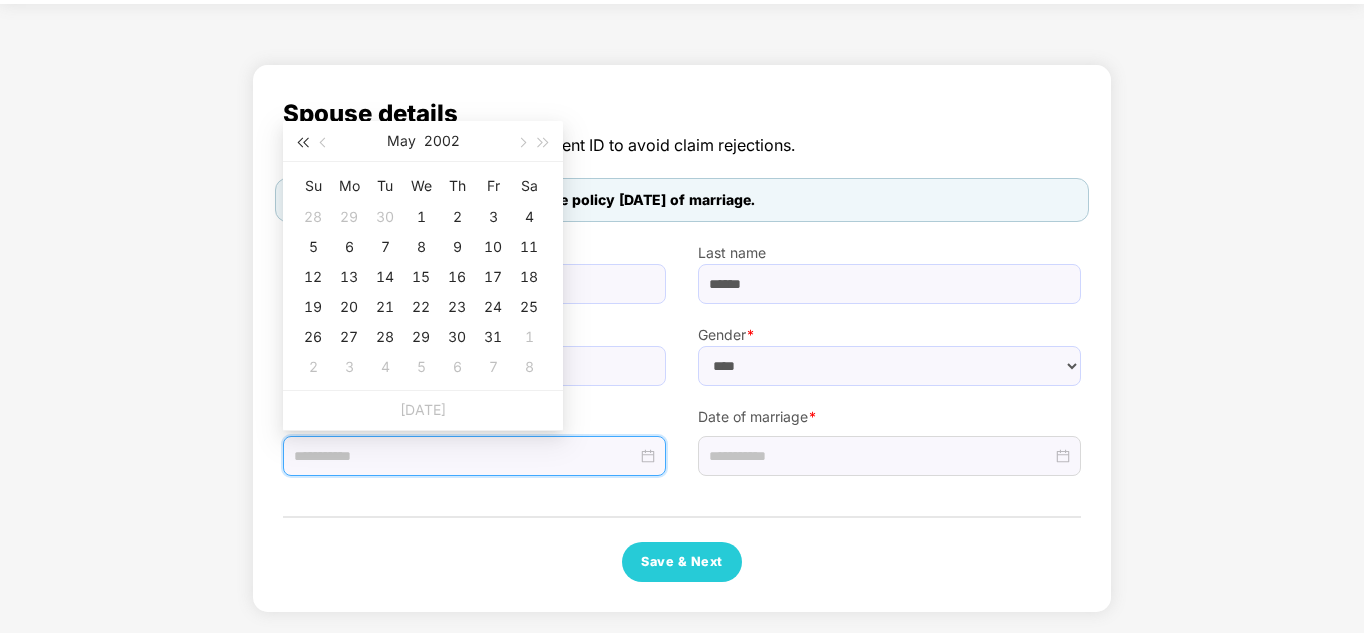 click at bounding box center (302, 143) 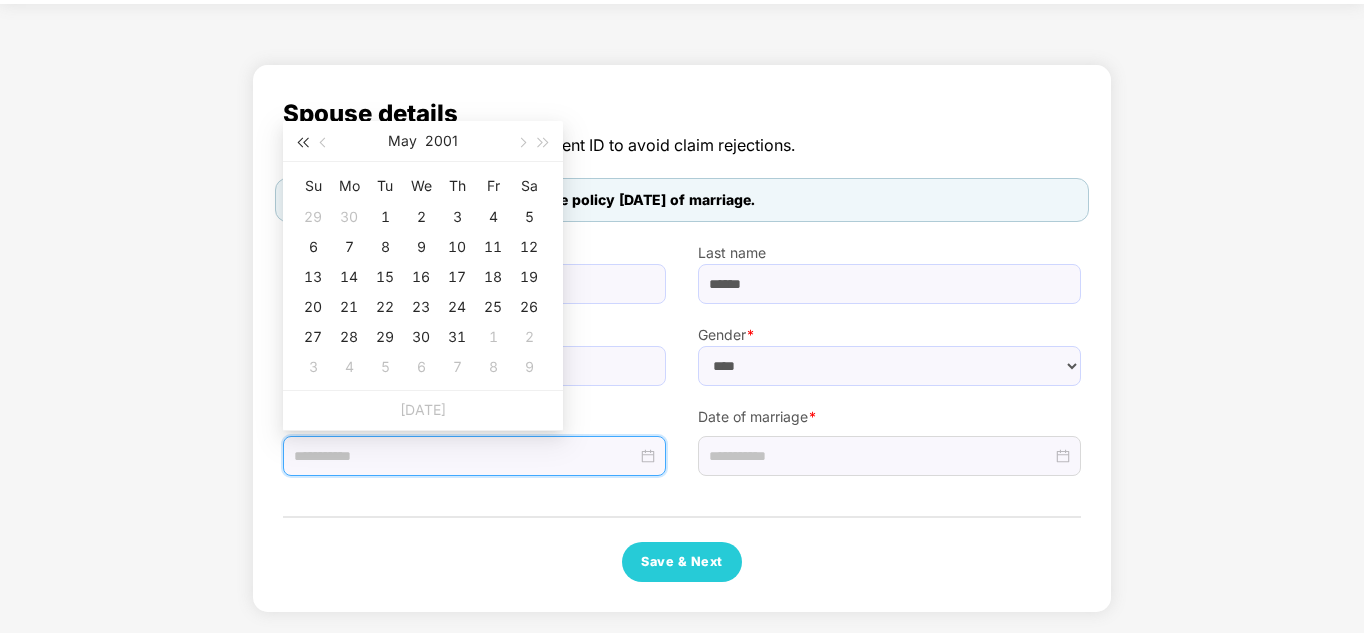 click at bounding box center (302, 143) 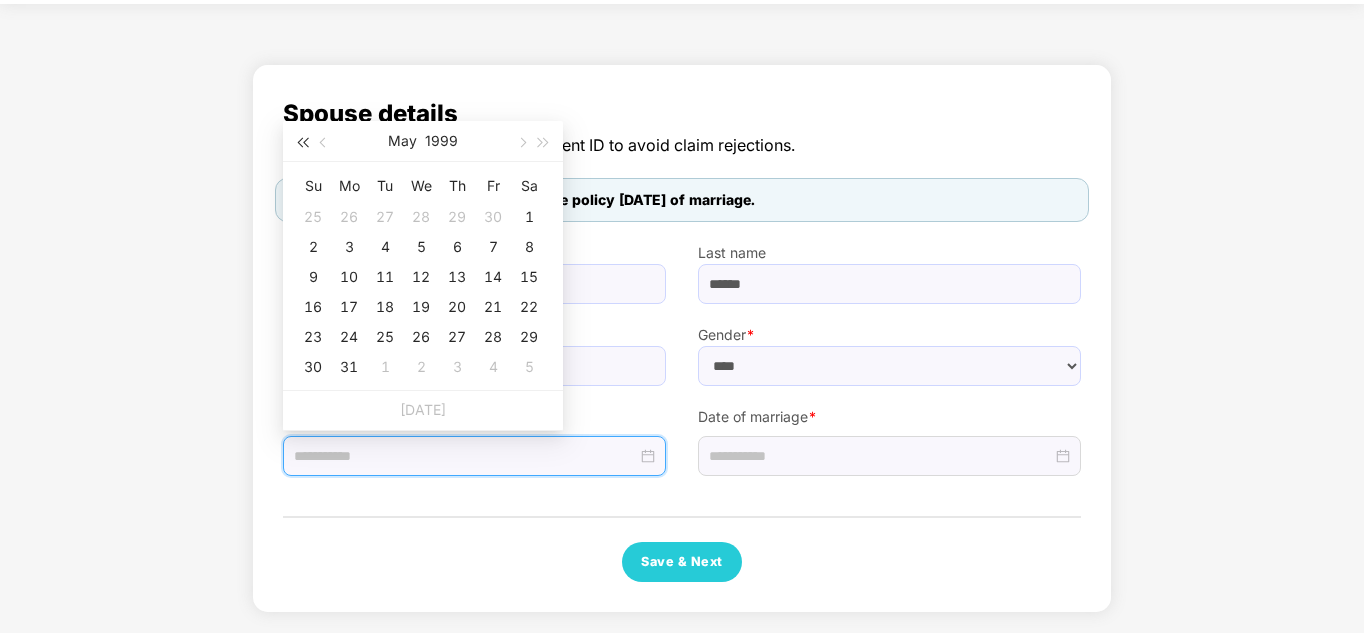click at bounding box center [302, 143] 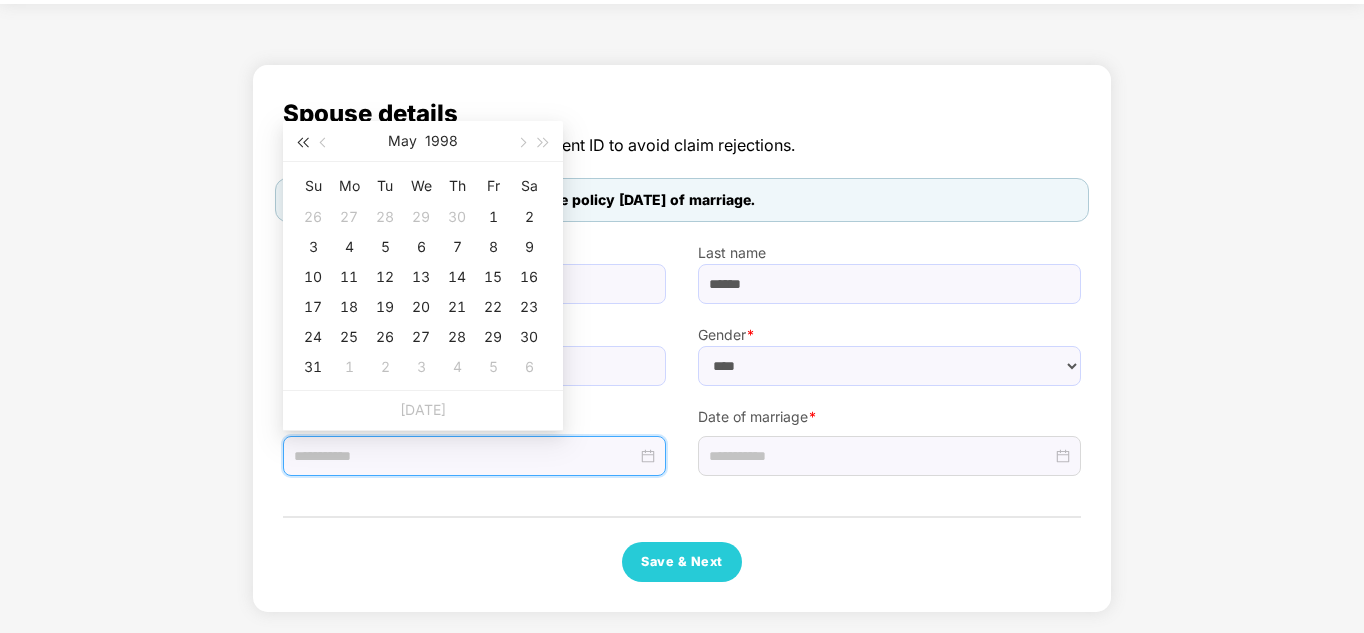 click at bounding box center (302, 143) 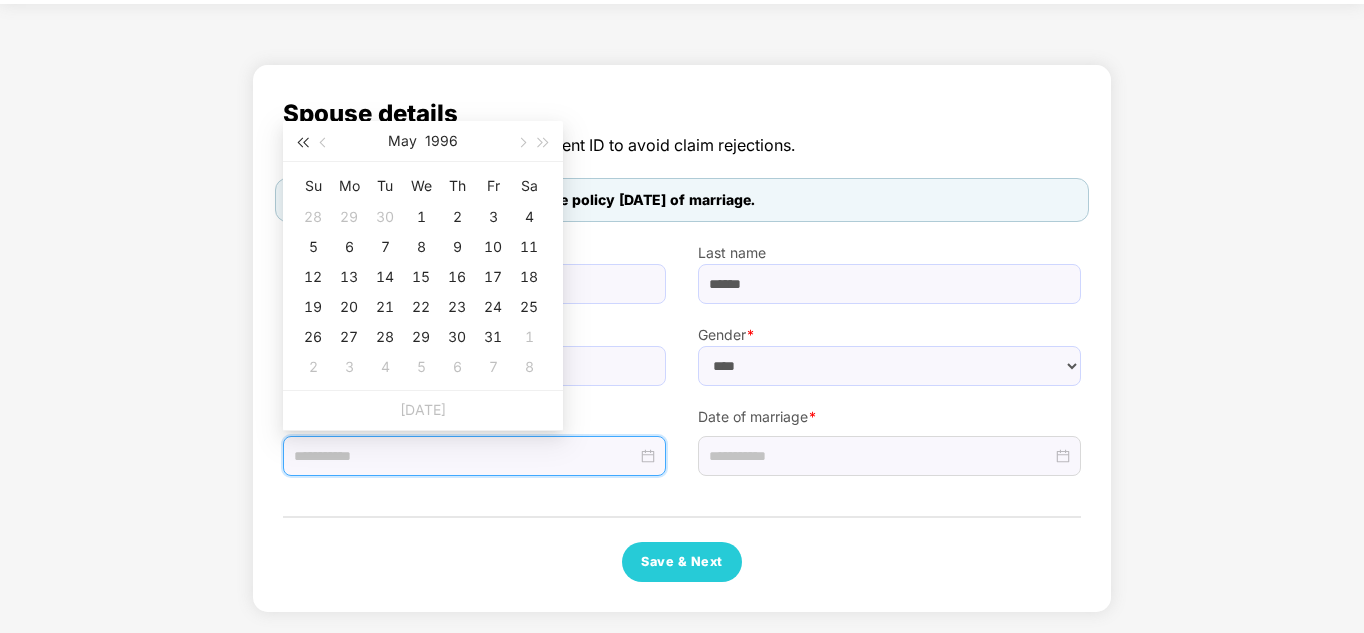 click at bounding box center (302, 143) 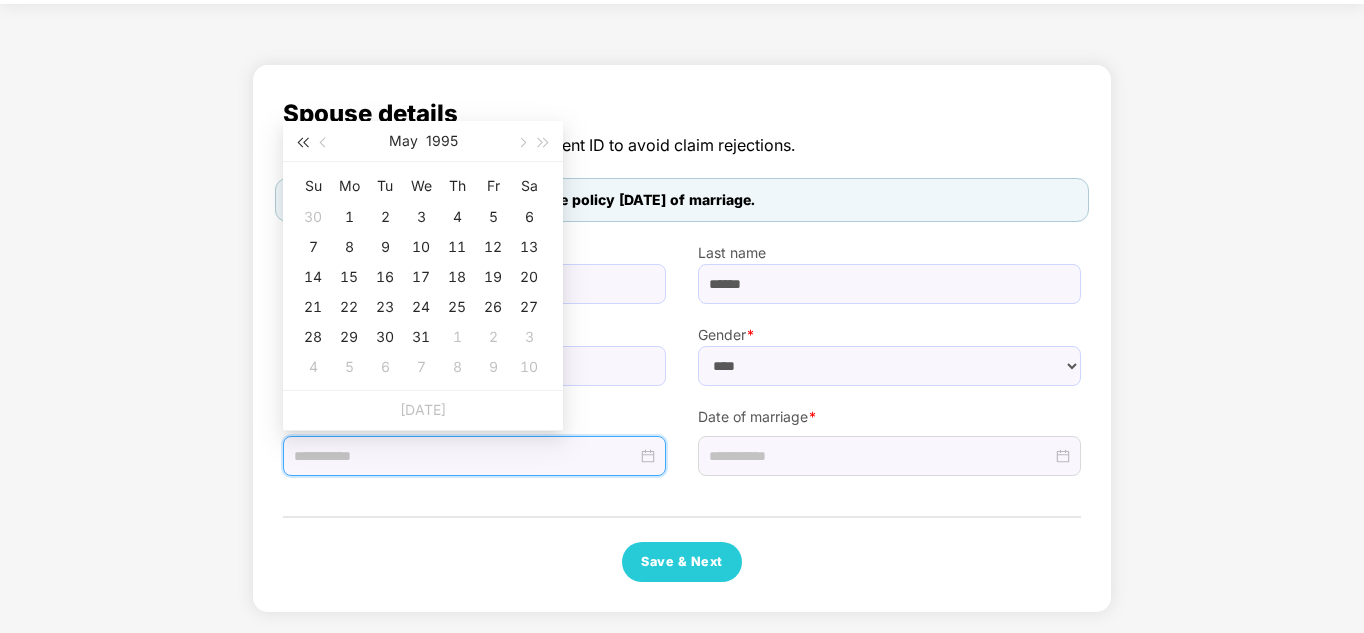 click at bounding box center (302, 143) 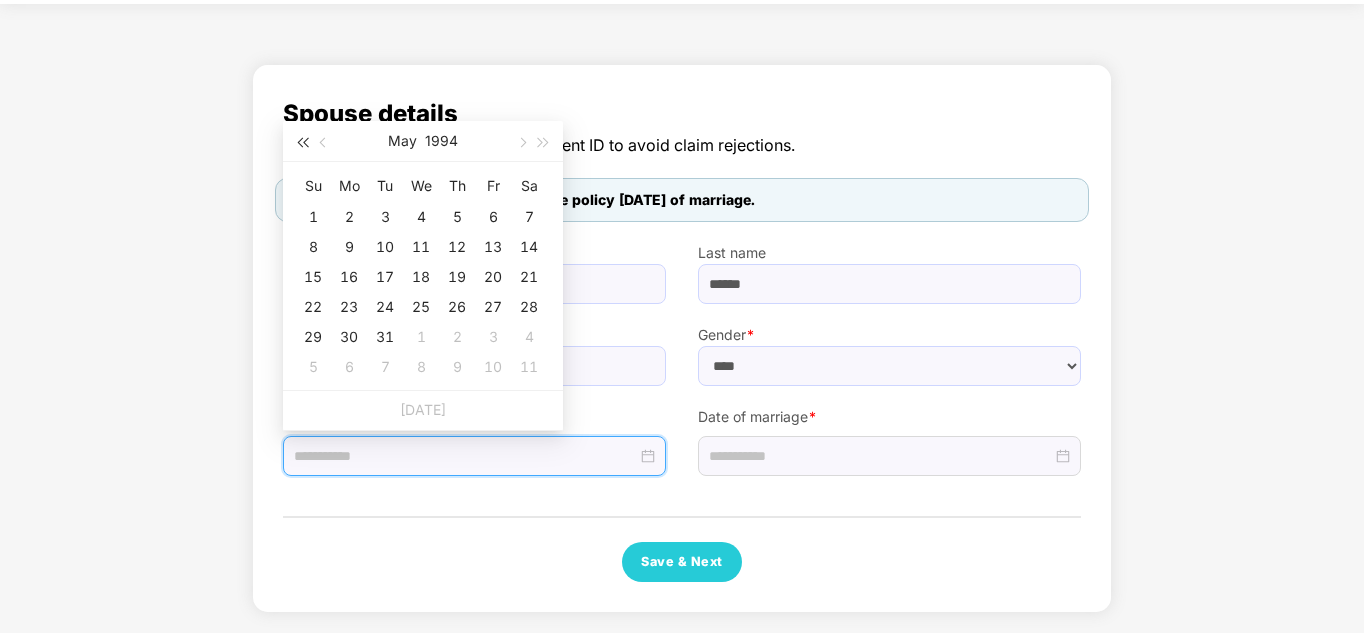 click at bounding box center [302, 143] 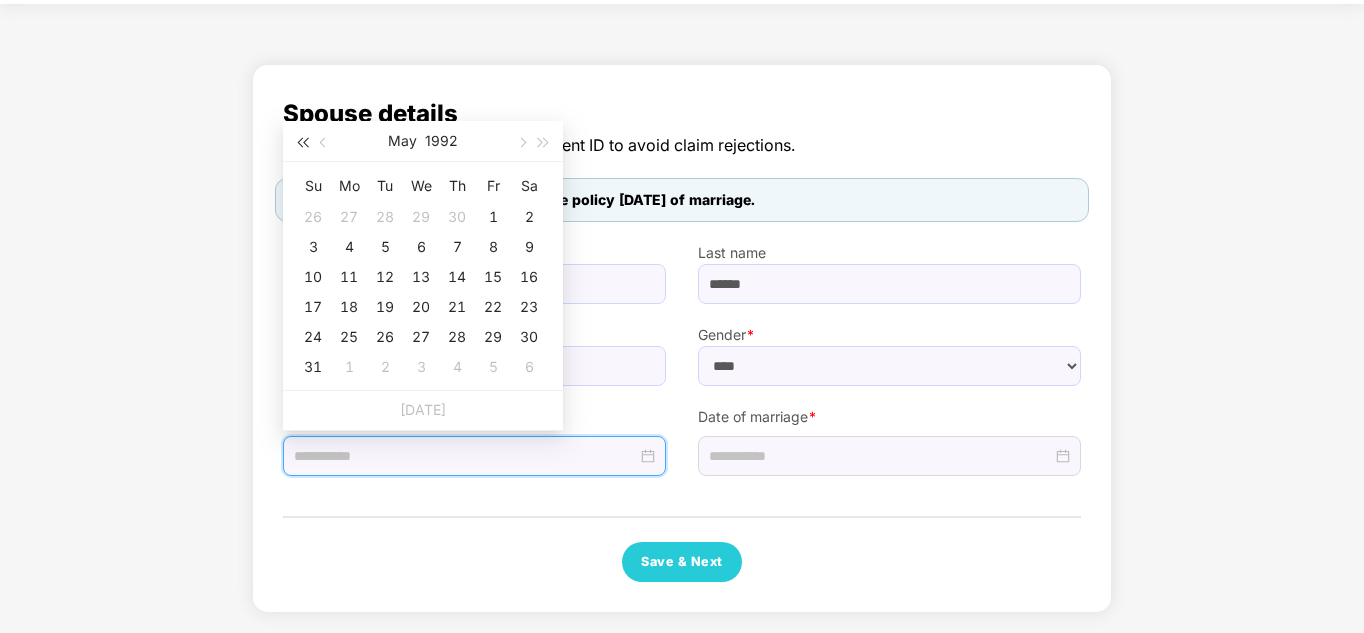 click at bounding box center (302, 143) 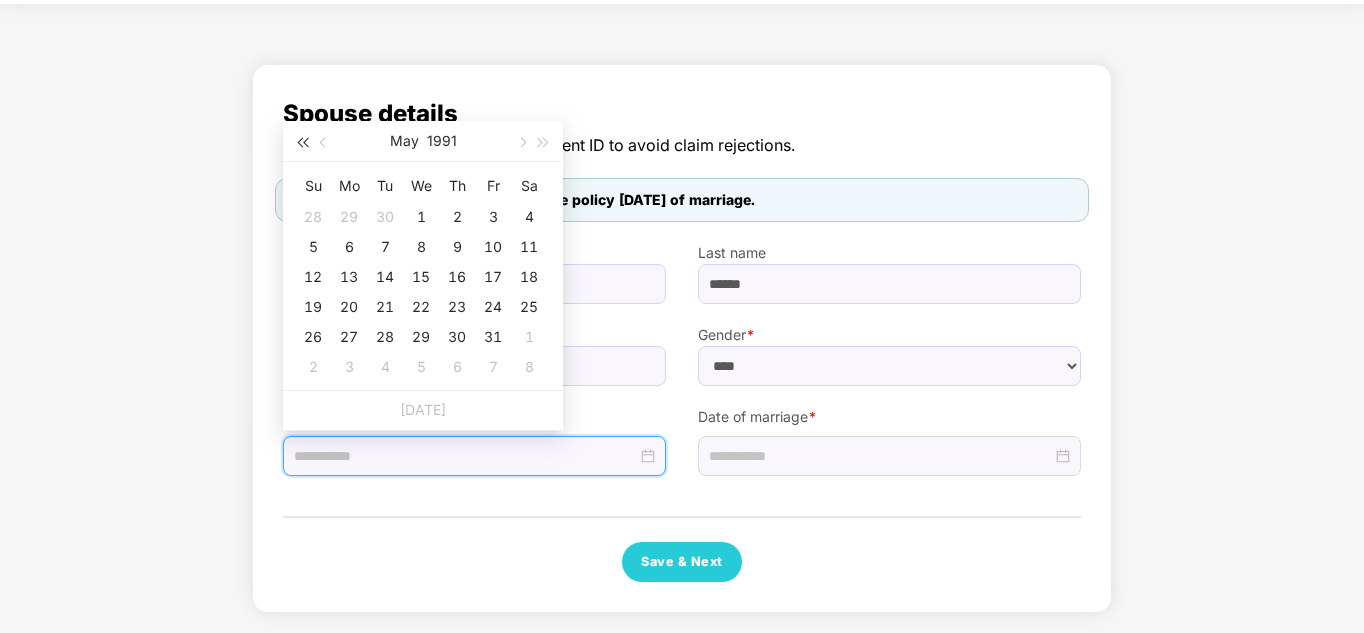click at bounding box center (302, 143) 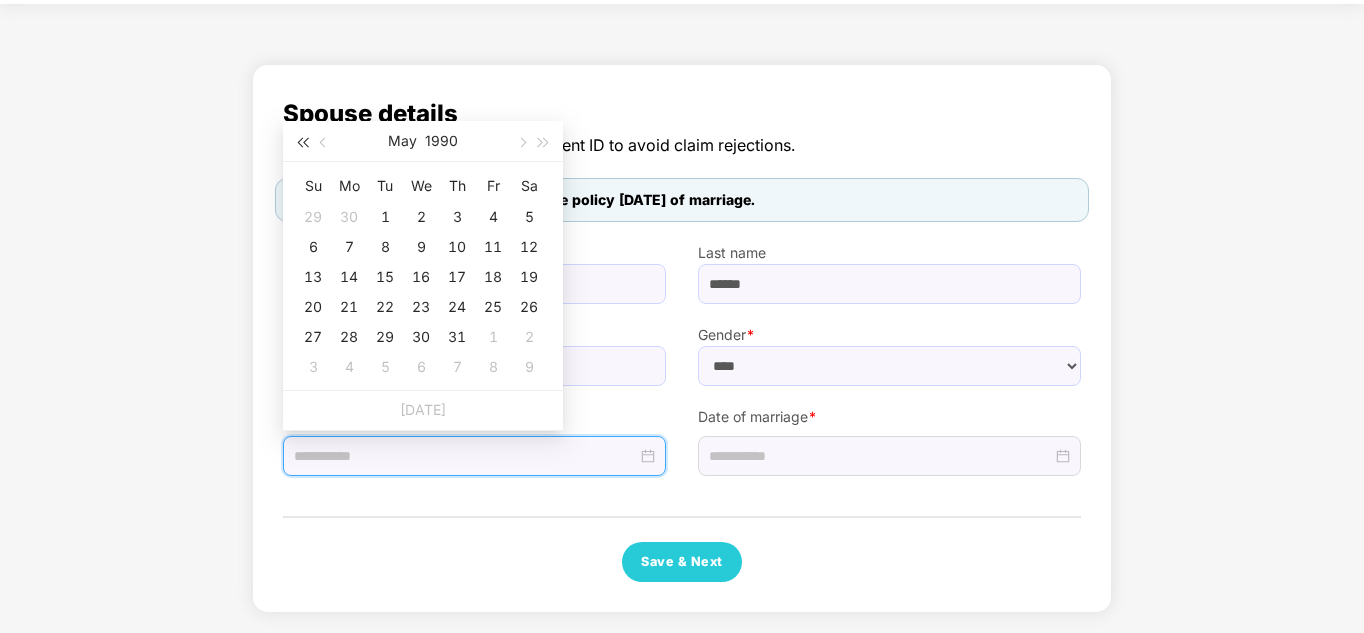 click at bounding box center (302, 143) 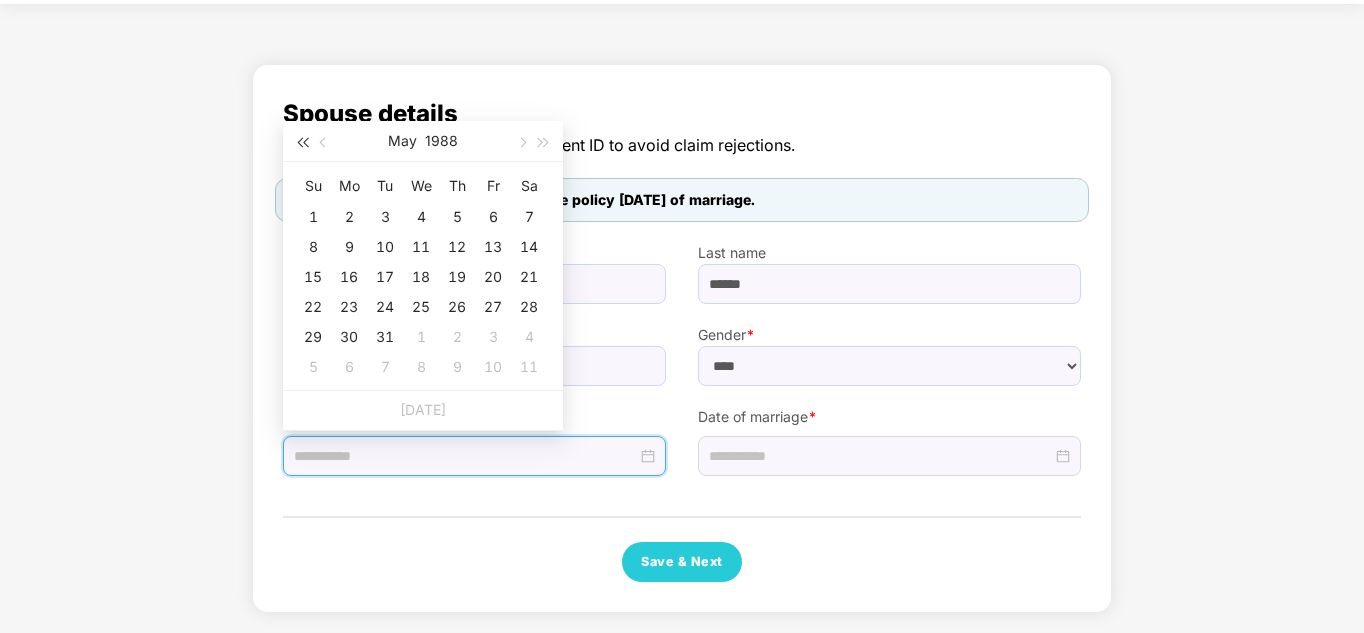 click at bounding box center (302, 143) 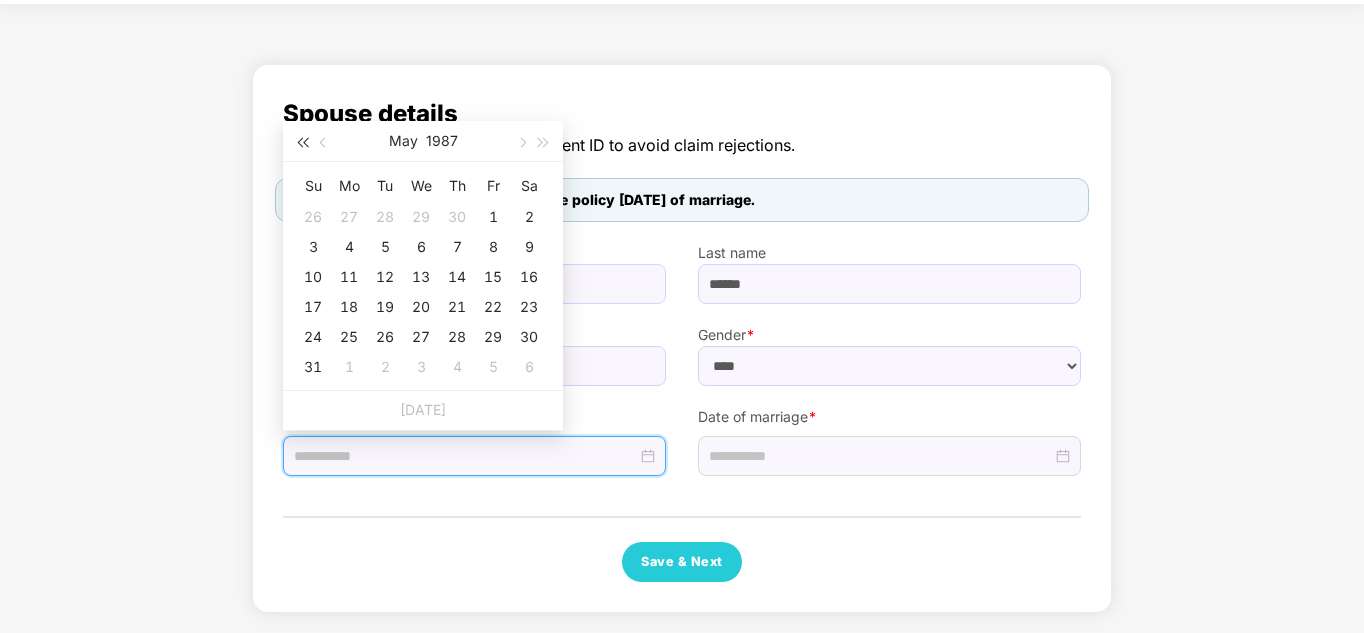 click at bounding box center [302, 143] 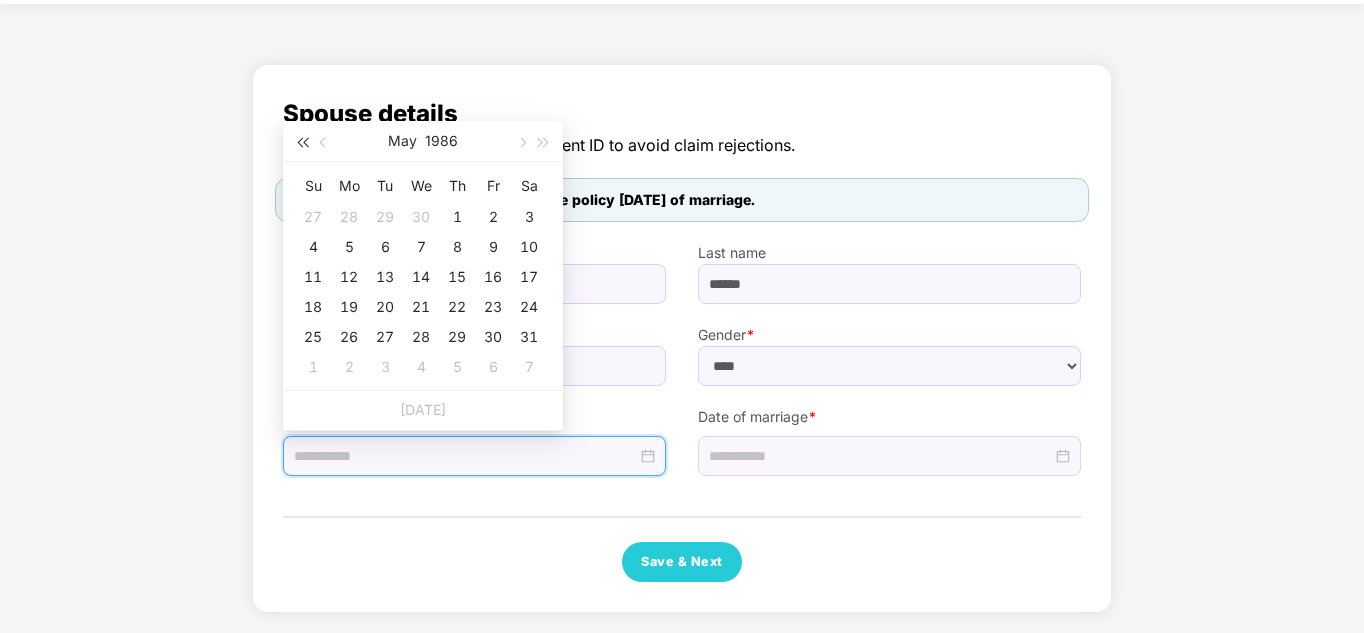click at bounding box center [302, 143] 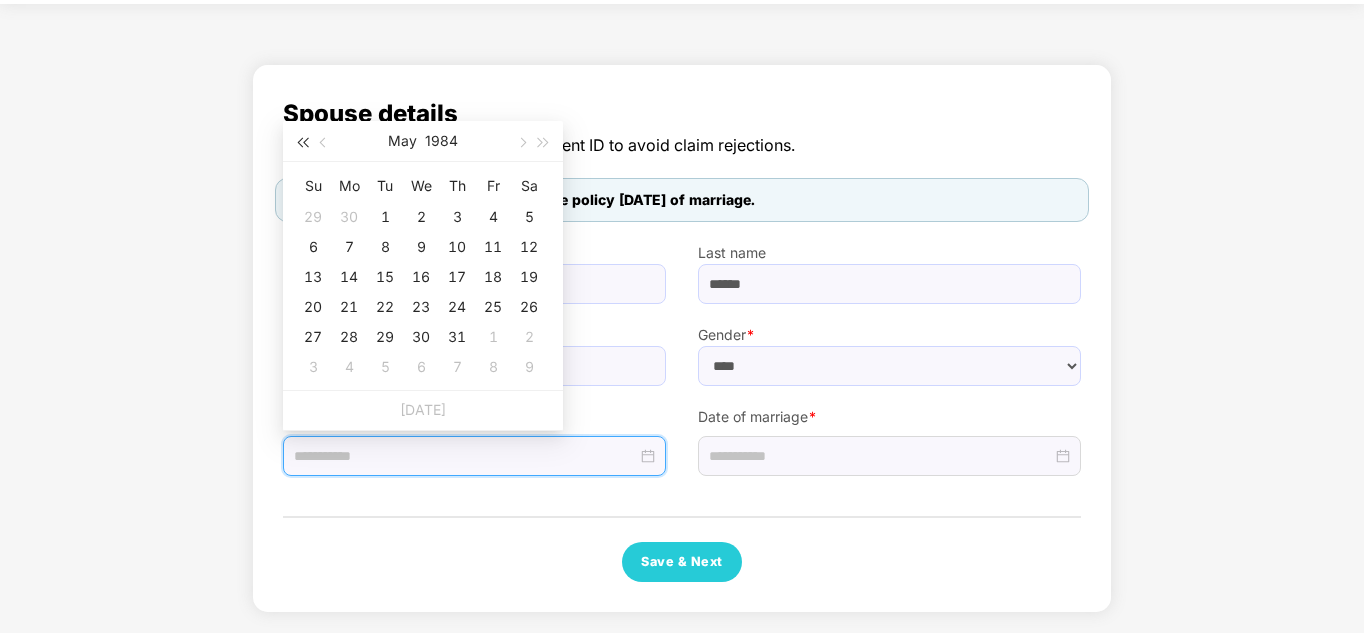 click at bounding box center (302, 143) 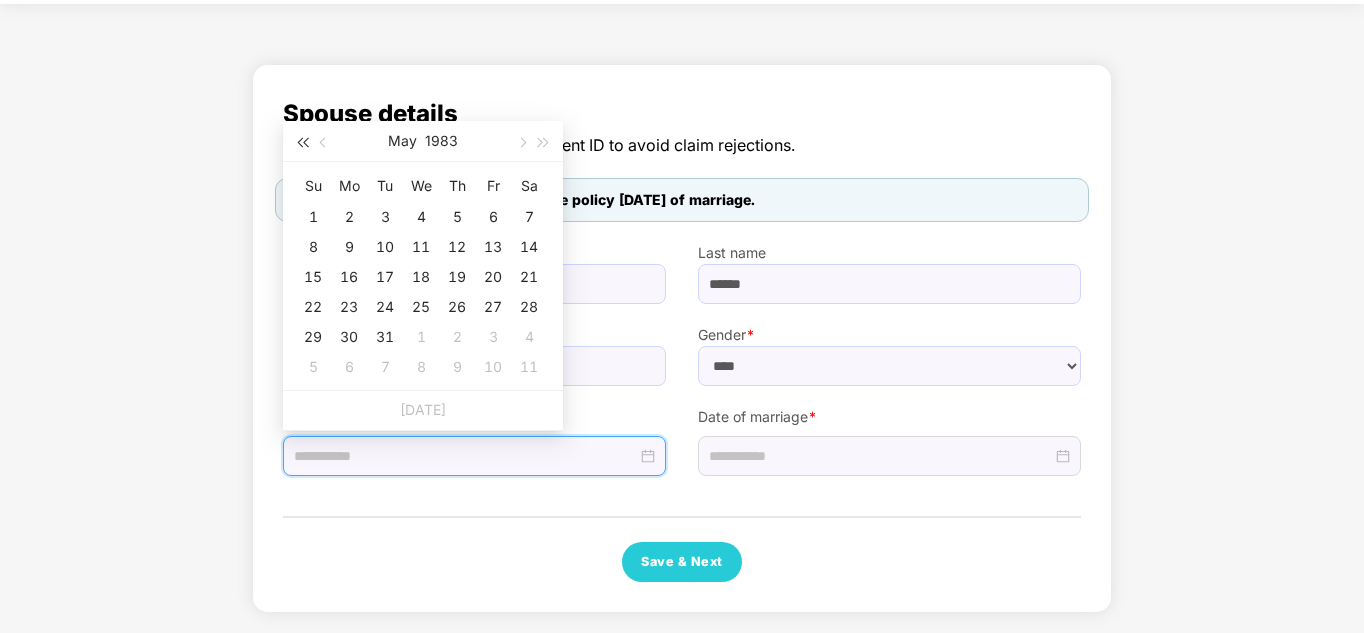 click at bounding box center (302, 143) 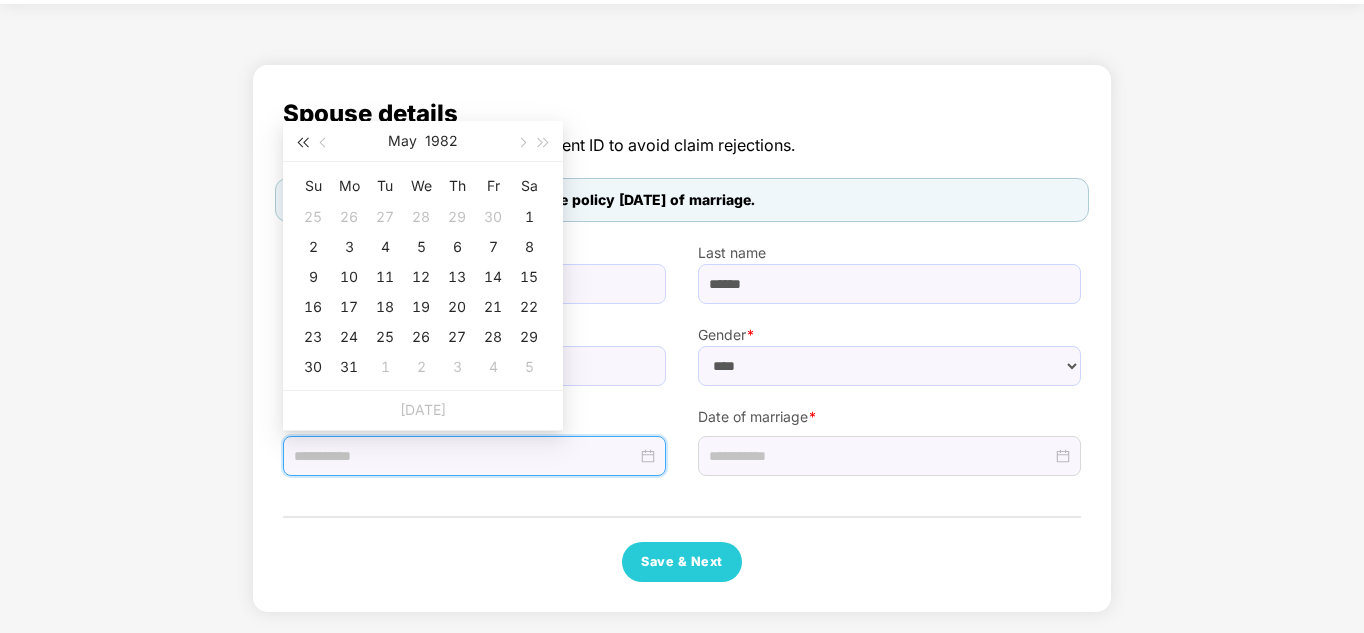 click at bounding box center [302, 143] 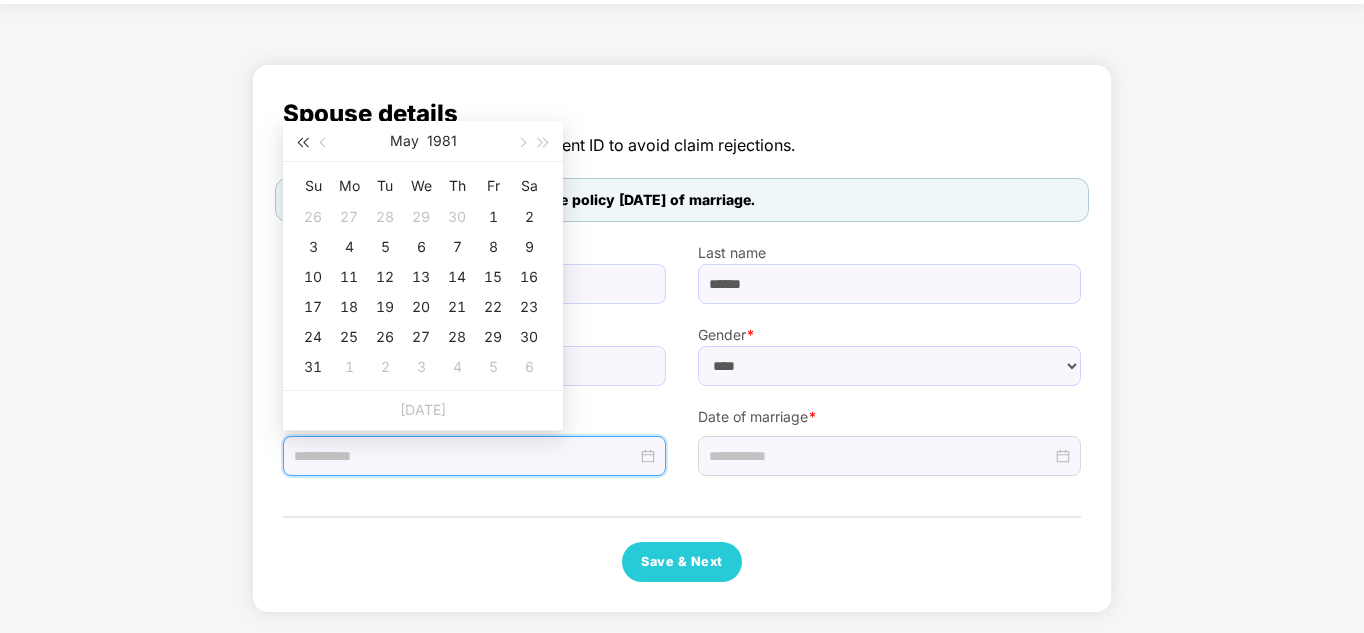 click at bounding box center [302, 143] 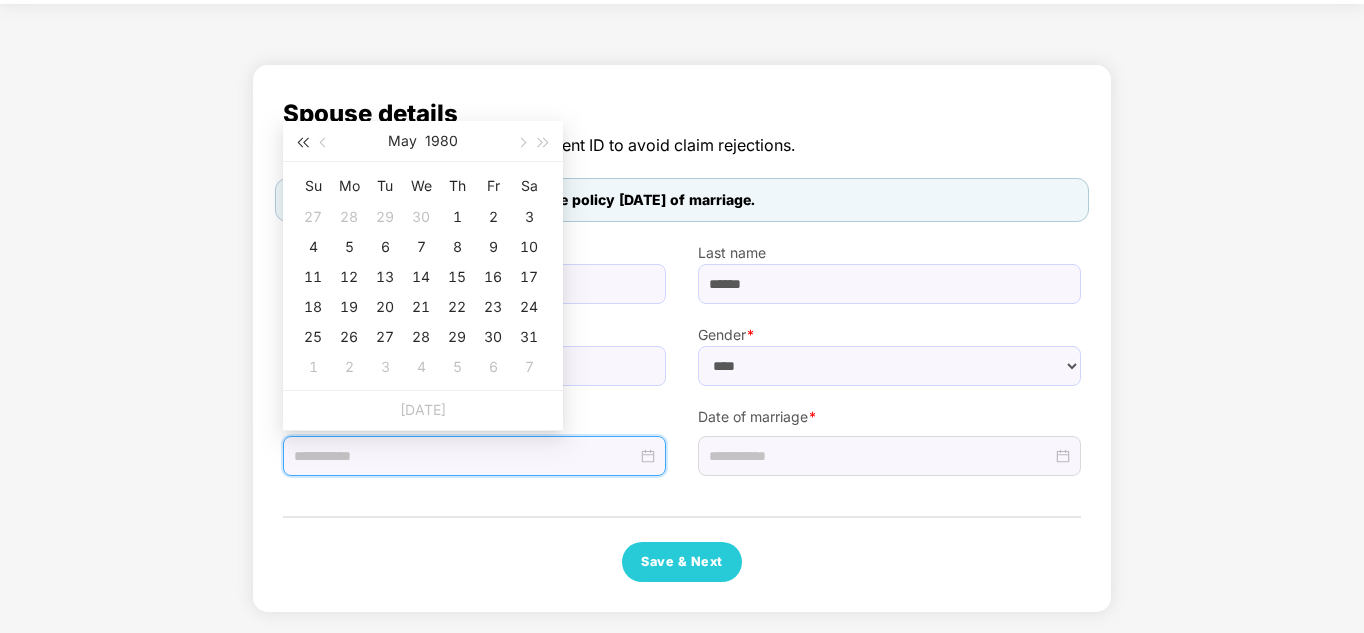 click at bounding box center (302, 143) 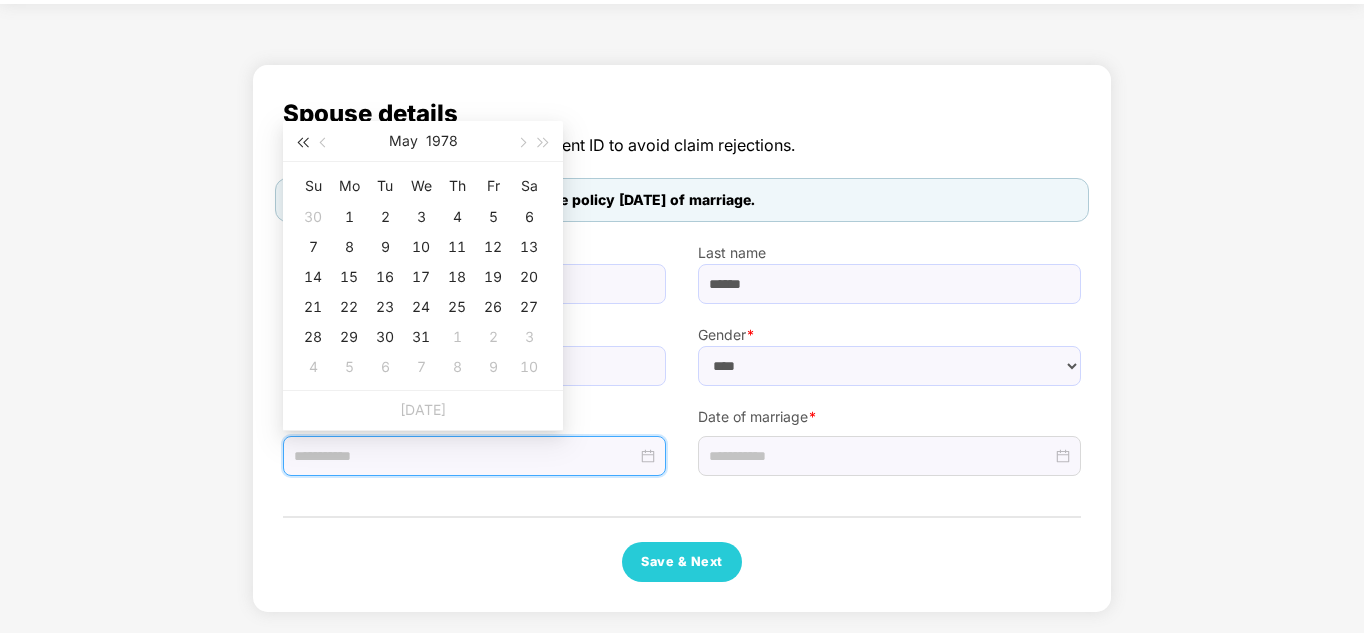 click at bounding box center (302, 143) 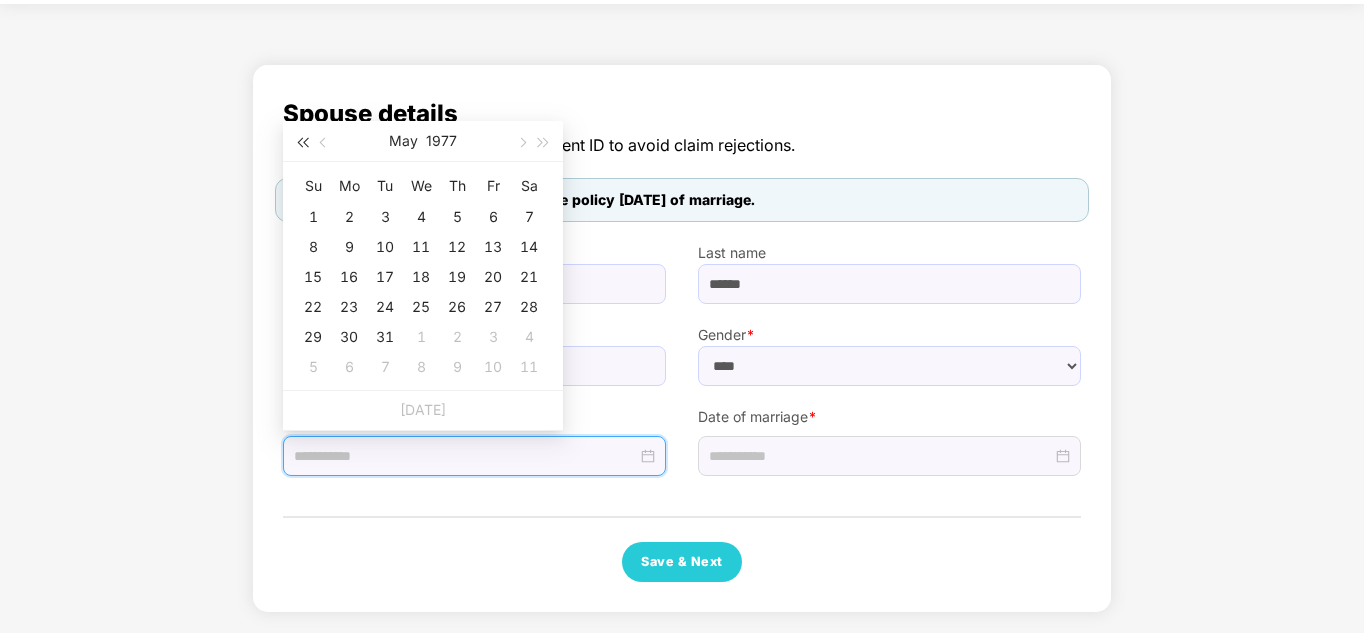 click at bounding box center [302, 143] 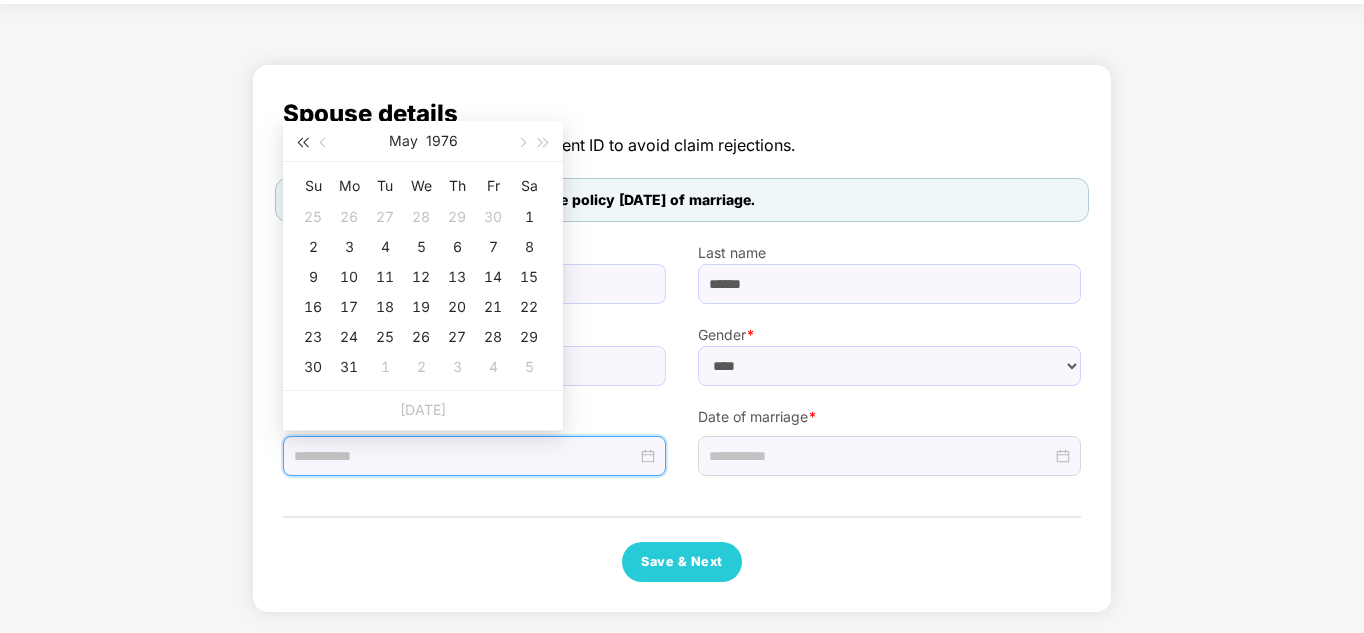 click at bounding box center (302, 143) 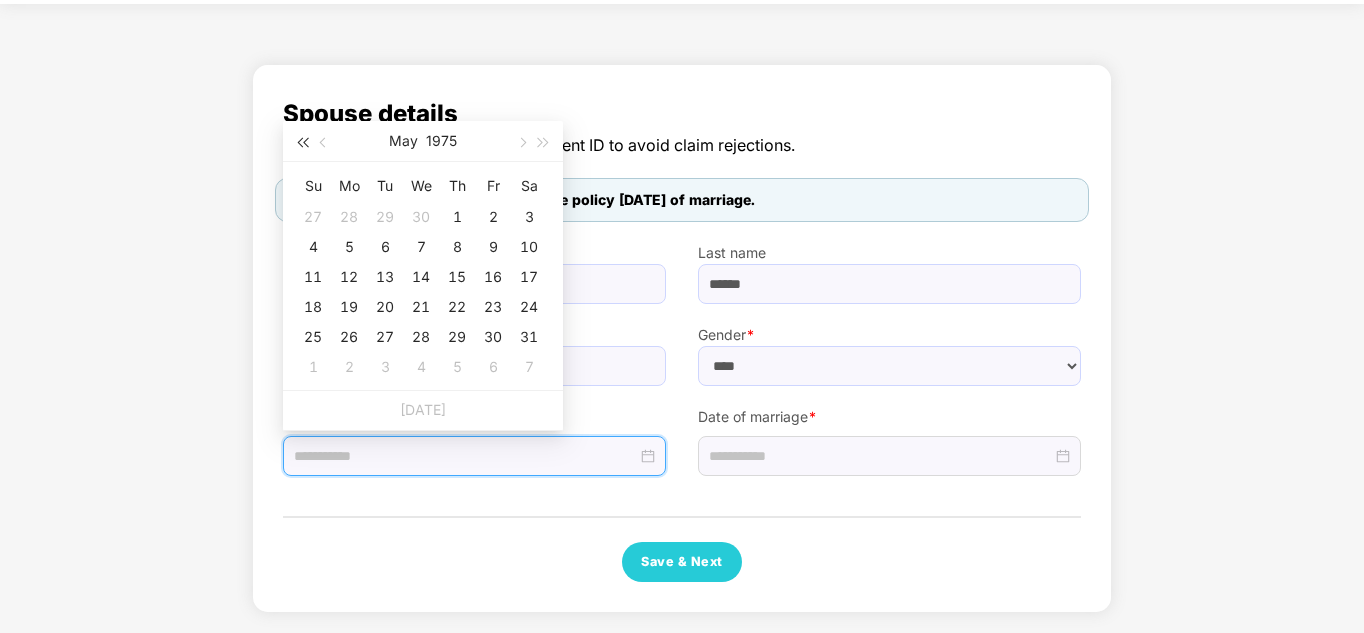 click at bounding box center (302, 143) 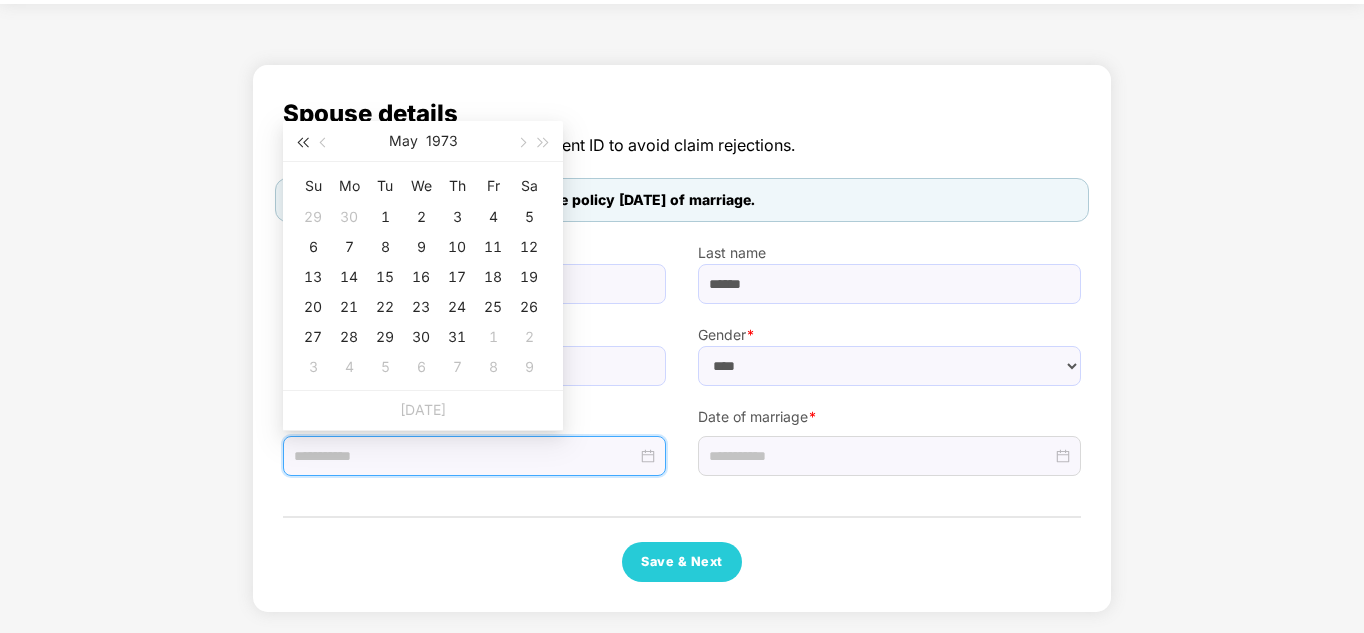 click at bounding box center [302, 143] 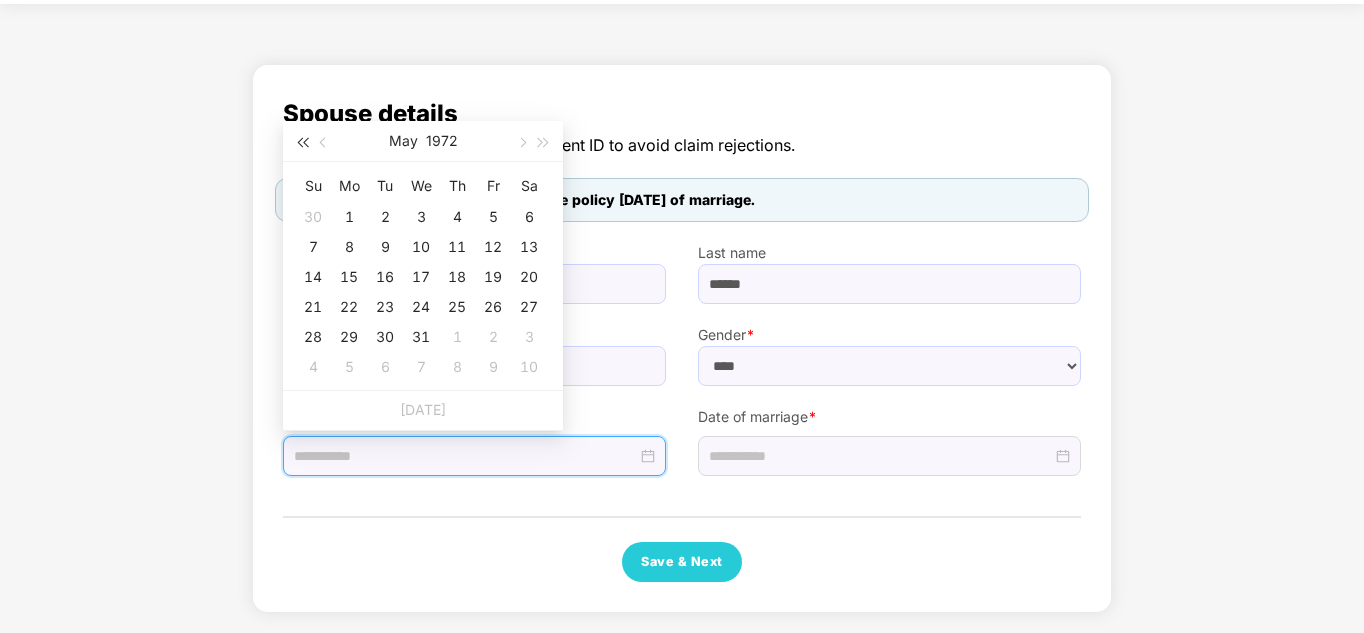 click at bounding box center (302, 143) 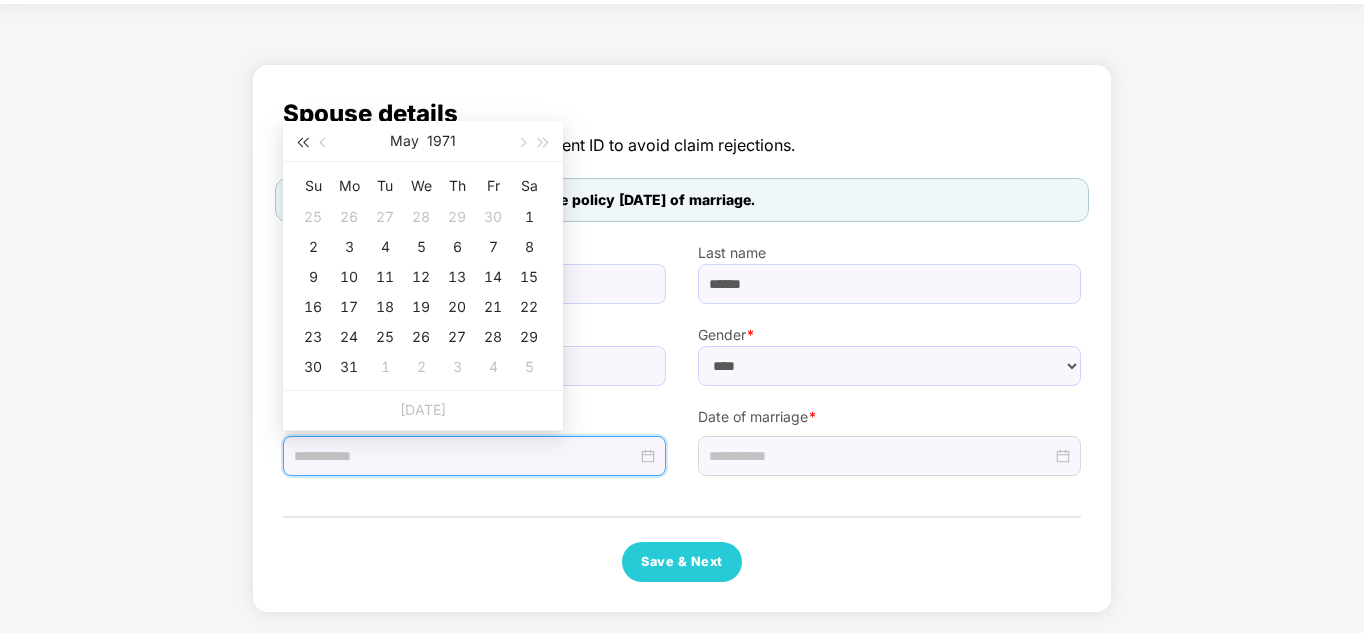click at bounding box center (302, 143) 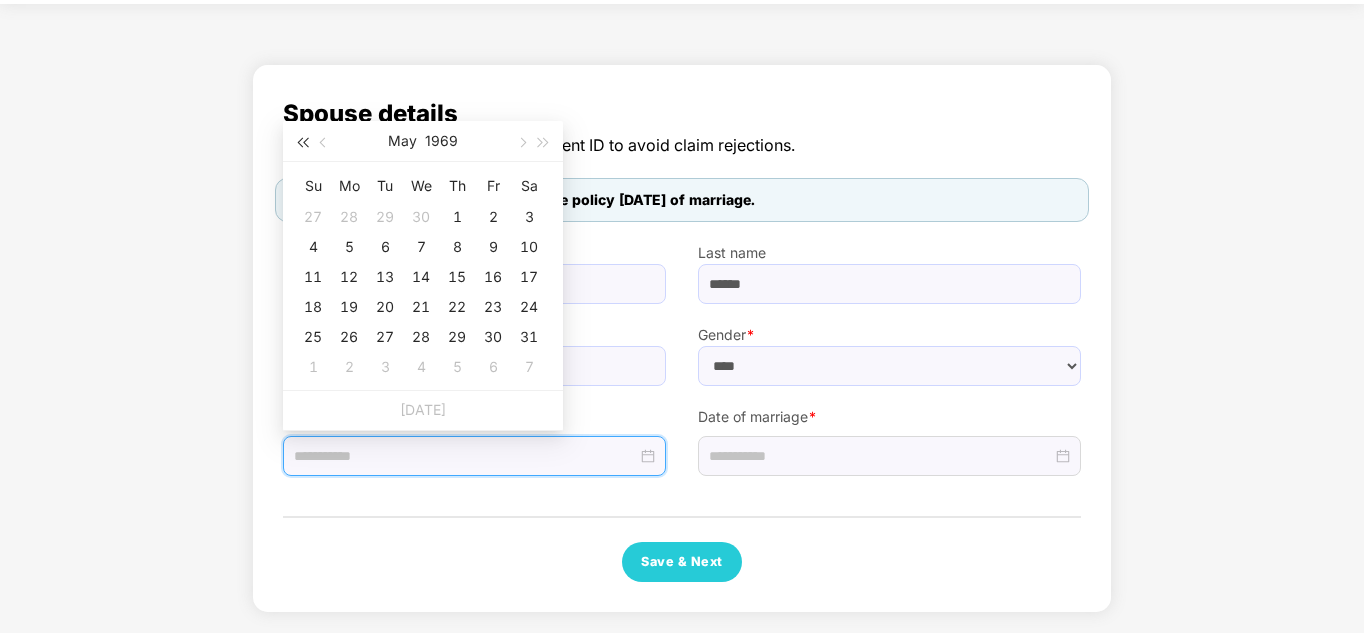 click at bounding box center (302, 143) 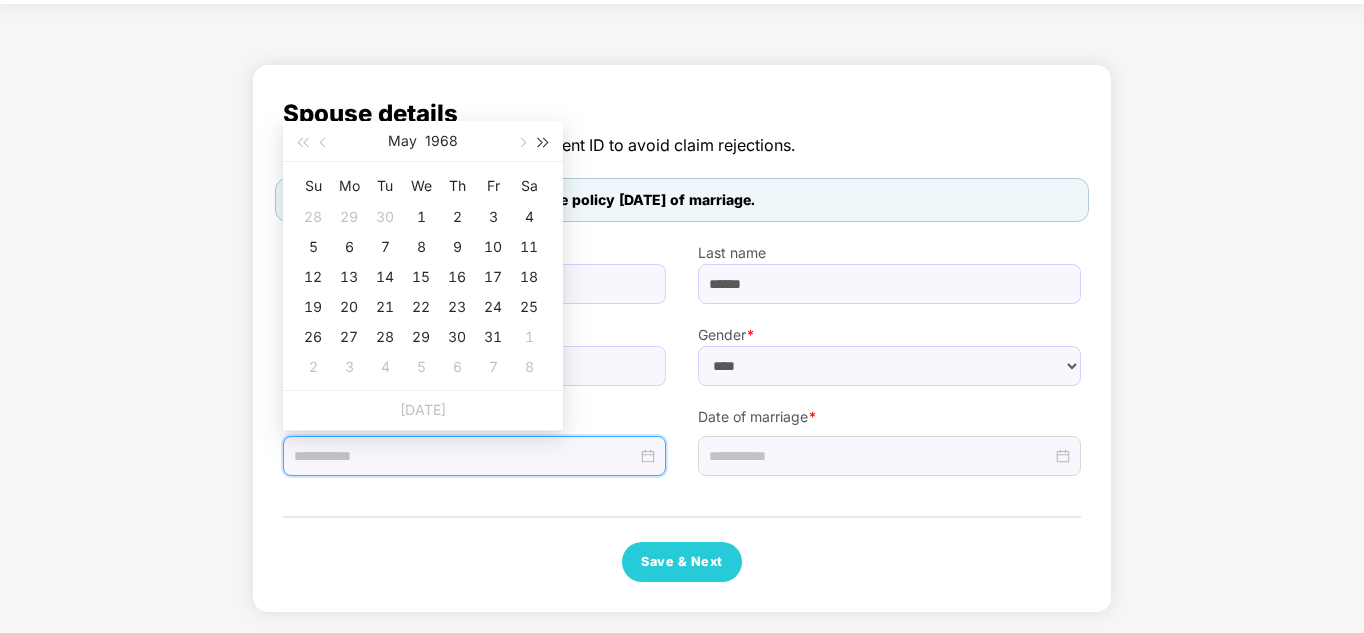 click at bounding box center (544, 141) 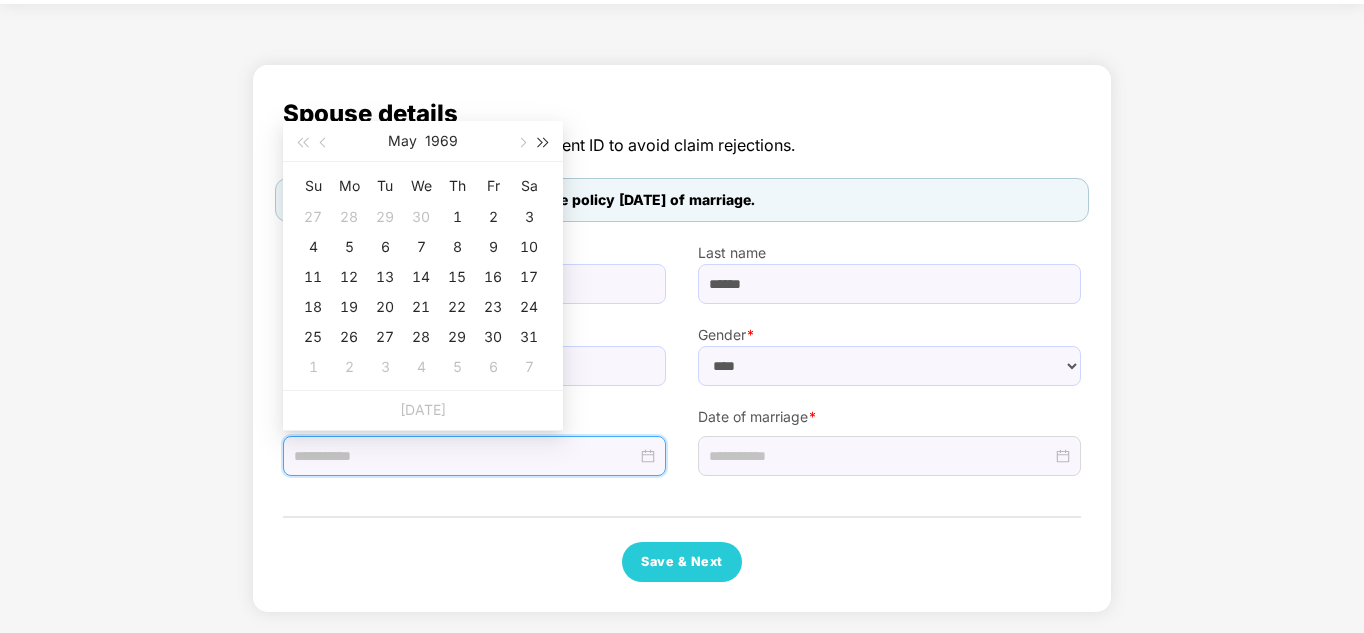 click at bounding box center (544, 141) 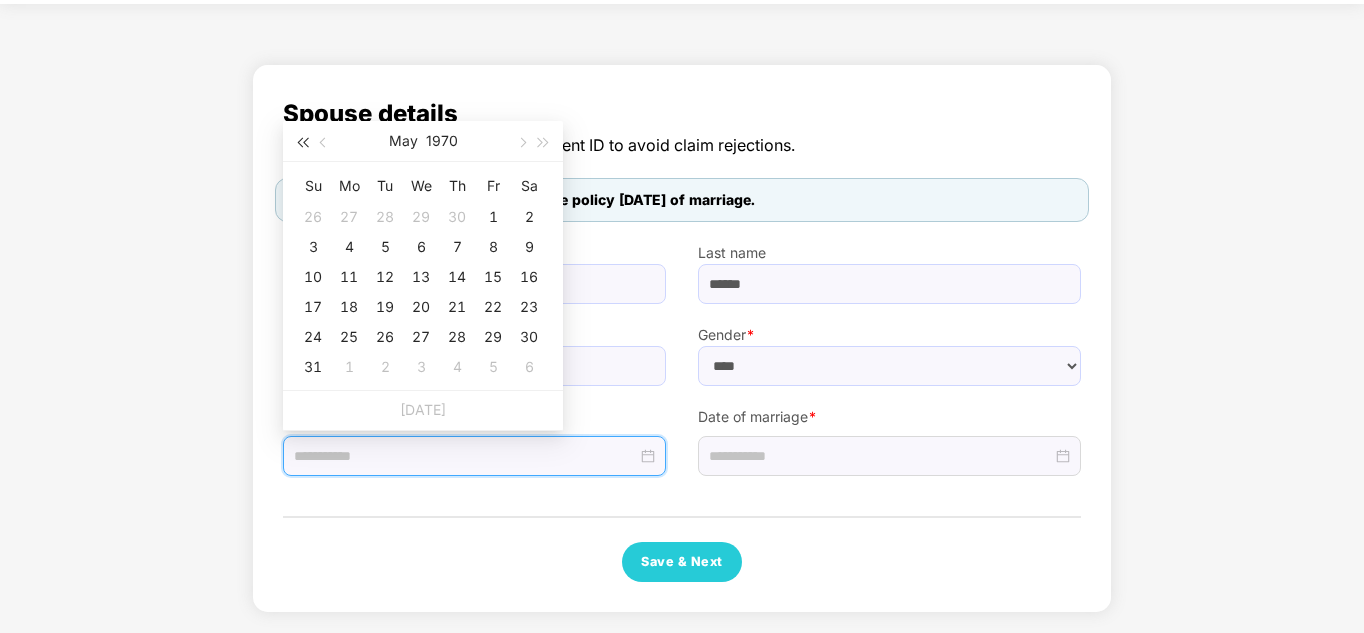 click at bounding box center (302, 143) 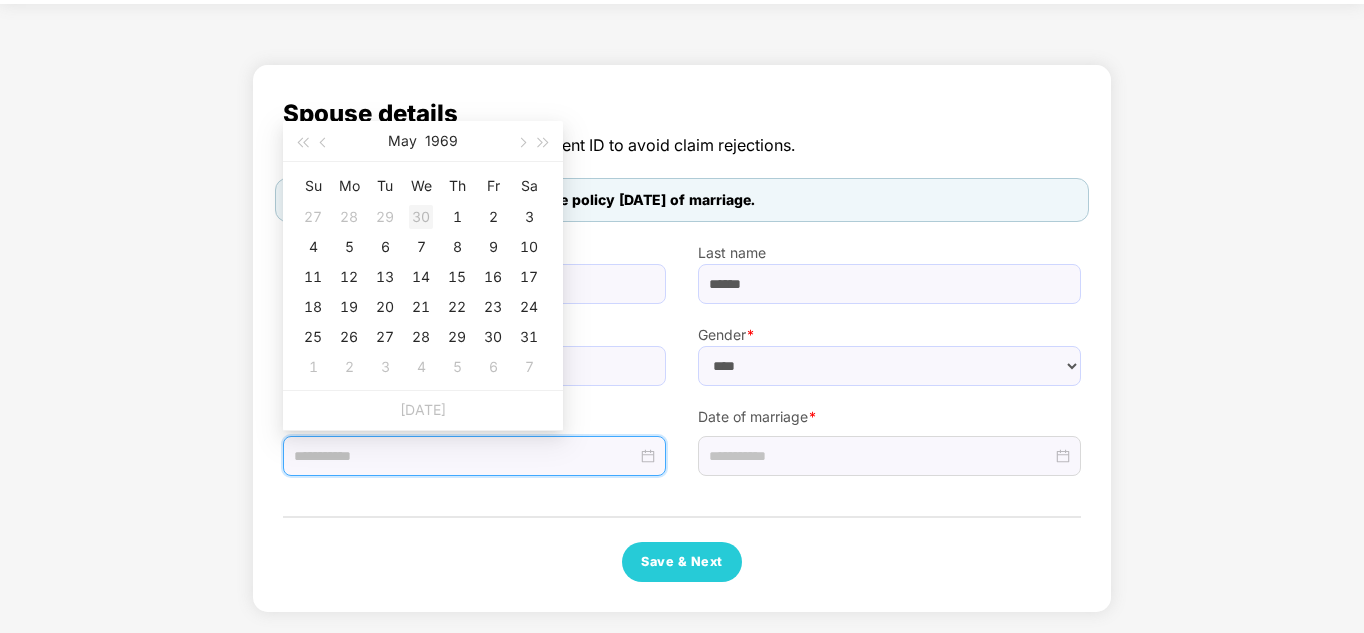 type on "**********" 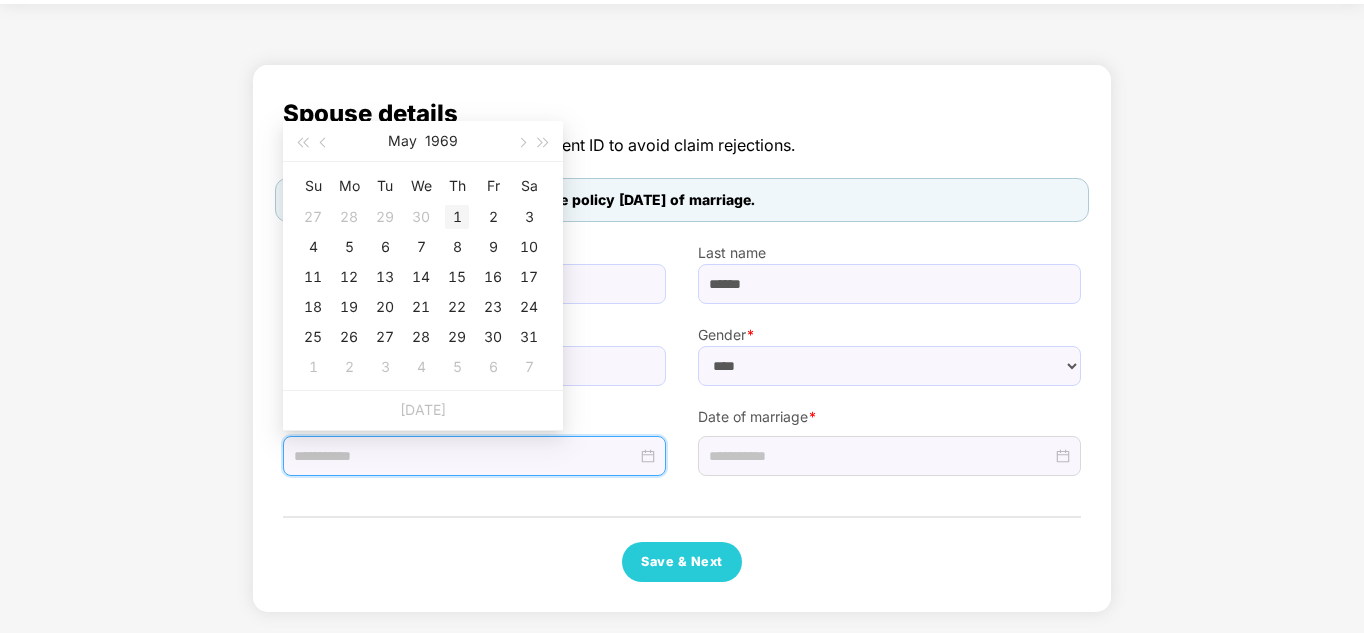 type on "**********" 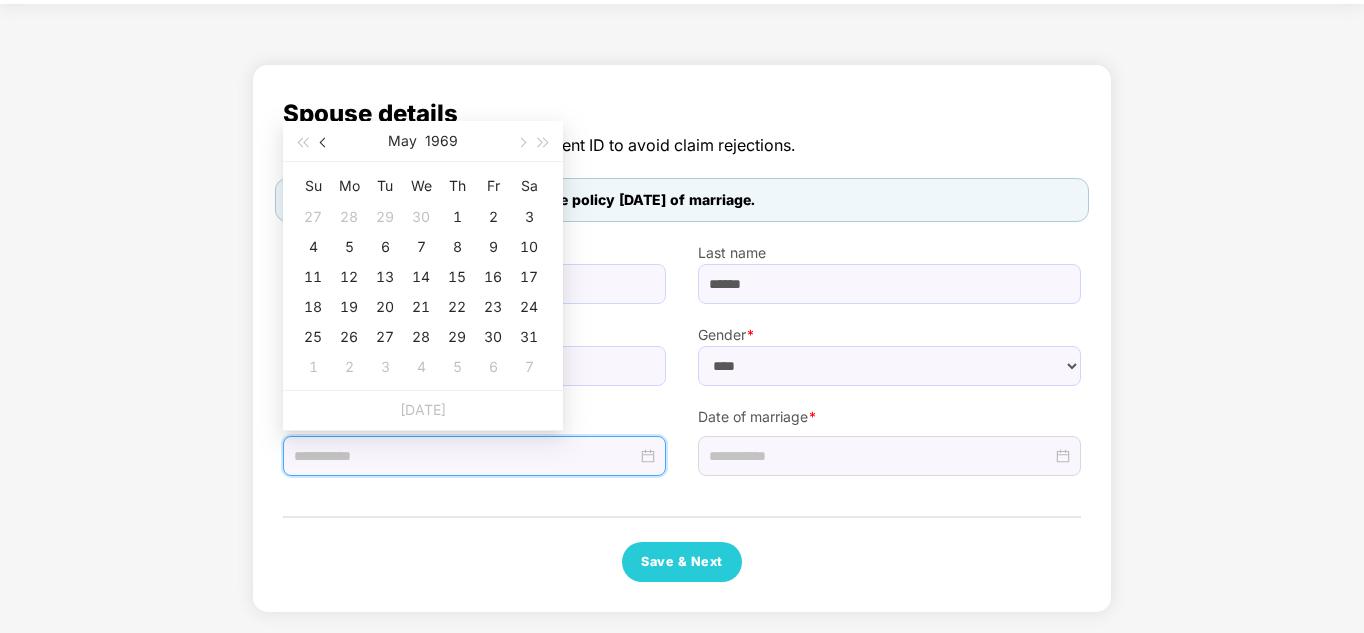 click at bounding box center (324, 141) 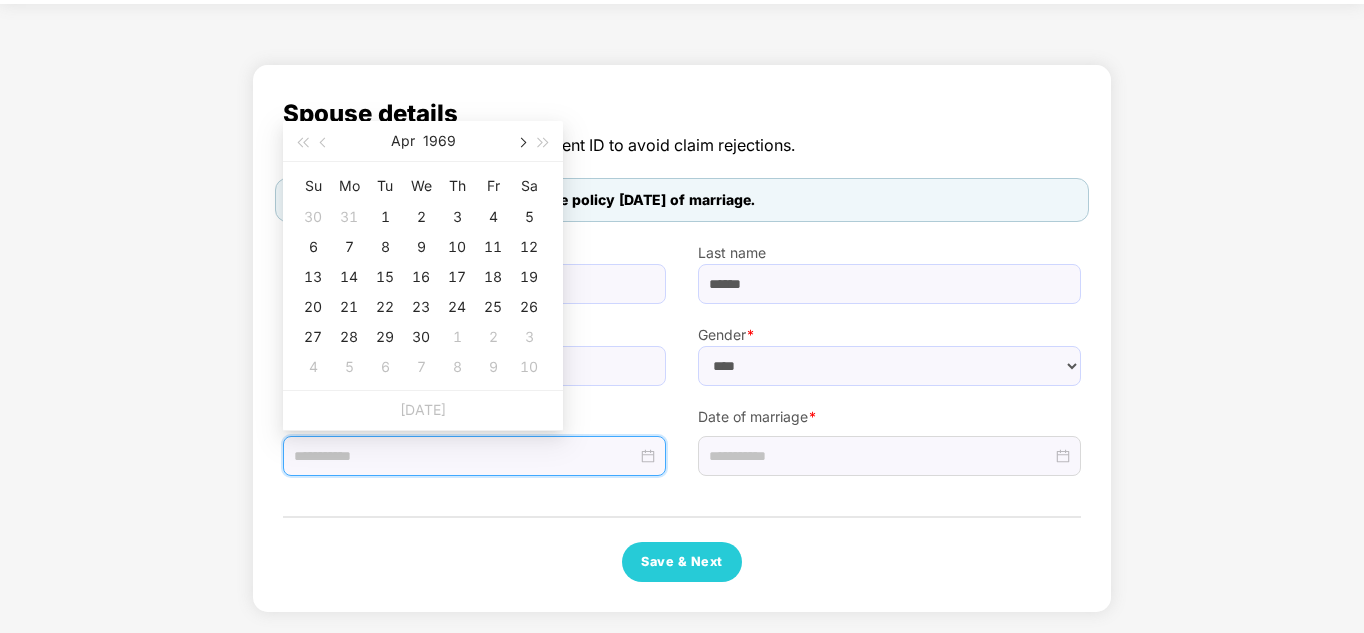 click at bounding box center [521, 143] 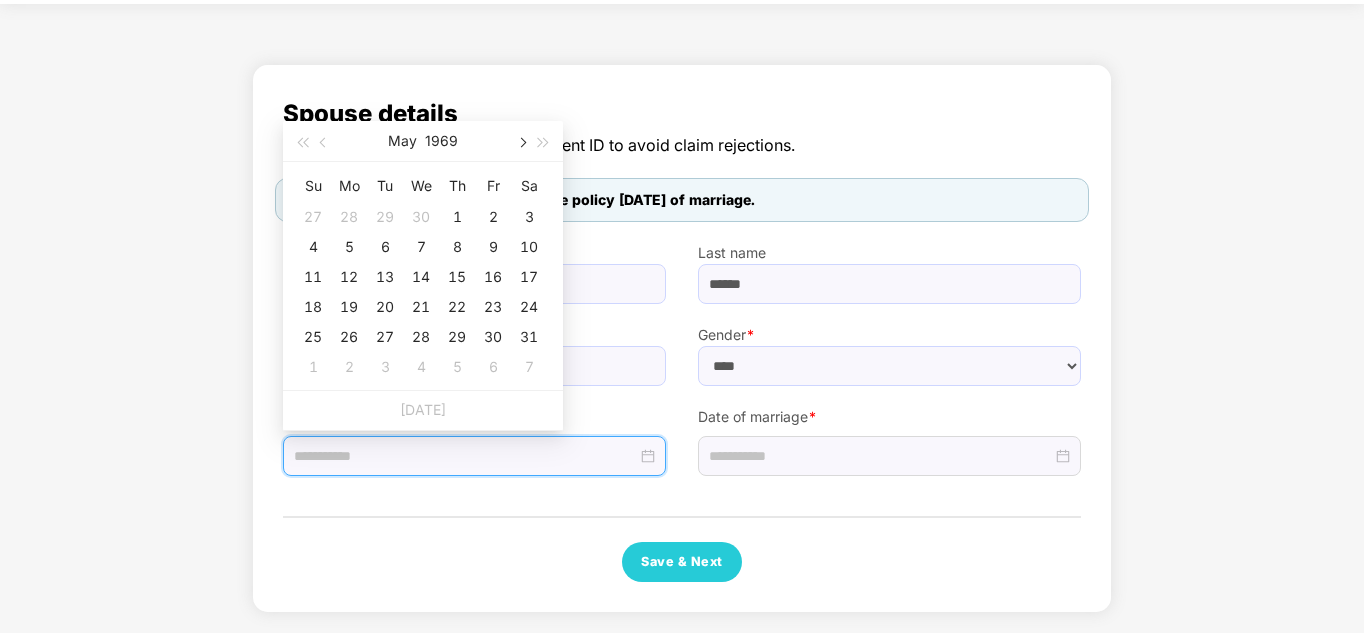click at bounding box center (521, 143) 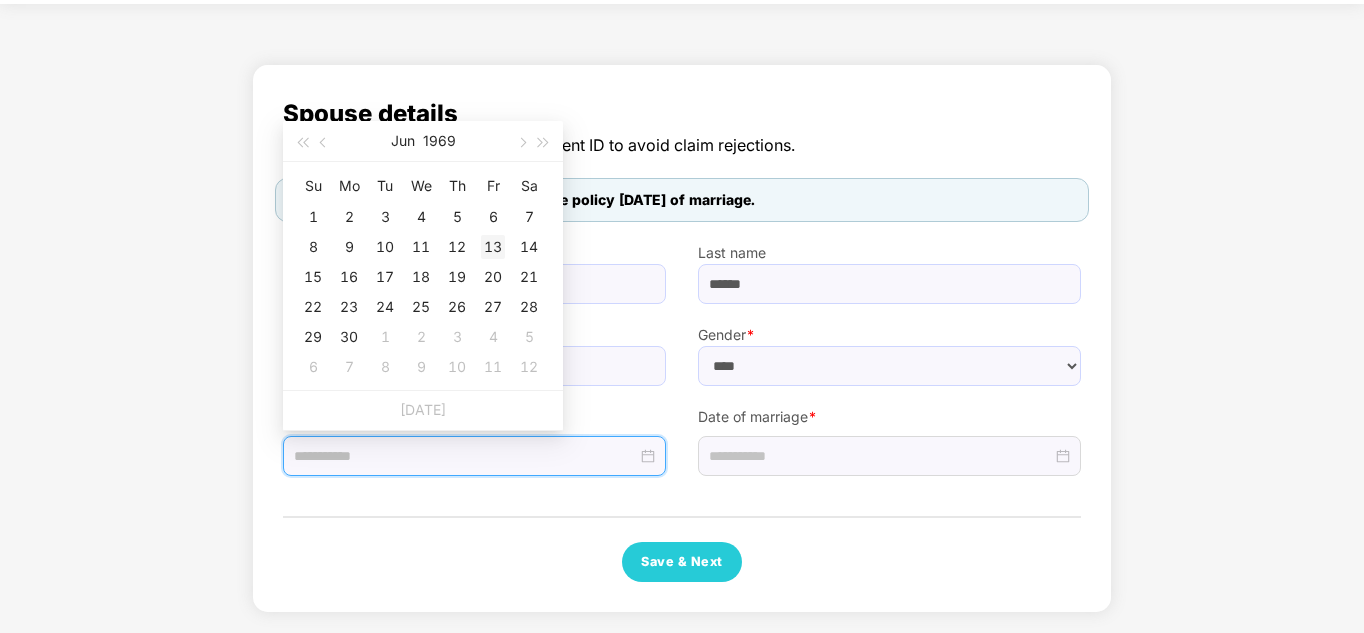 type on "**********" 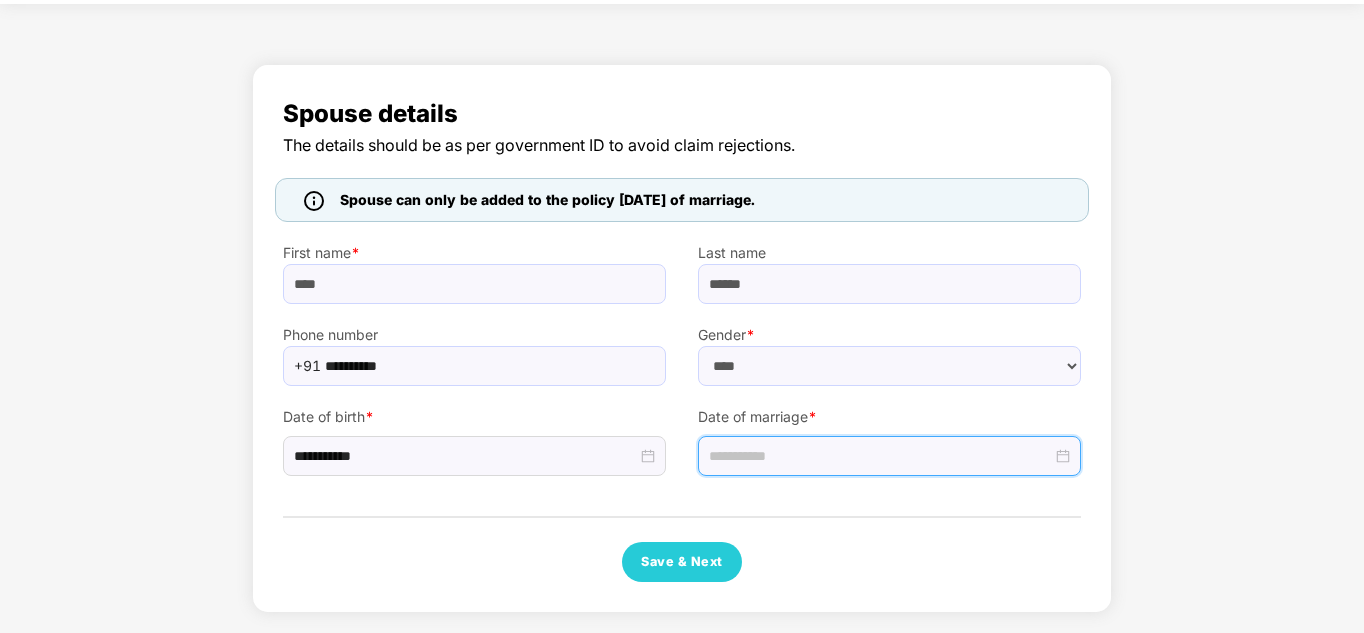 click at bounding box center [880, 456] 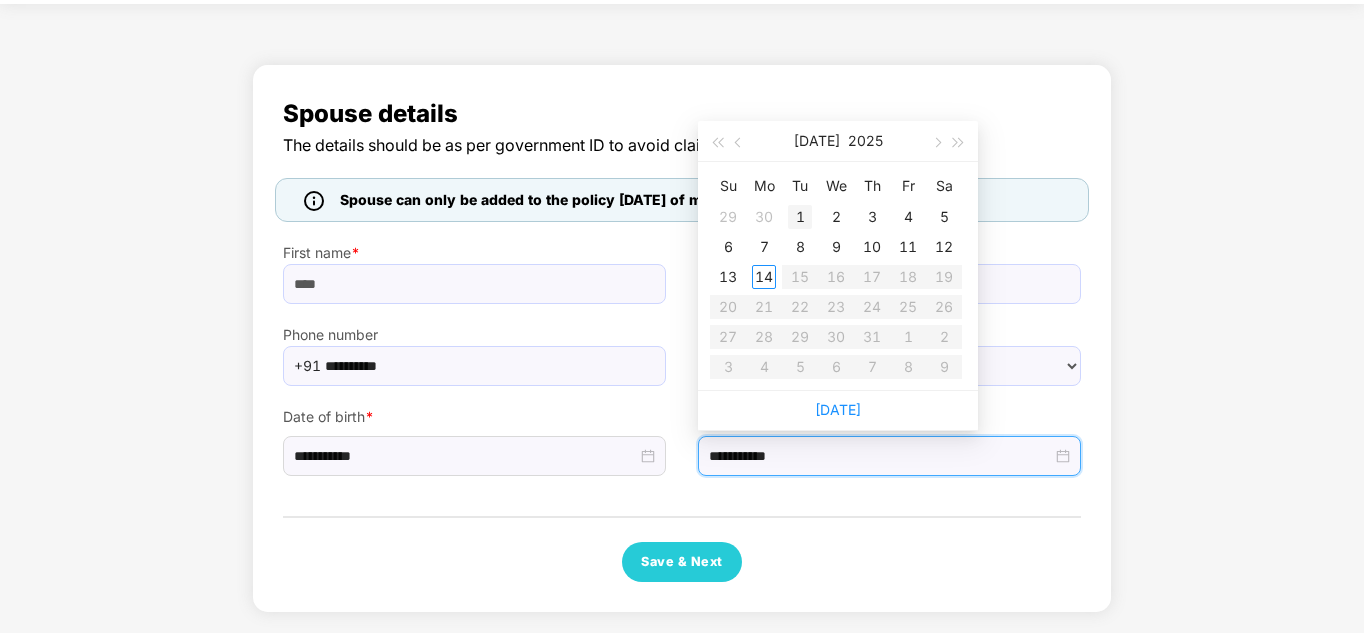 type on "**********" 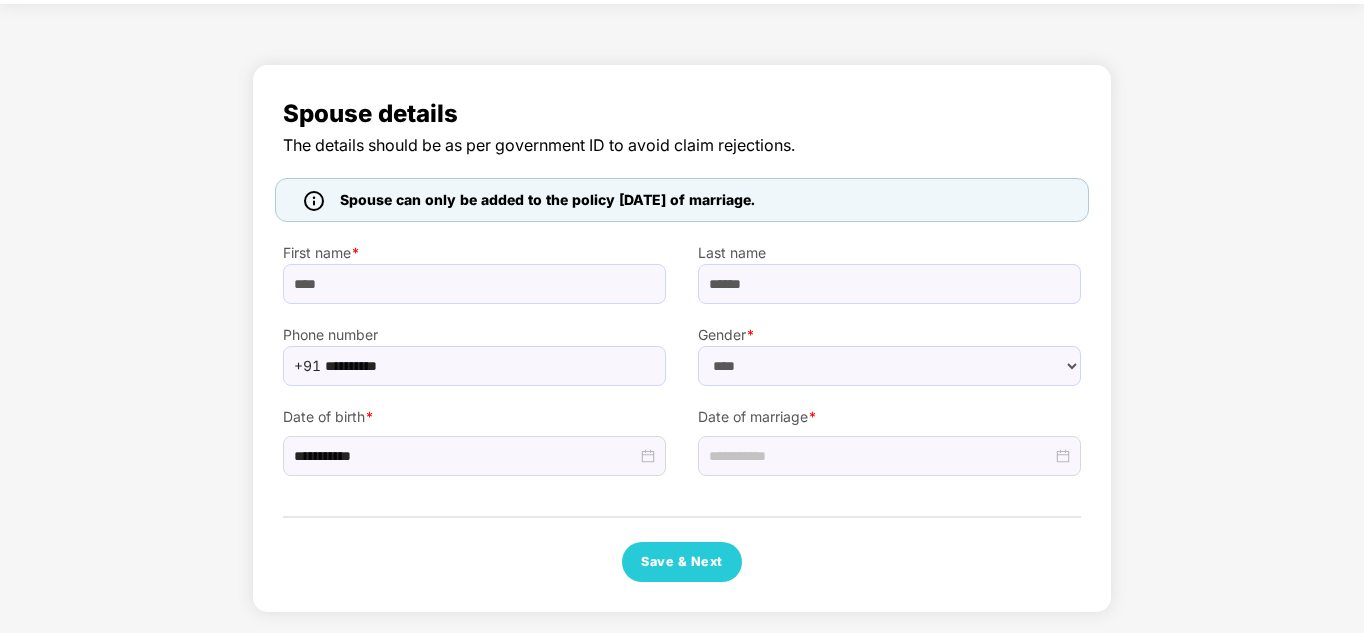 click on "Spouse can only be added to the policy [DATE] of marriage." at bounding box center [547, 200] 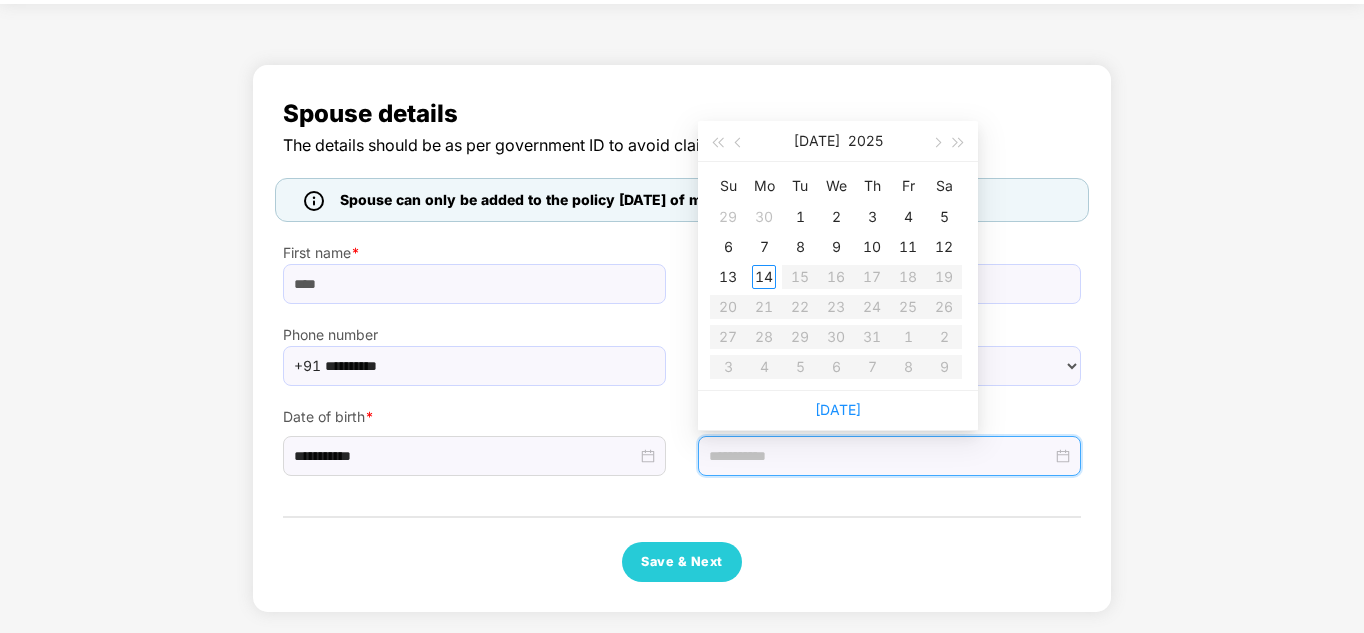 click at bounding box center [880, 456] 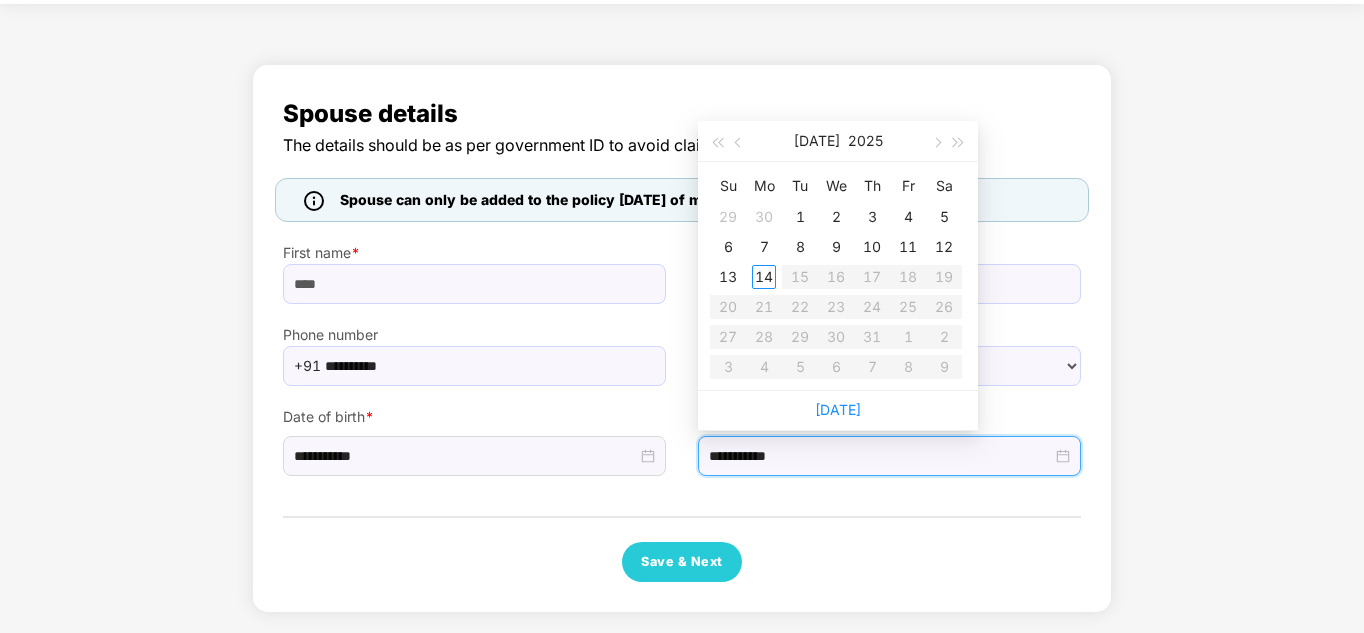 type on "**********" 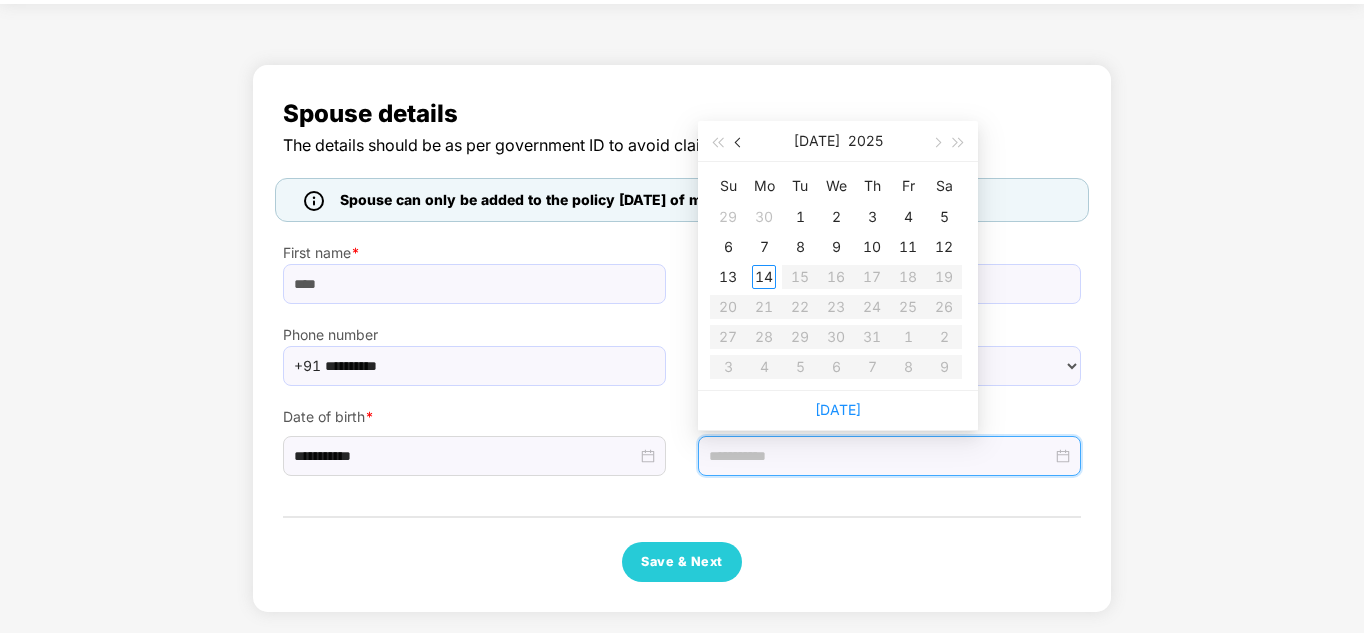 click at bounding box center (739, 141) 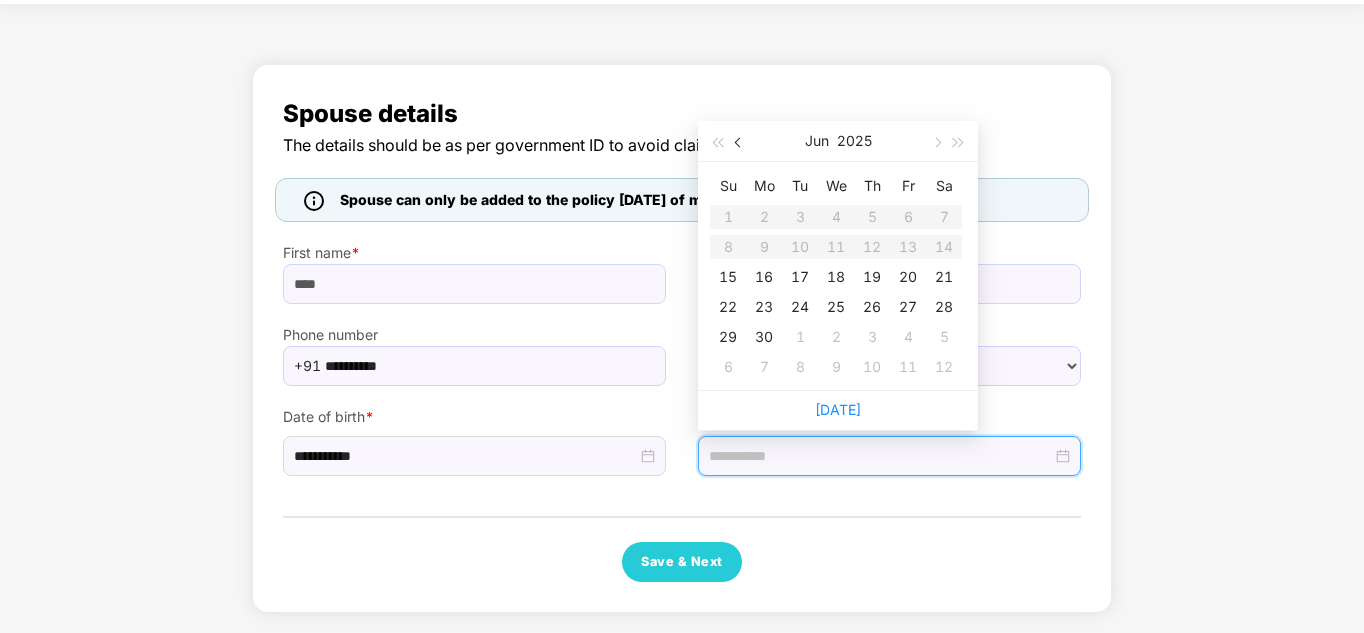 click at bounding box center (739, 141) 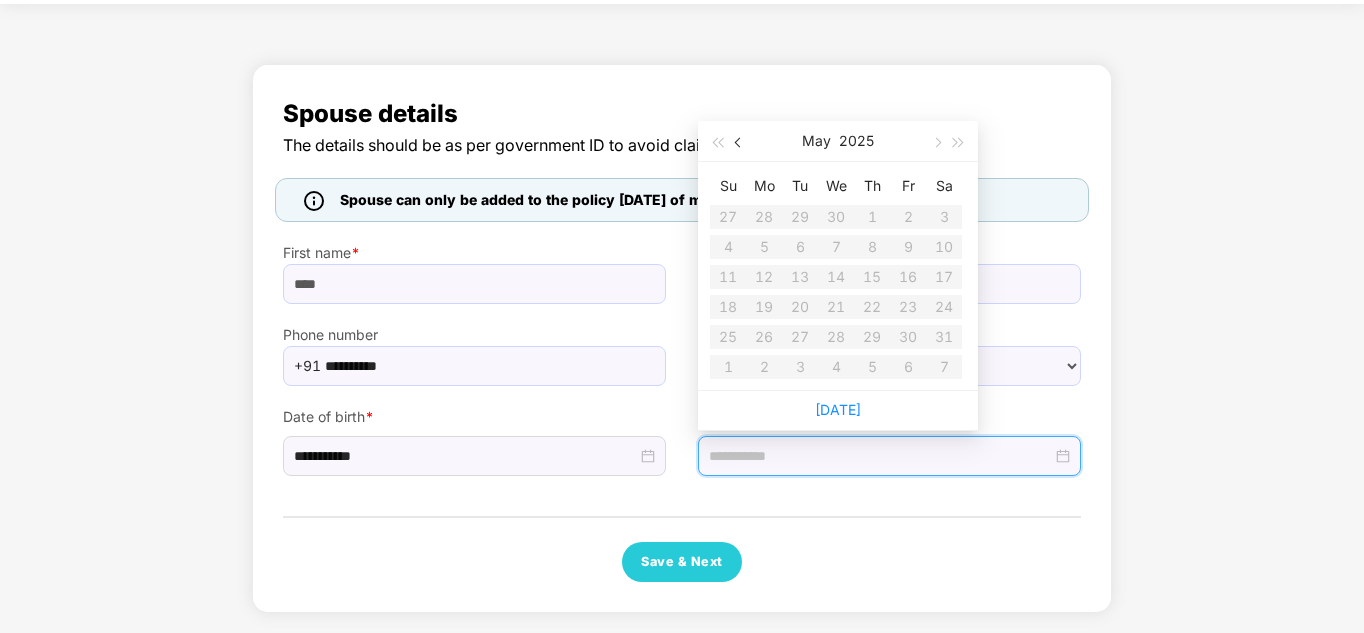 click at bounding box center [739, 141] 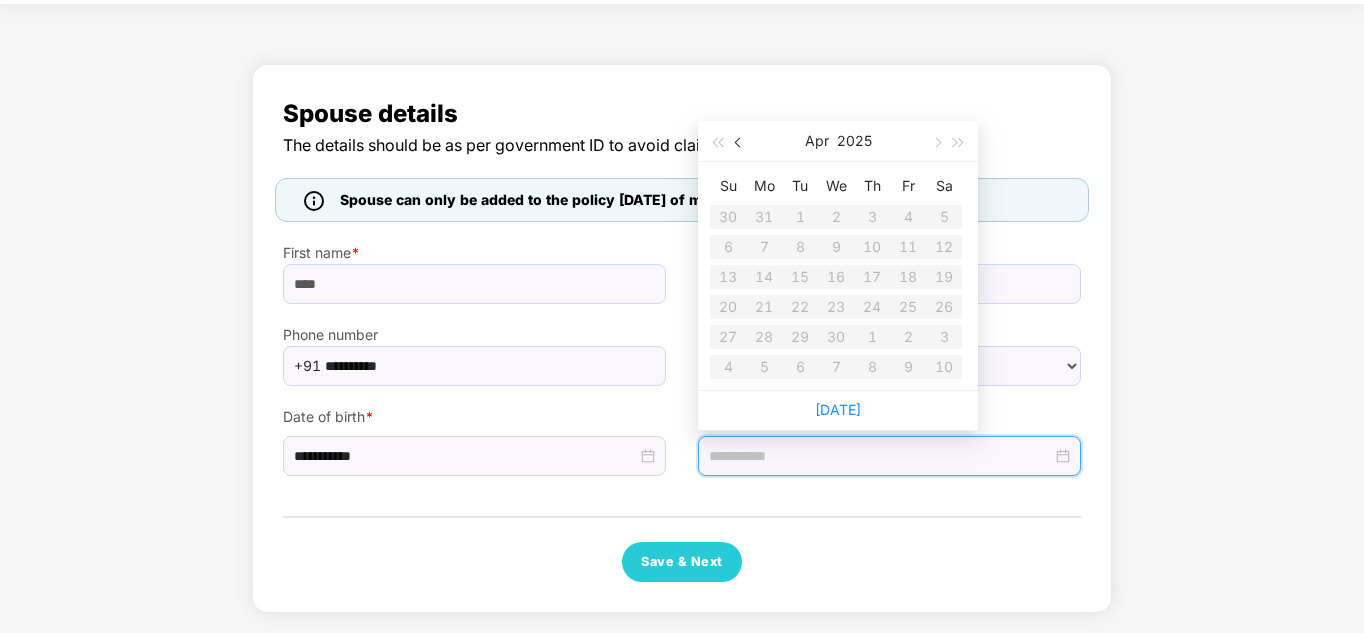 click at bounding box center (739, 141) 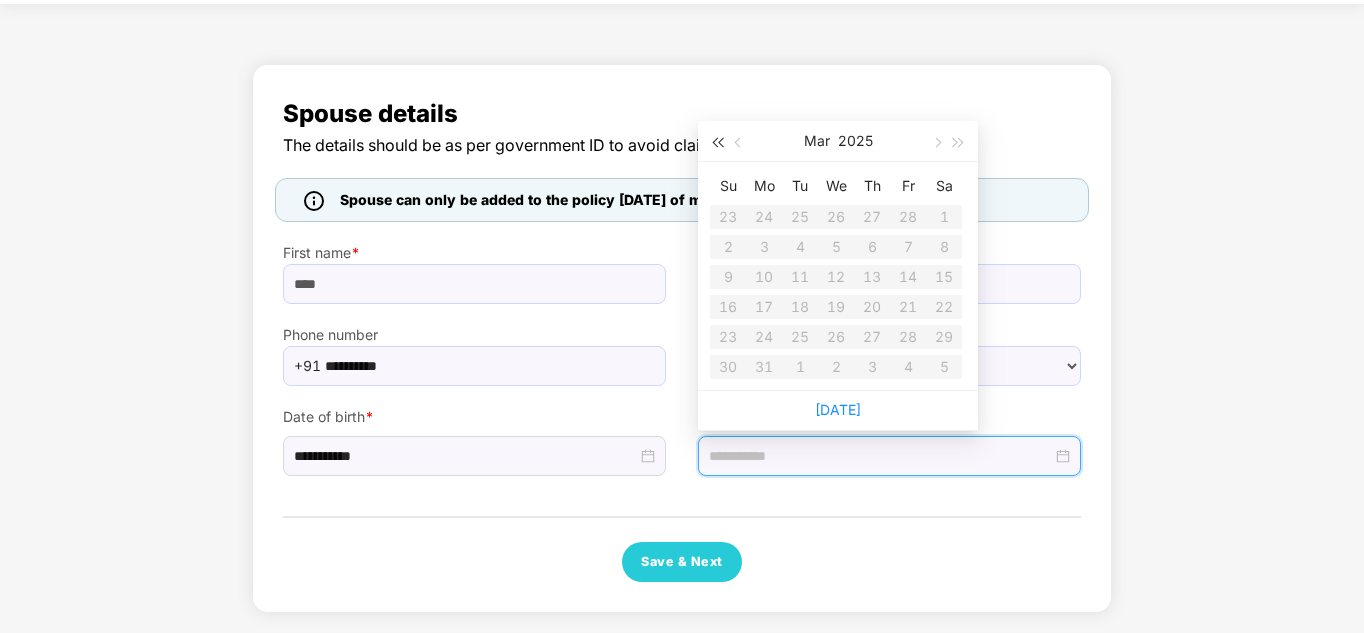click at bounding box center [717, 141] 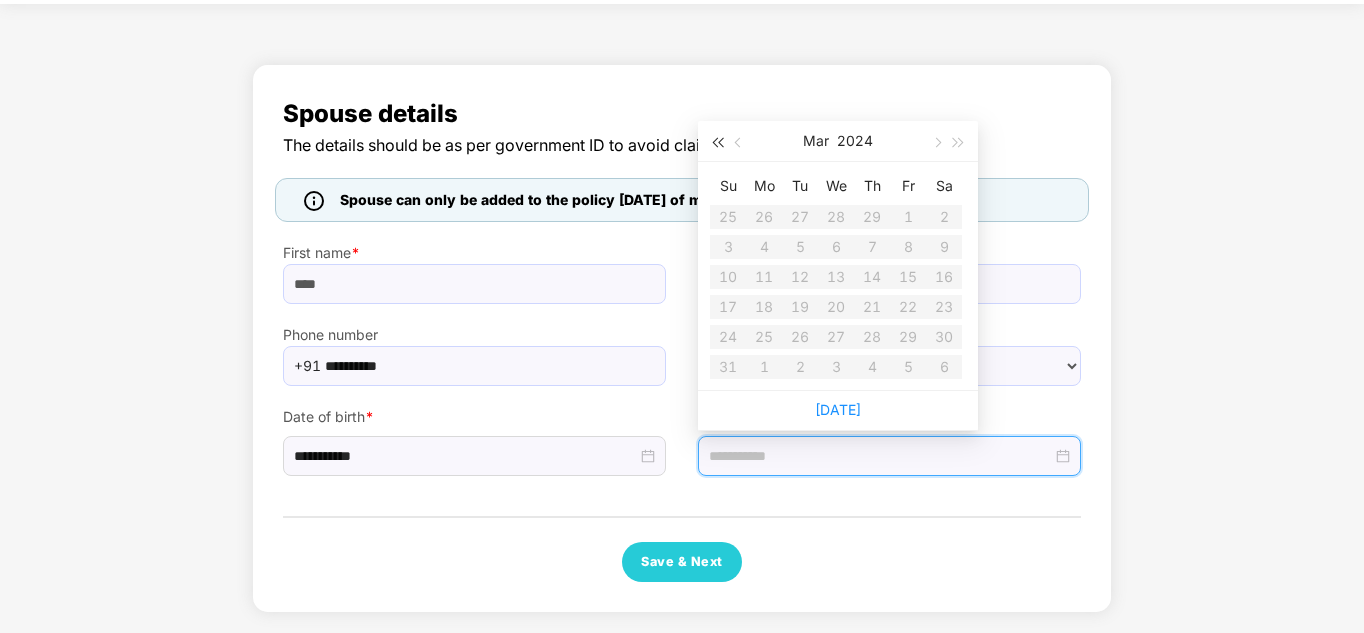 click at bounding box center [717, 141] 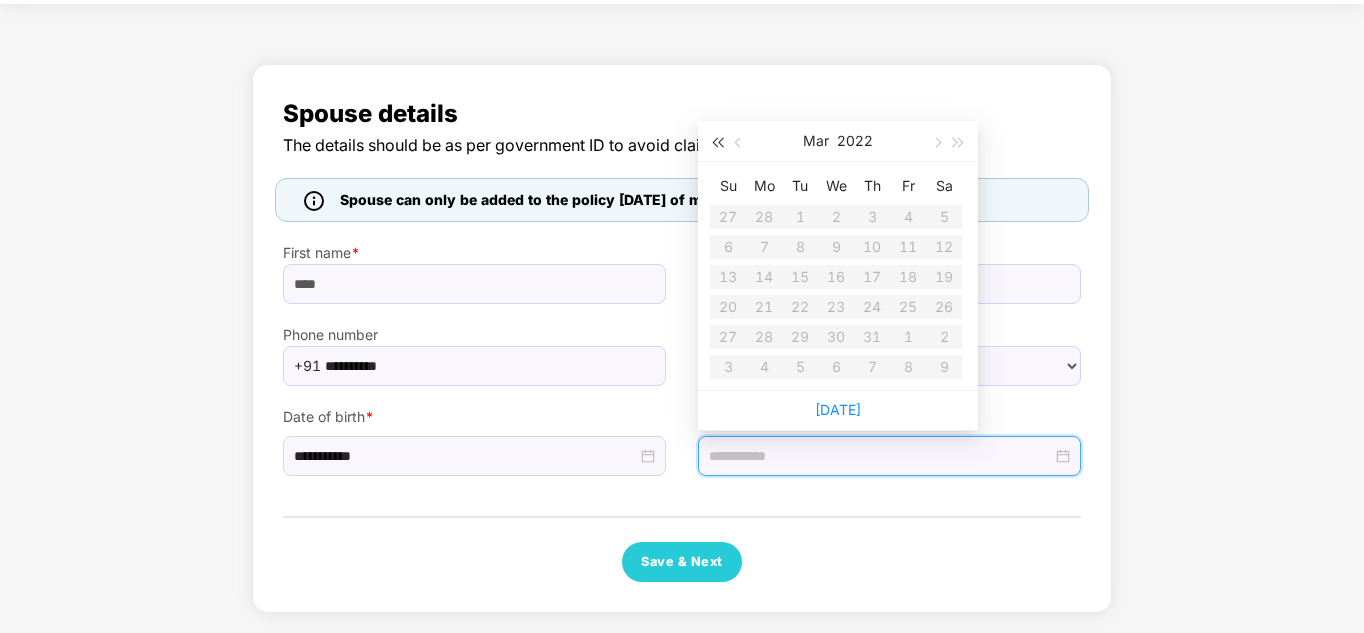 click at bounding box center (717, 141) 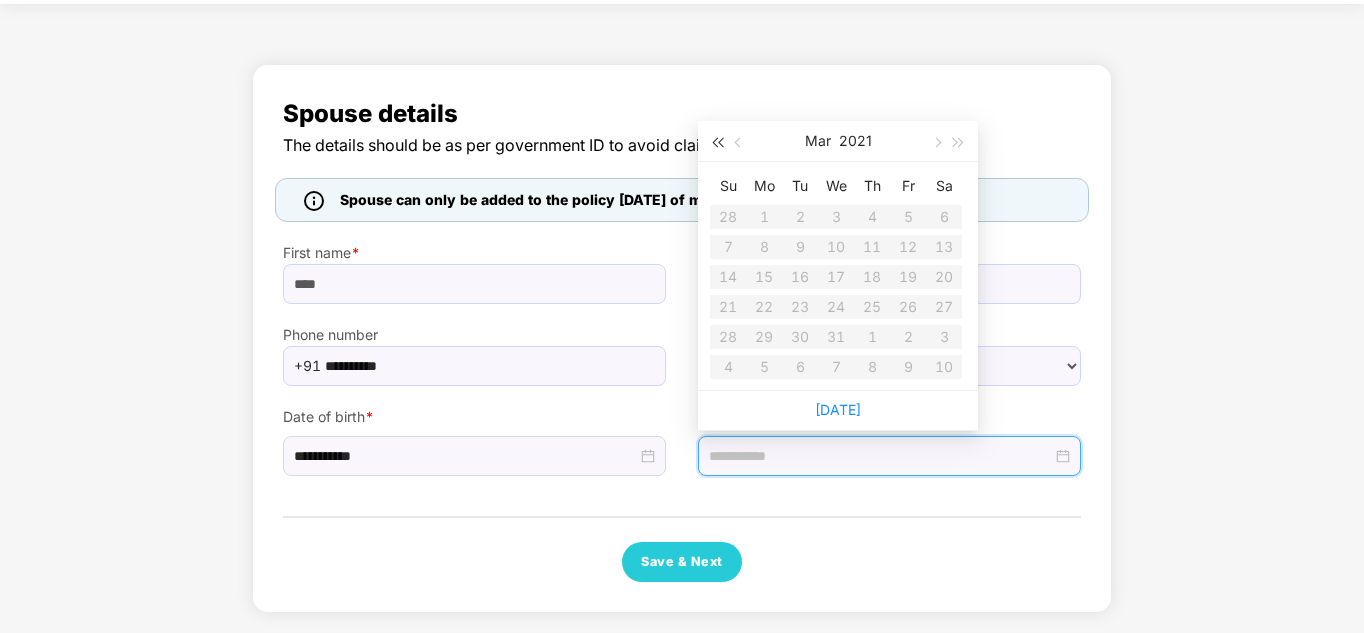 click at bounding box center (717, 141) 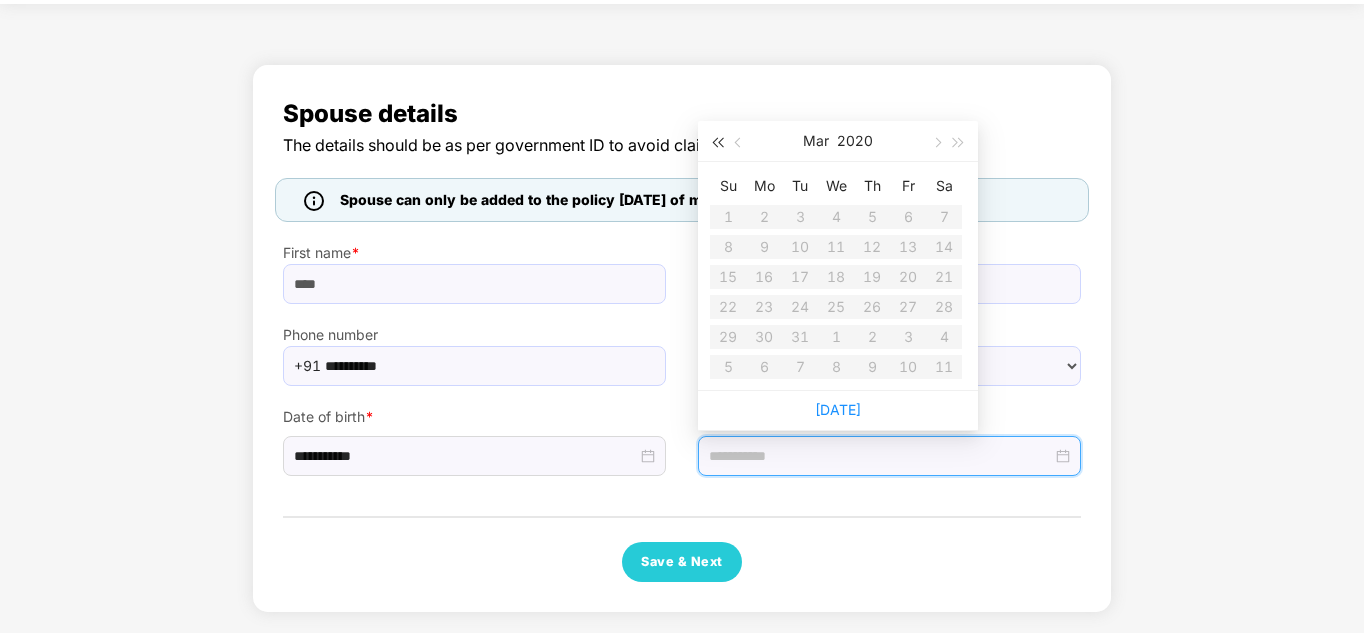 click at bounding box center [717, 141] 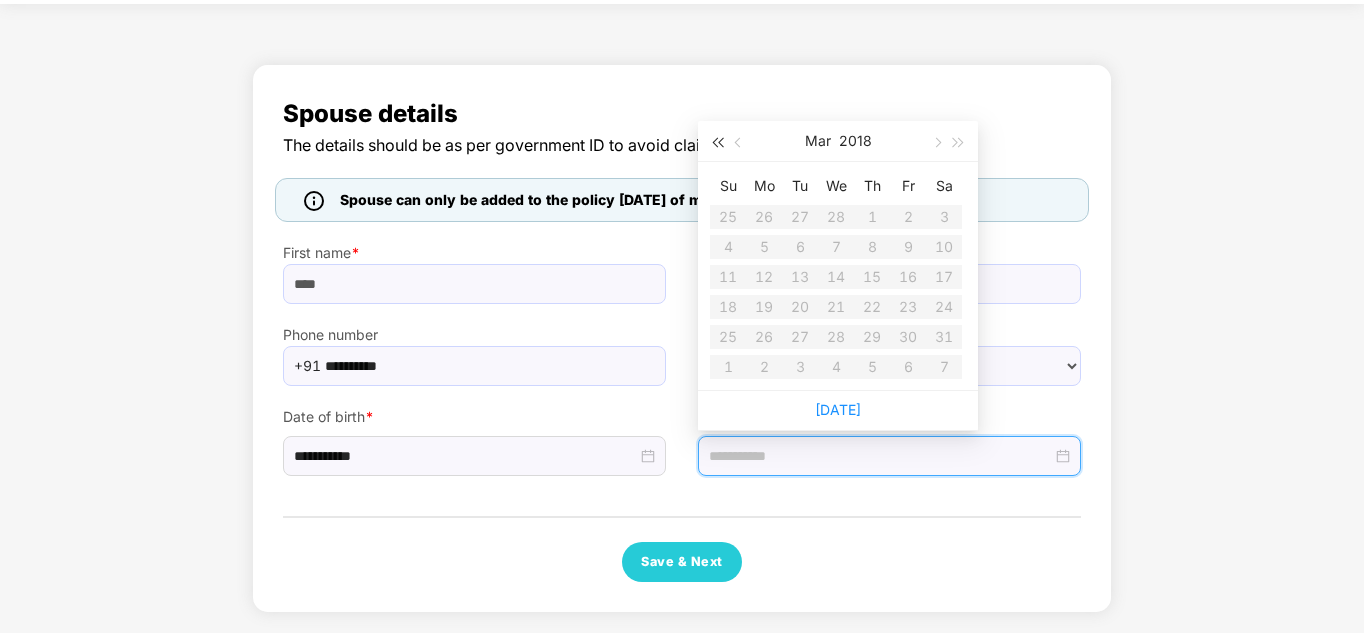 click at bounding box center (717, 141) 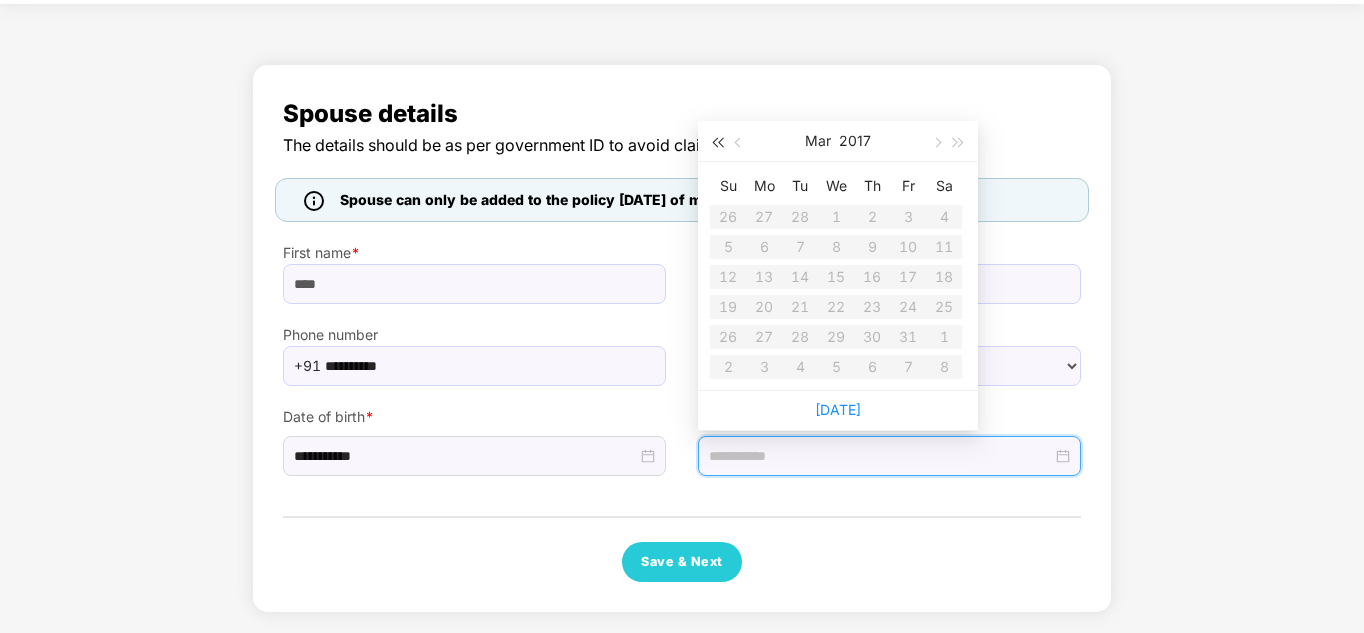 click at bounding box center (717, 141) 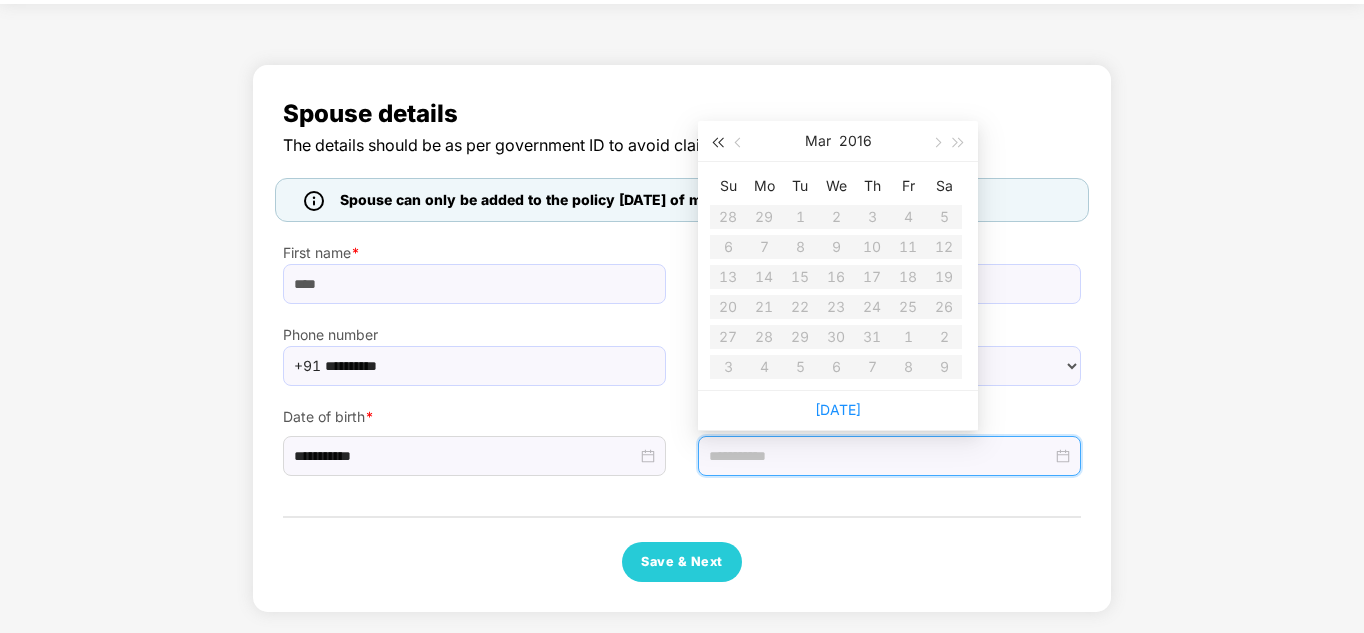 click at bounding box center (717, 141) 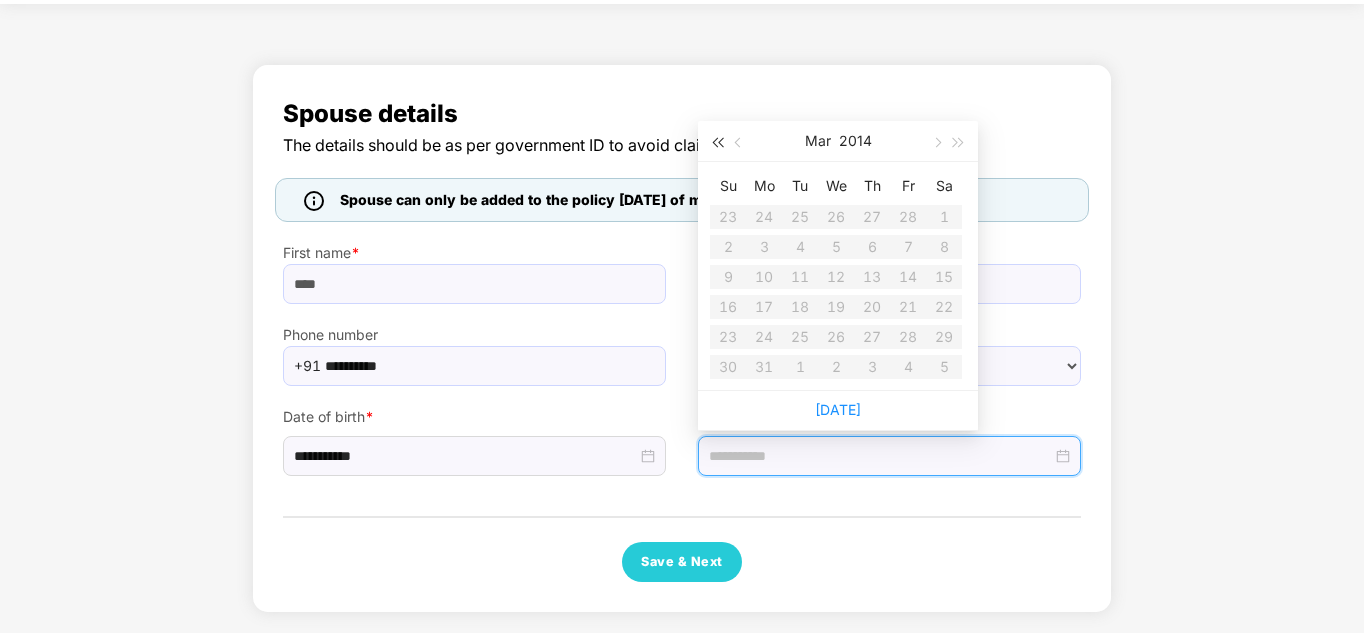 click at bounding box center (717, 141) 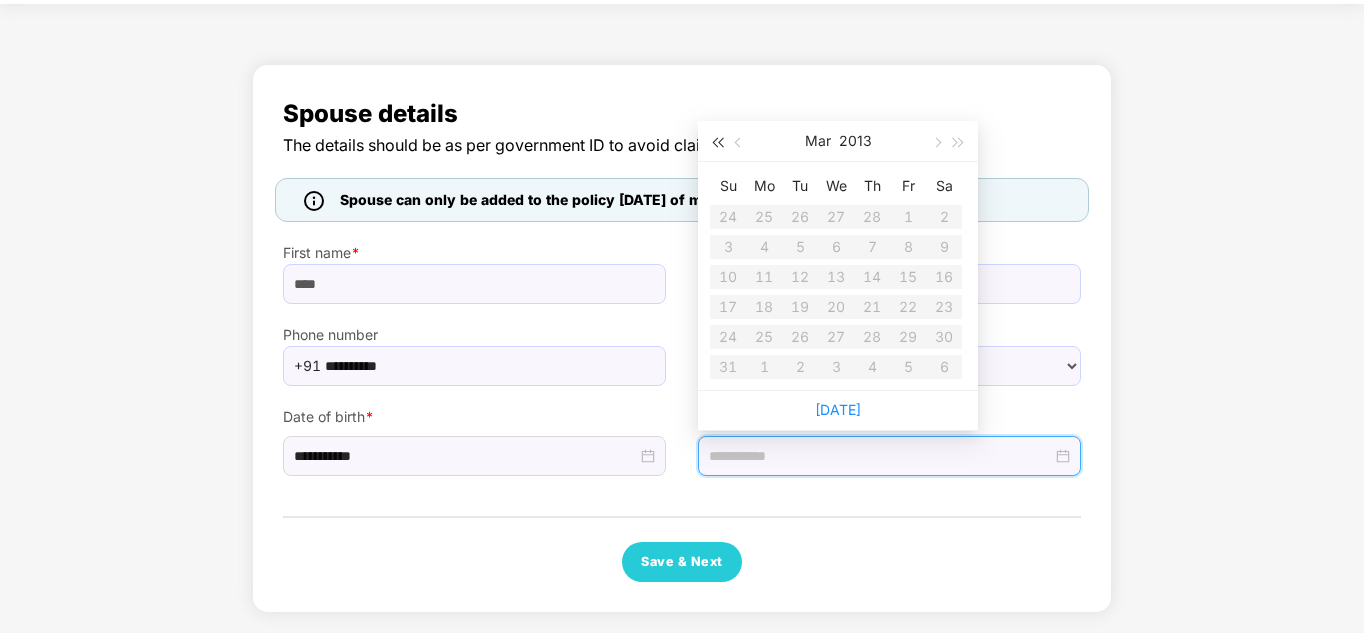 click at bounding box center [717, 141] 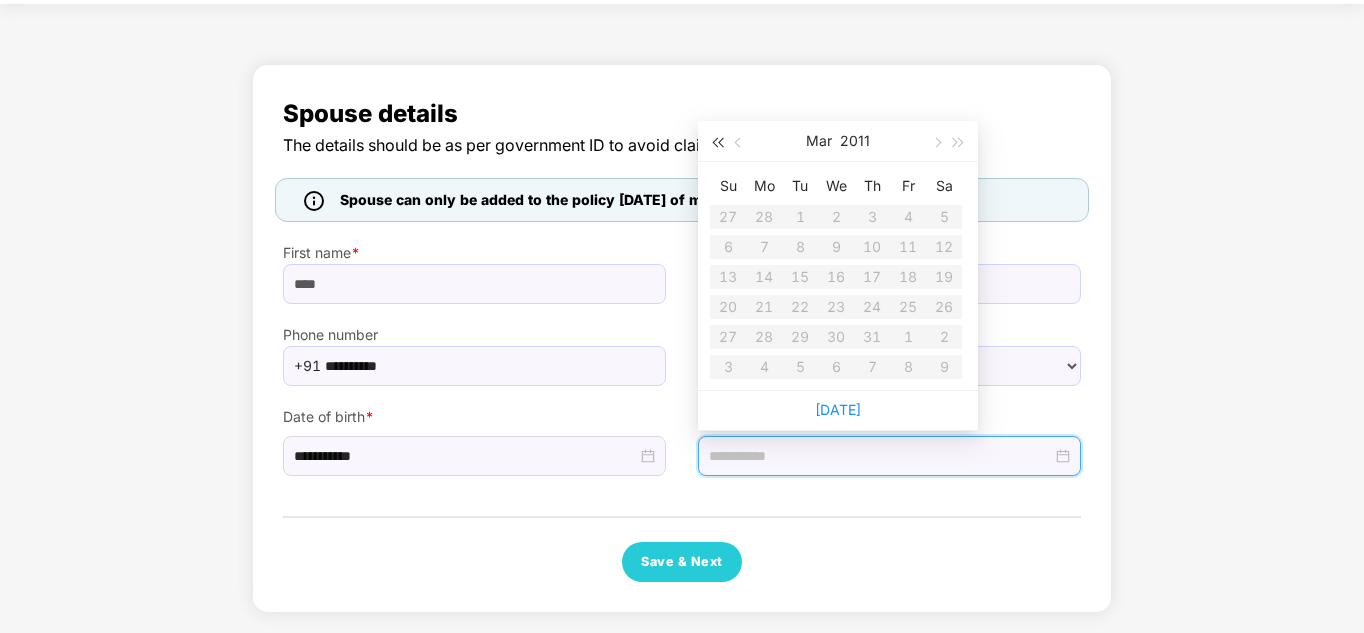 click at bounding box center (717, 141) 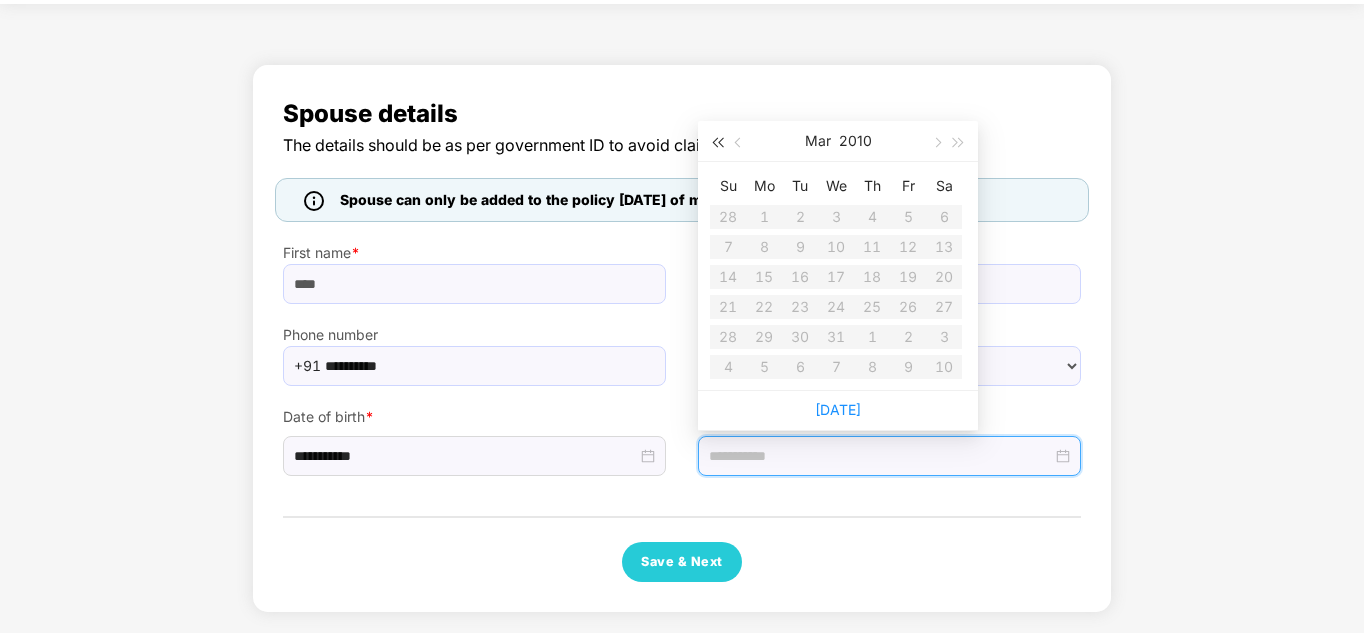 click at bounding box center [717, 141] 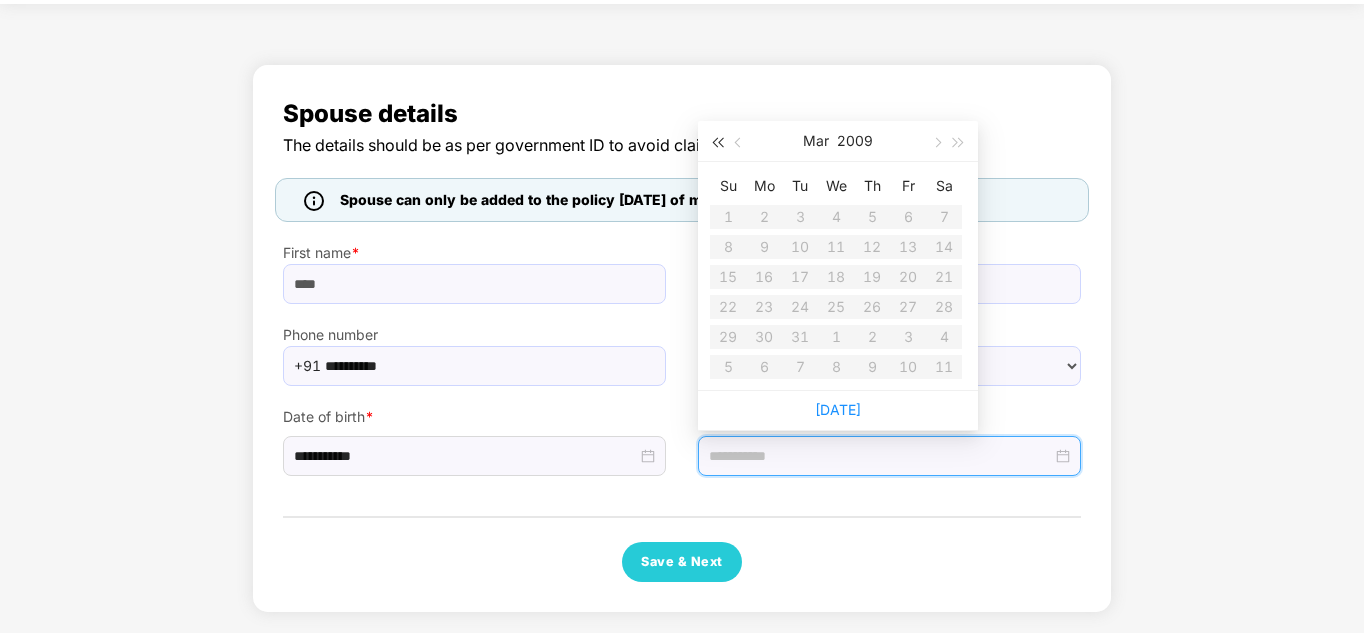 click at bounding box center [717, 141] 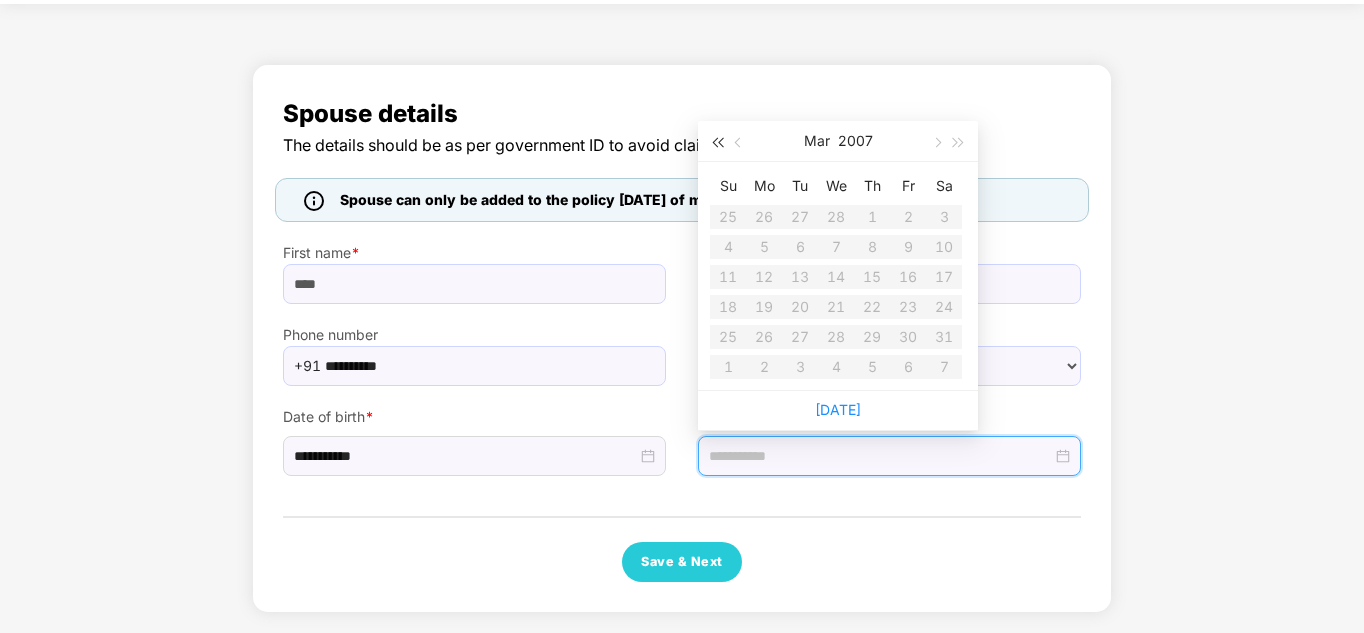 click at bounding box center [717, 141] 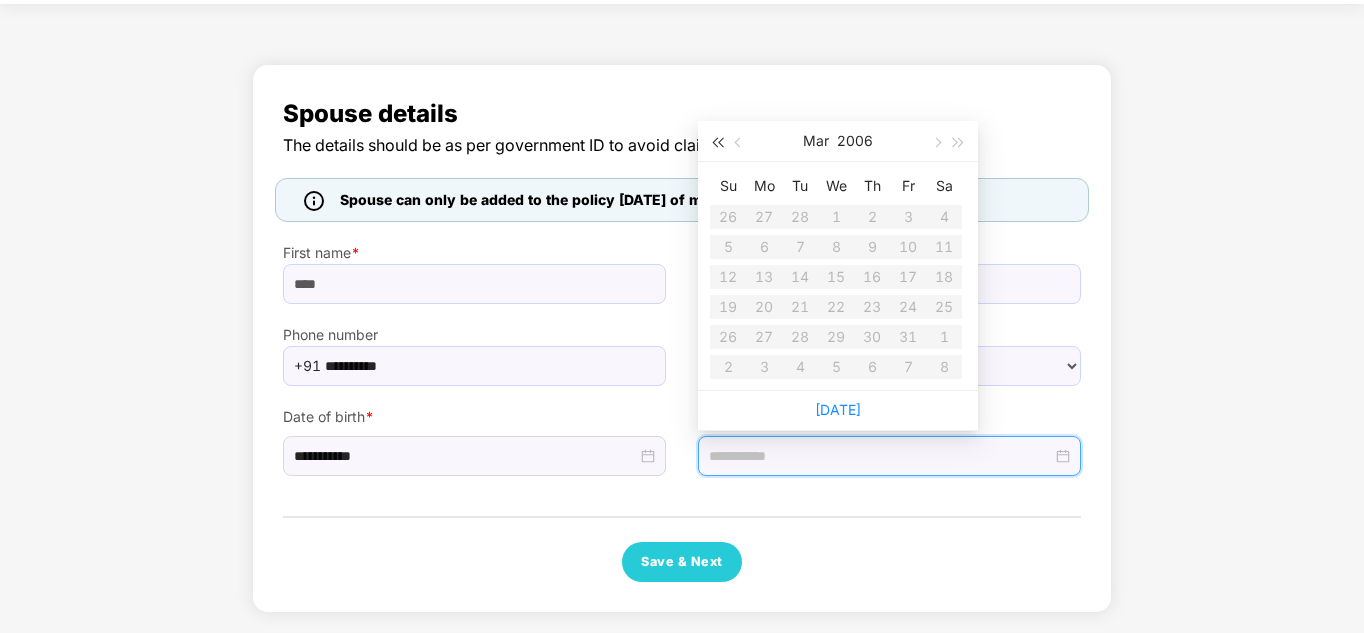 click at bounding box center (717, 141) 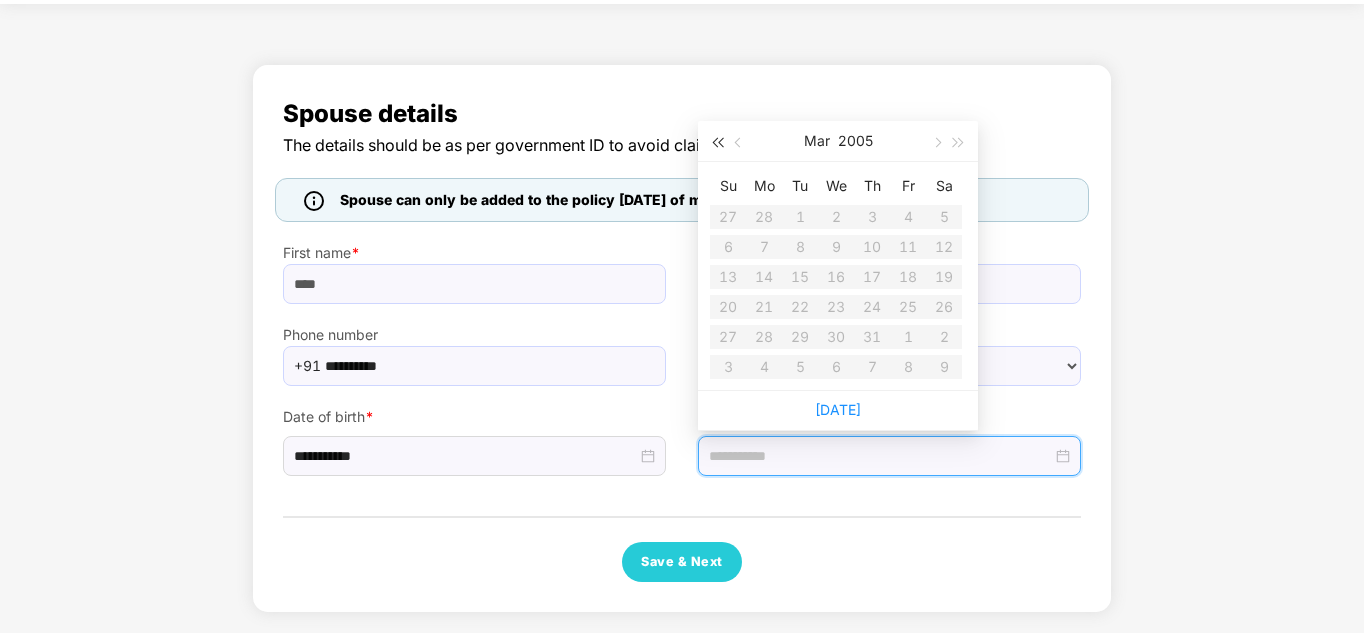 click at bounding box center (717, 141) 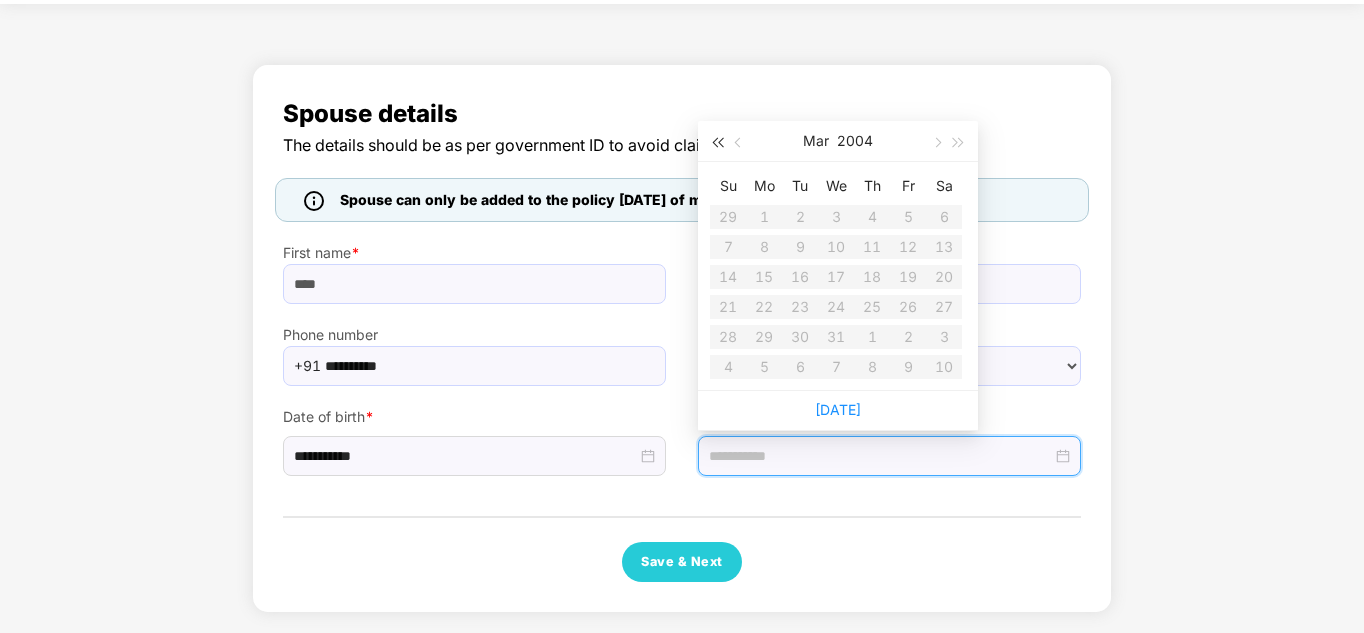 click at bounding box center (717, 141) 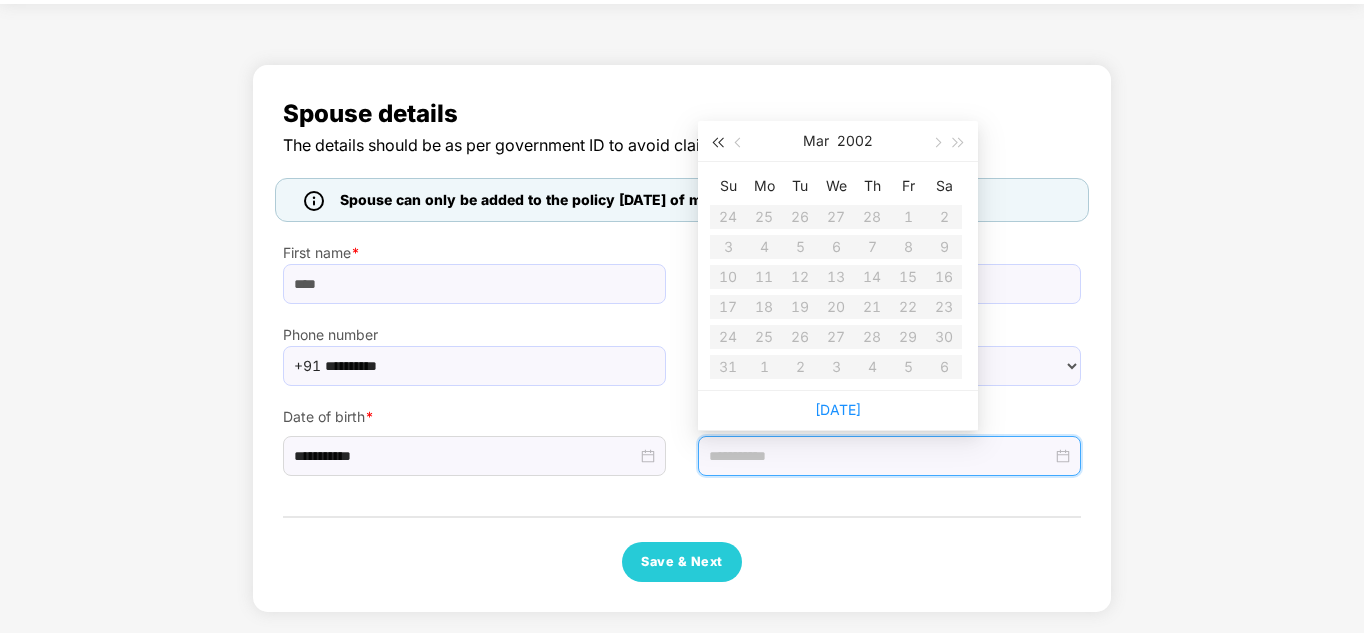 click at bounding box center [717, 141] 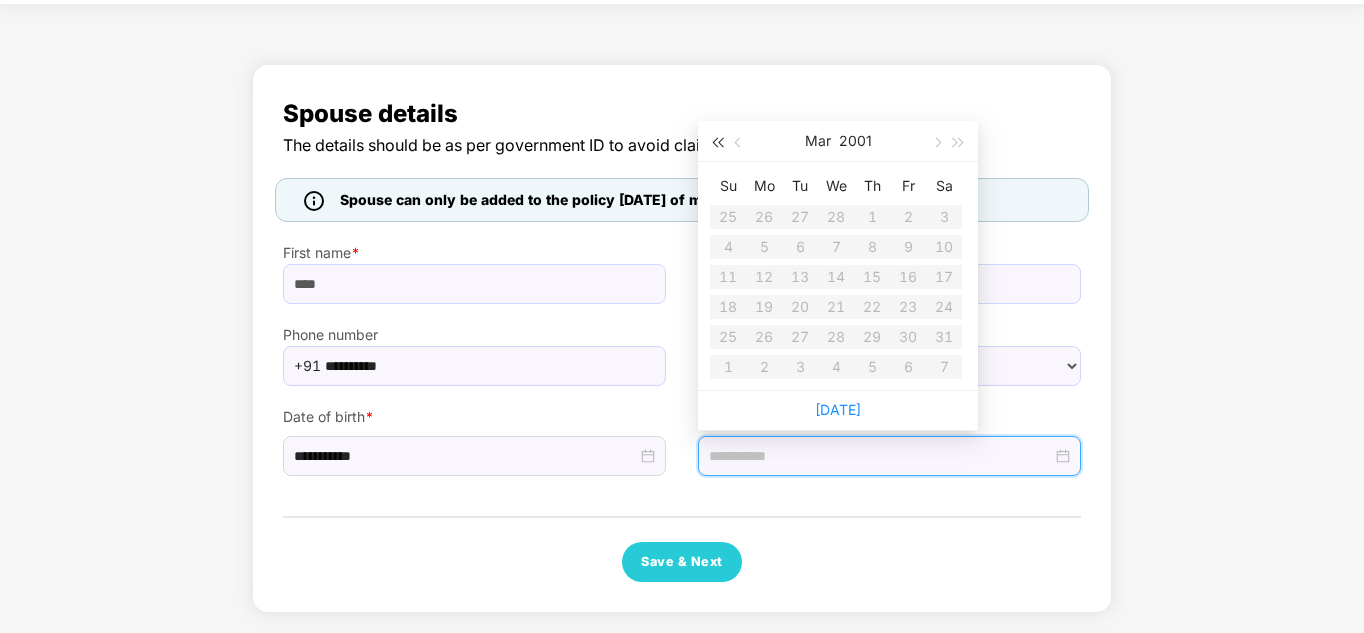 click at bounding box center [717, 141] 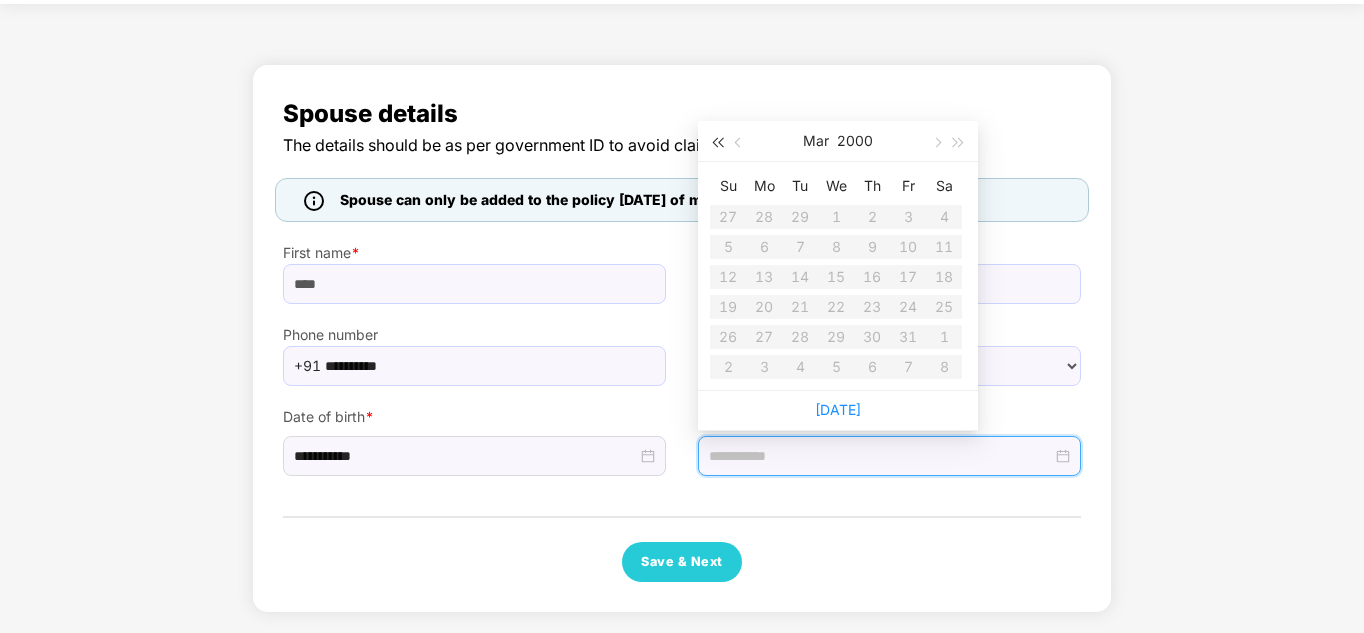 click at bounding box center [717, 141] 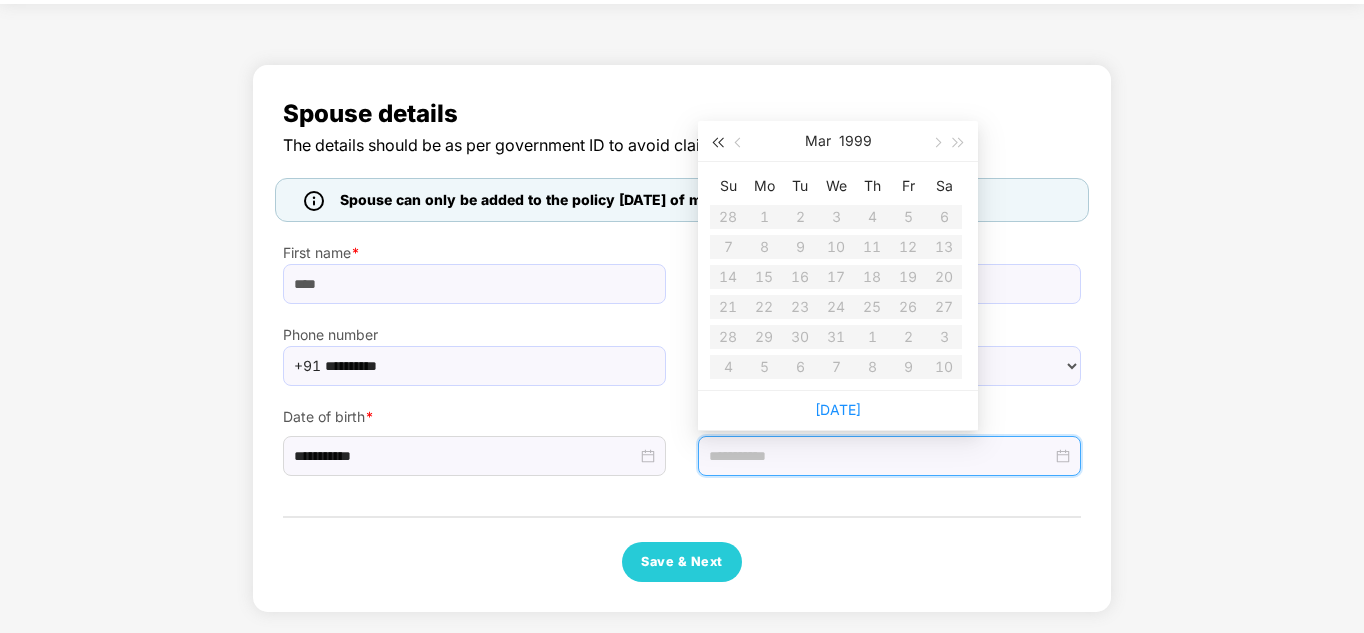 click at bounding box center [717, 141] 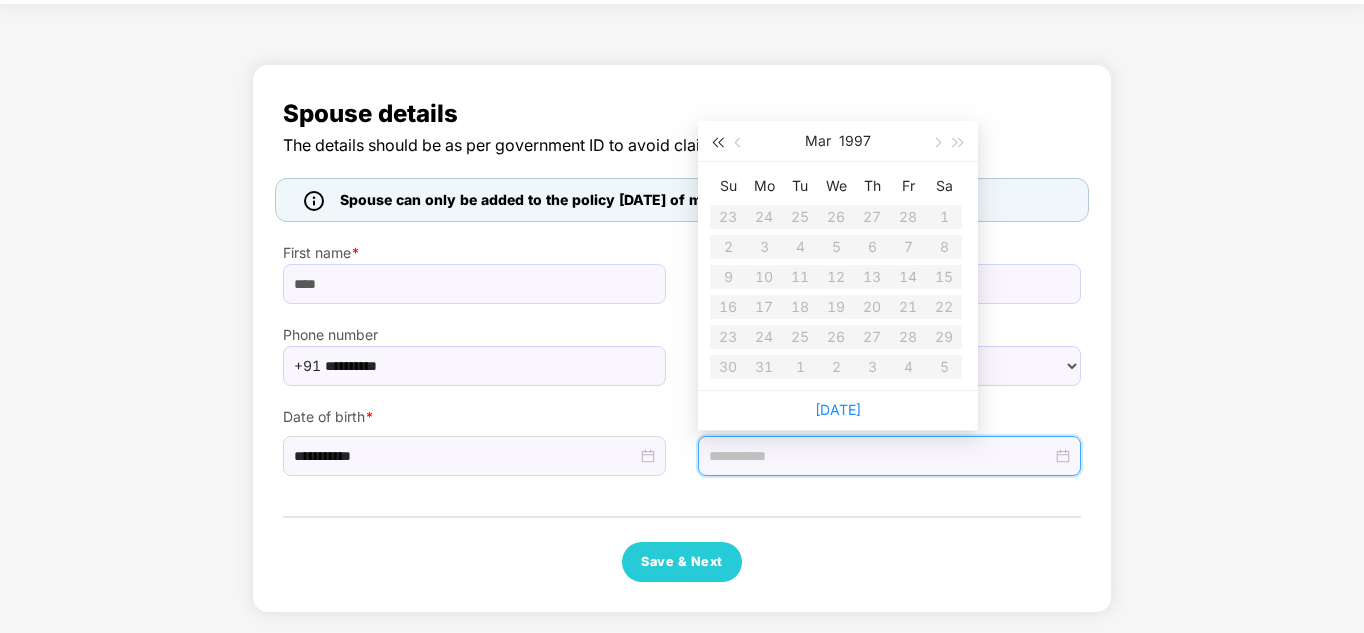 click at bounding box center (717, 141) 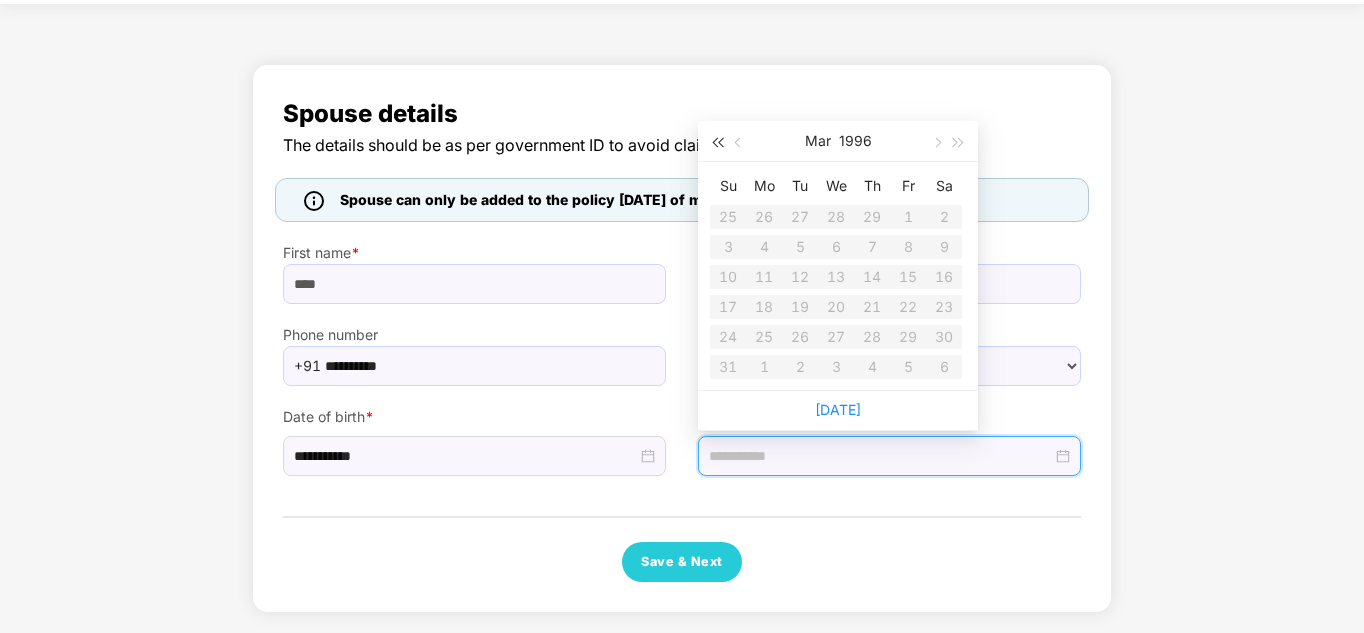 click at bounding box center [717, 141] 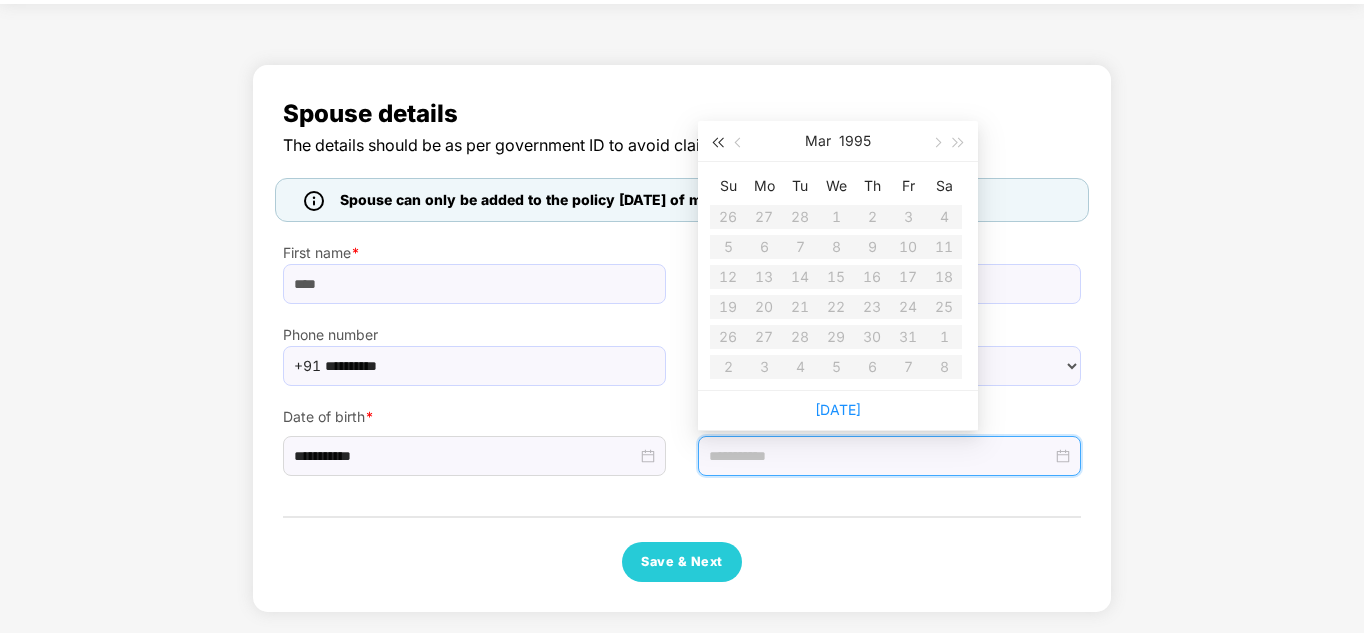click at bounding box center (717, 141) 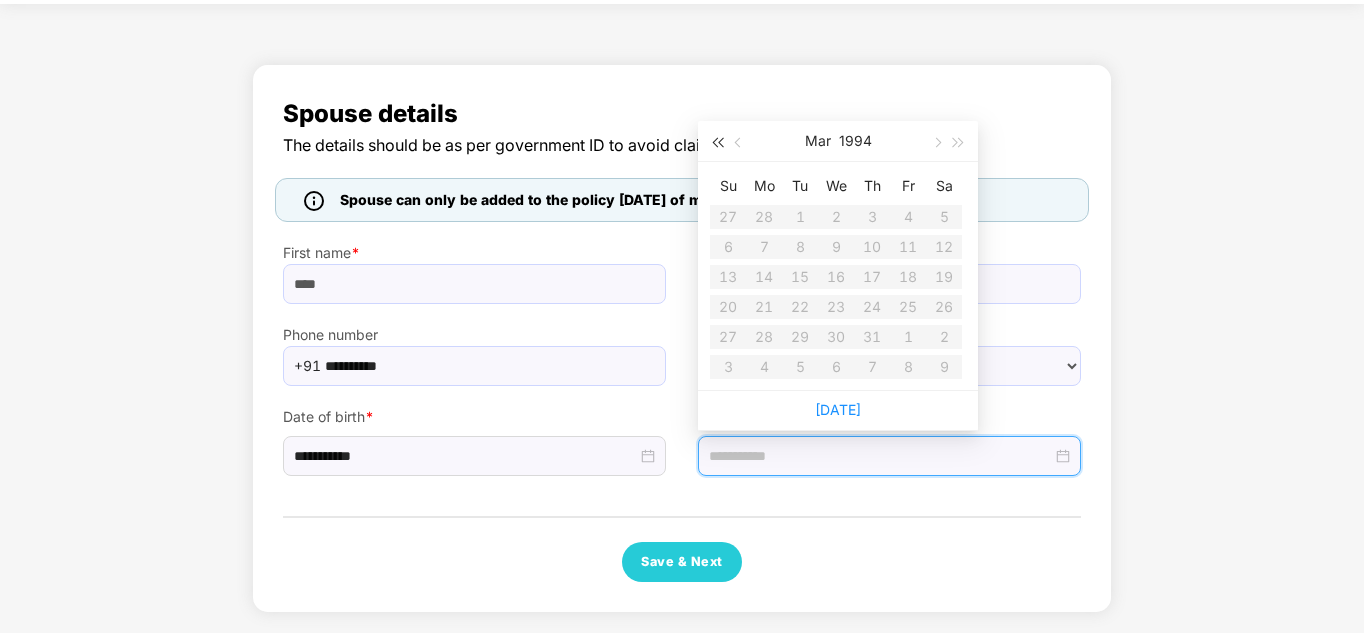 click at bounding box center [717, 141] 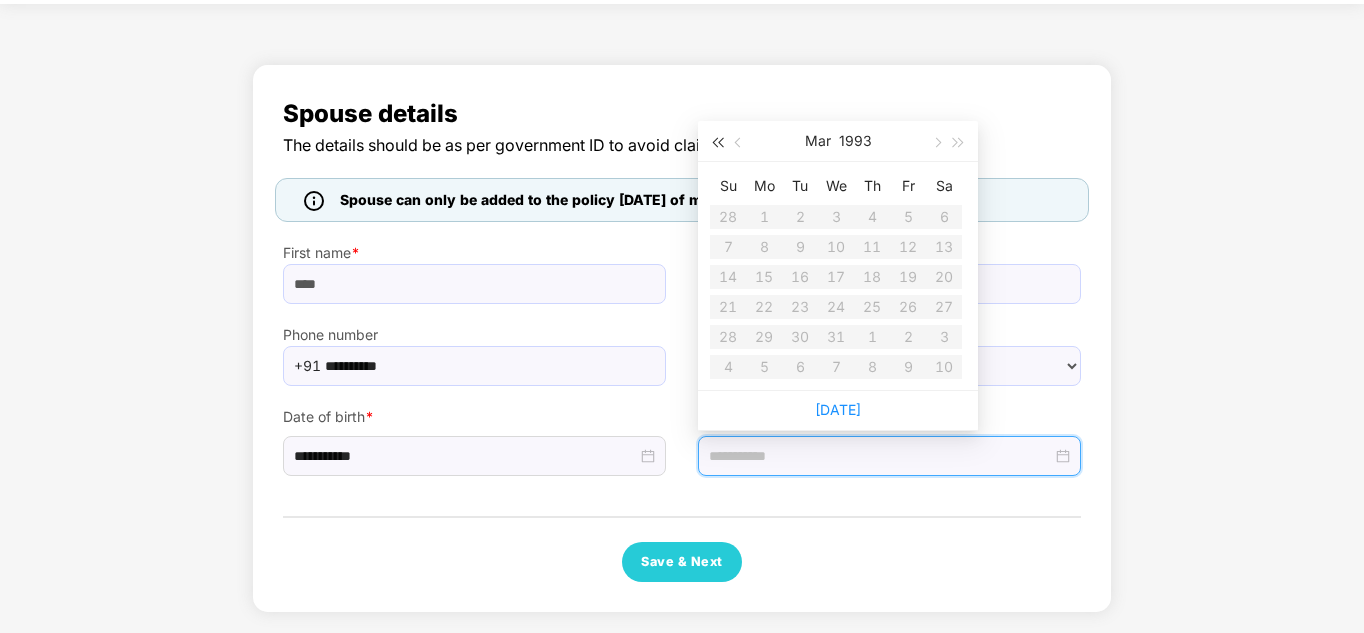 click at bounding box center (717, 141) 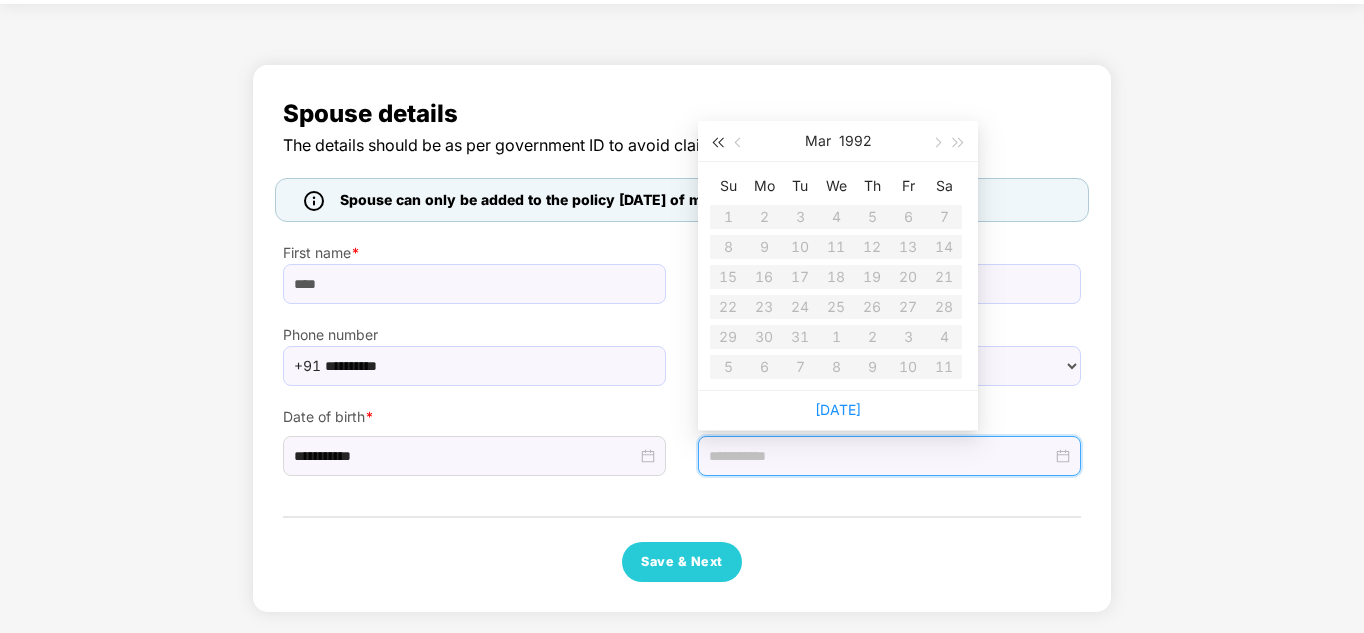 click at bounding box center [717, 141] 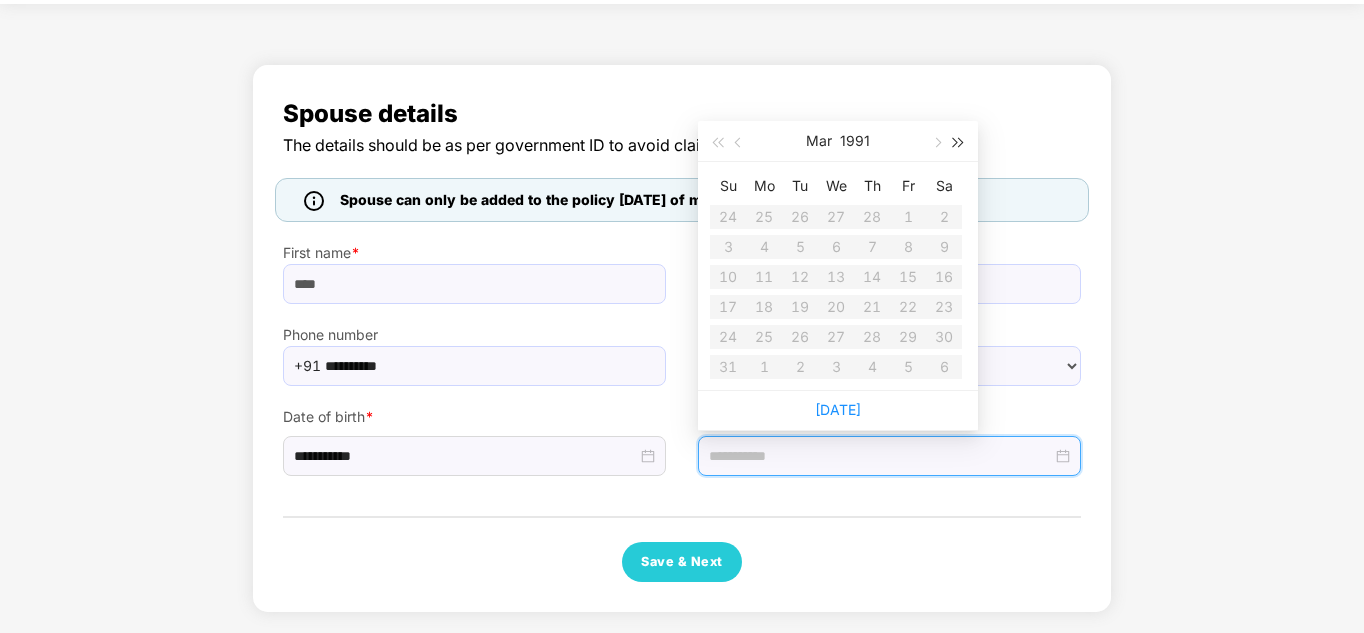 click at bounding box center [959, 141] 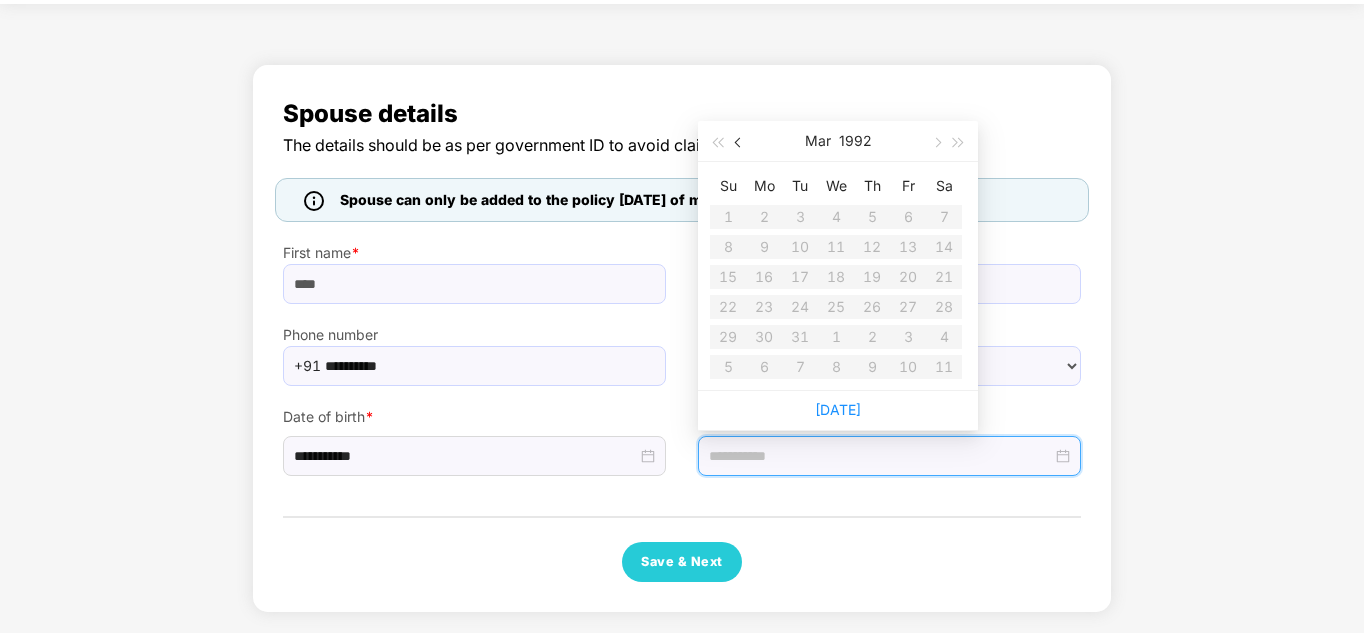 click at bounding box center (739, 141) 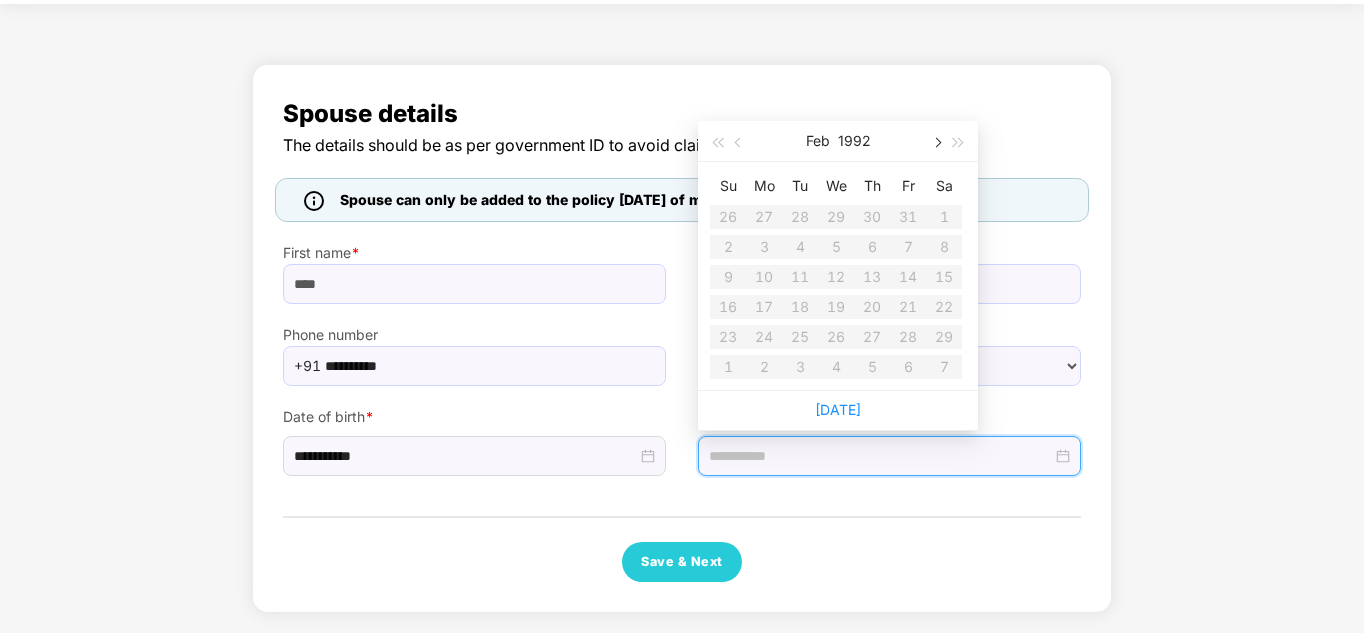 click at bounding box center [936, 141] 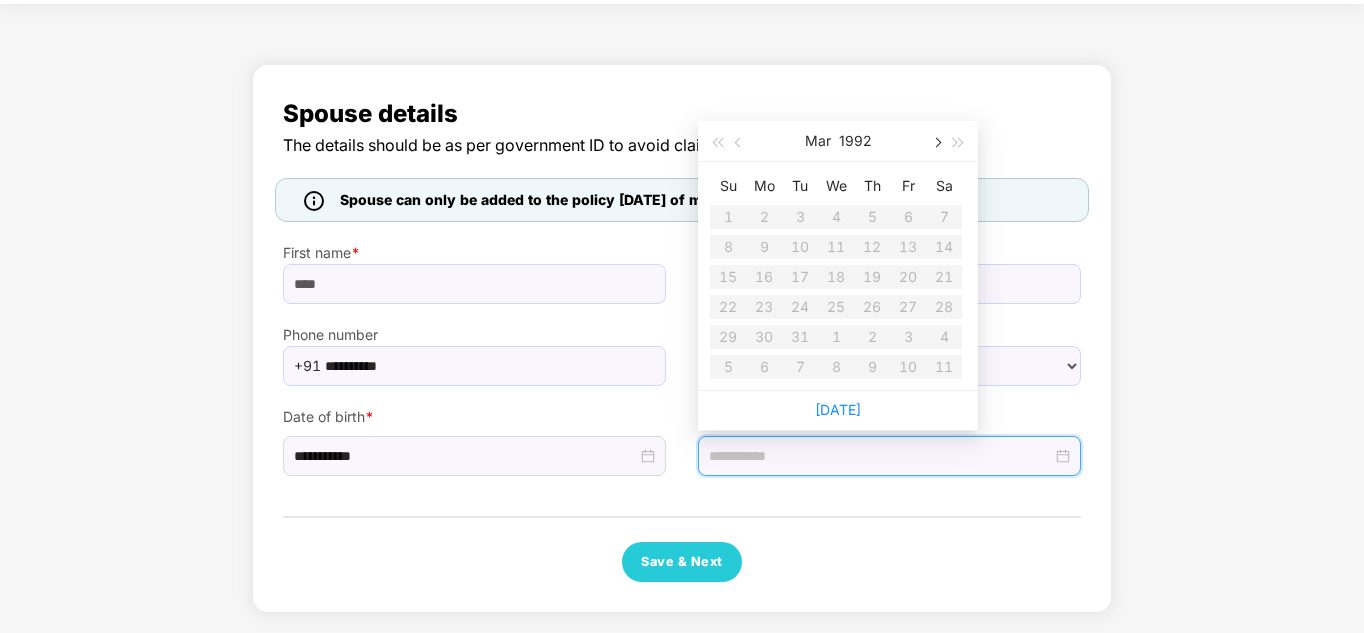 click at bounding box center [936, 141] 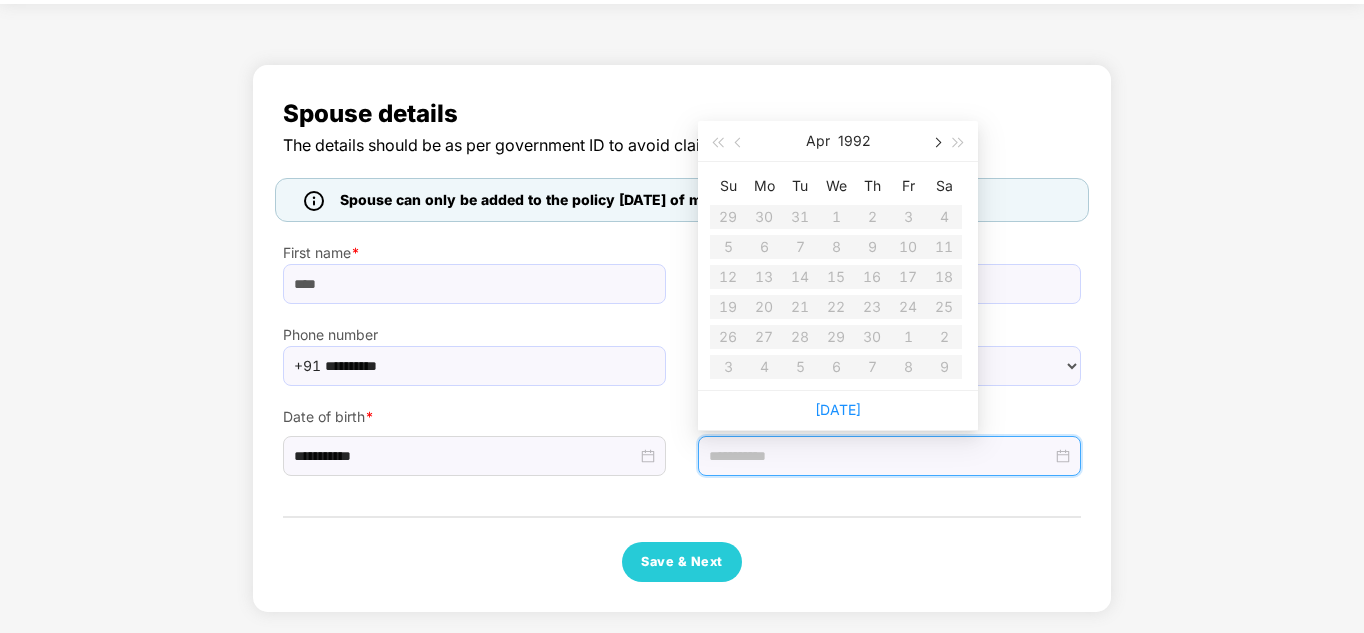 click at bounding box center [936, 141] 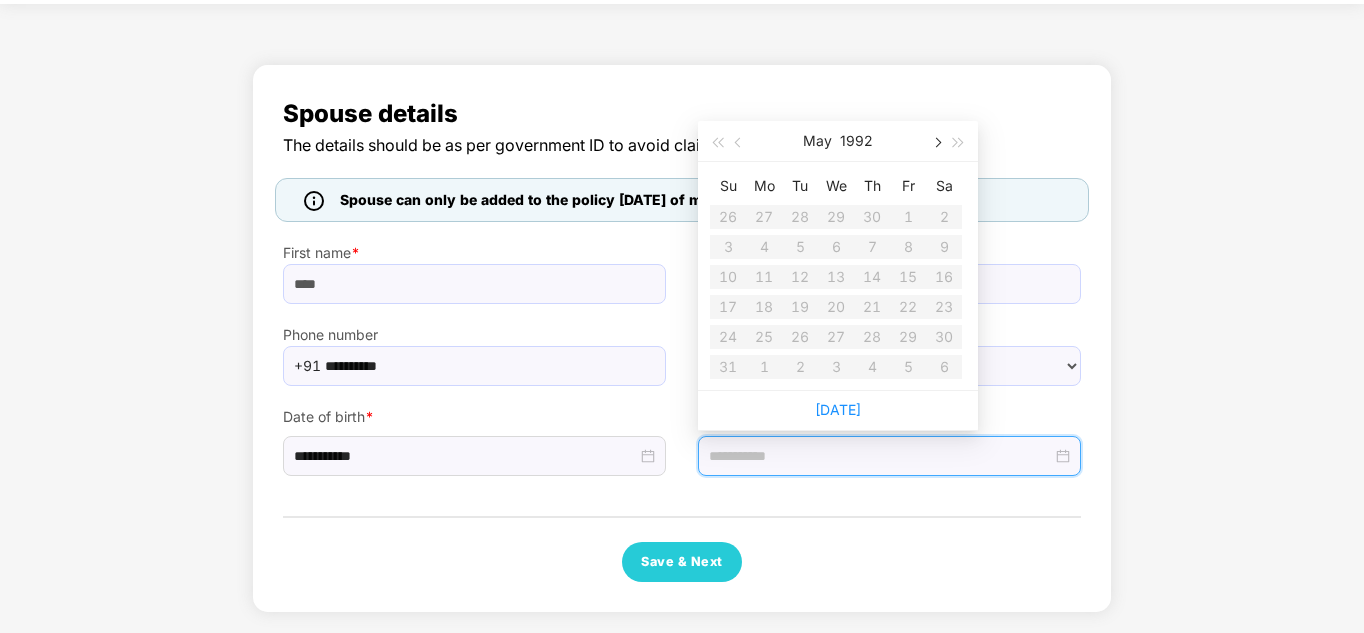 click at bounding box center (936, 141) 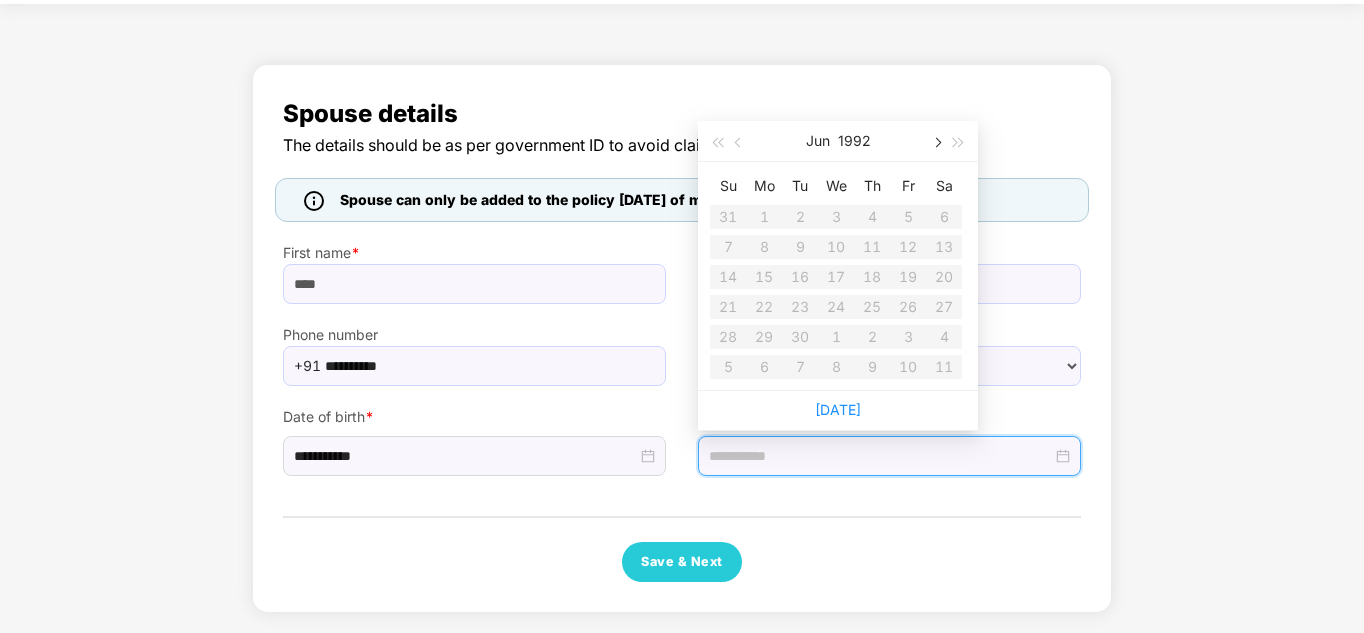 click at bounding box center (936, 141) 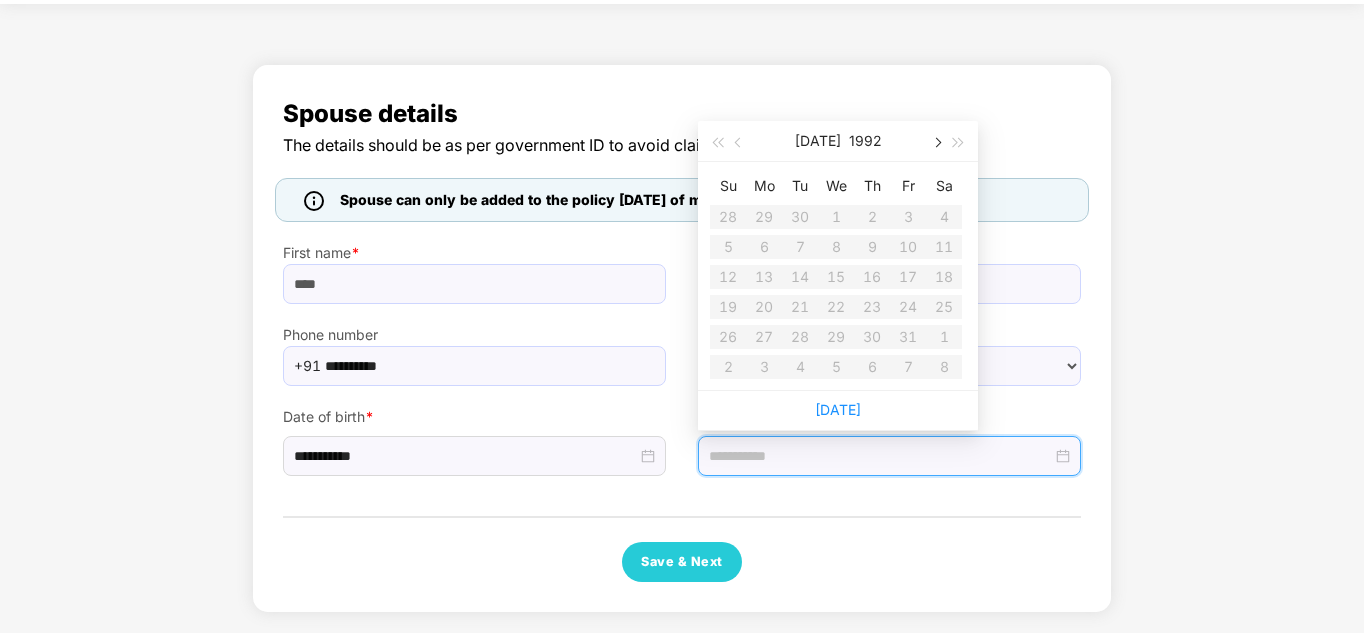 click at bounding box center [936, 141] 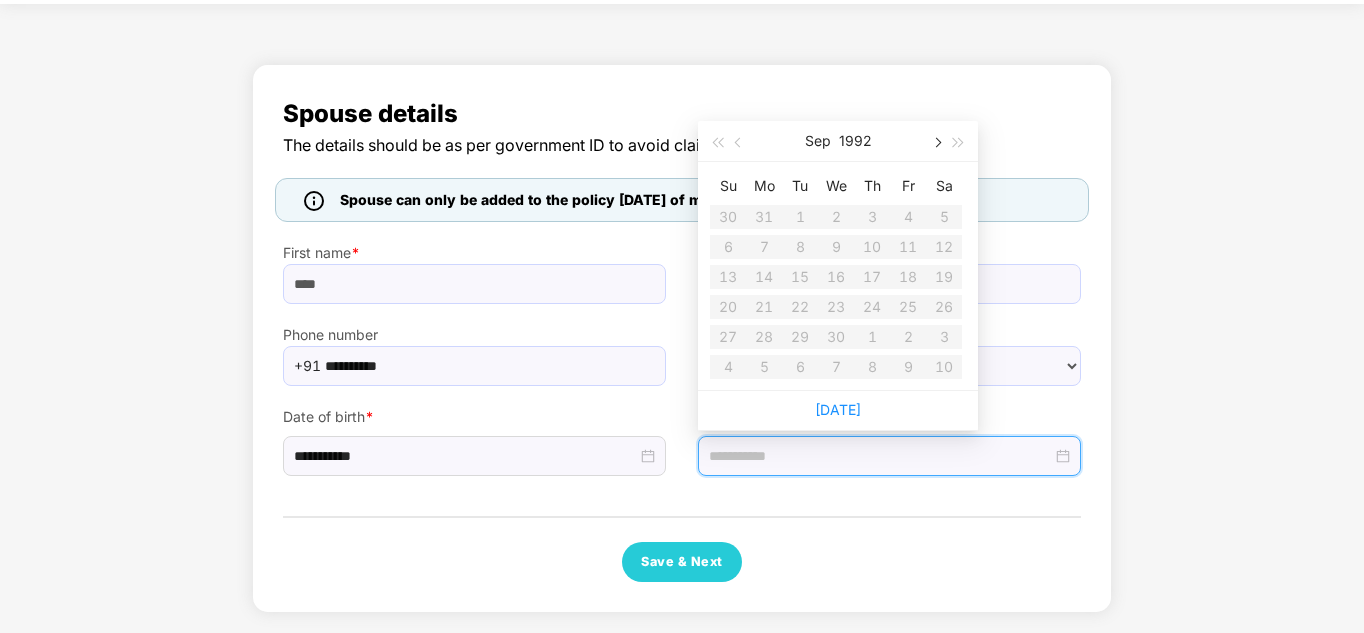 click at bounding box center (936, 141) 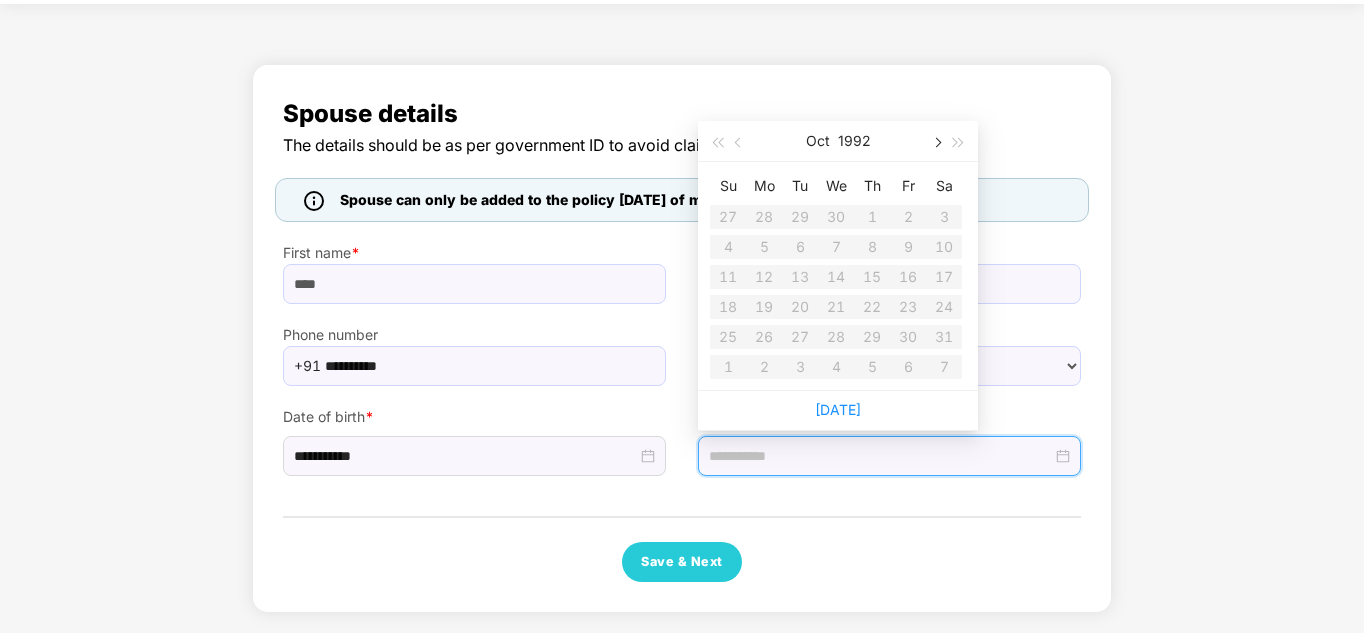 click at bounding box center (936, 141) 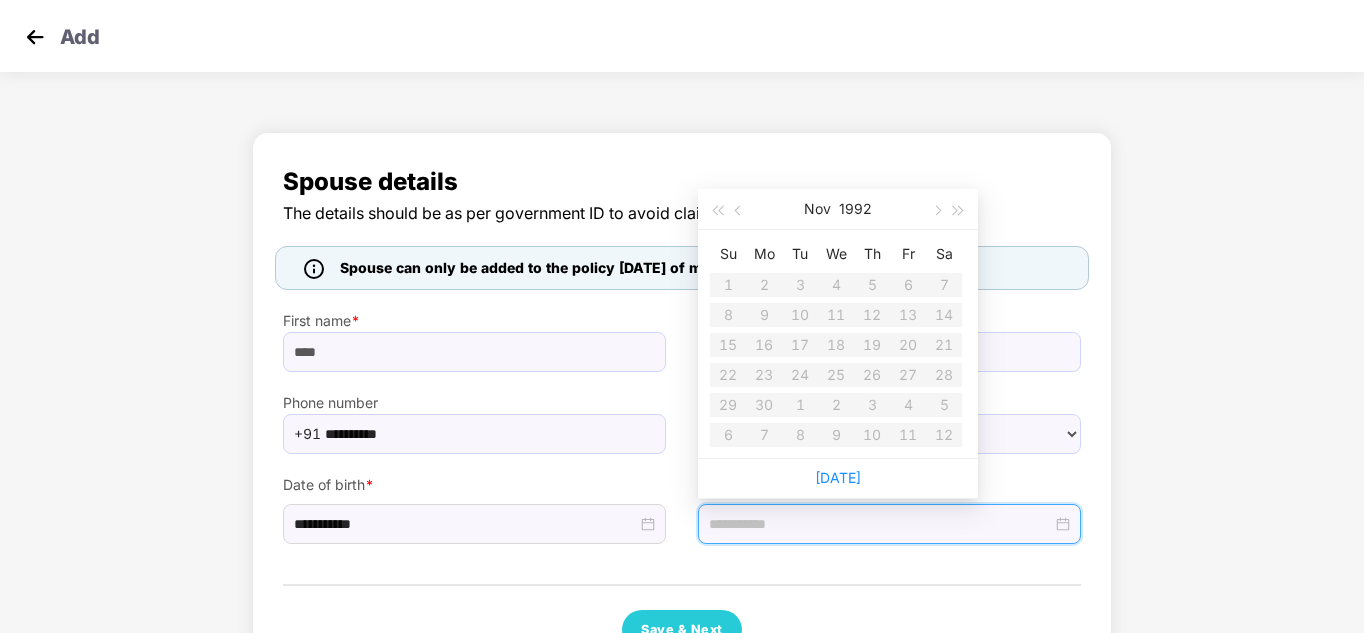 scroll, scrollTop: 68, scrollLeft: 0, axis: vertical 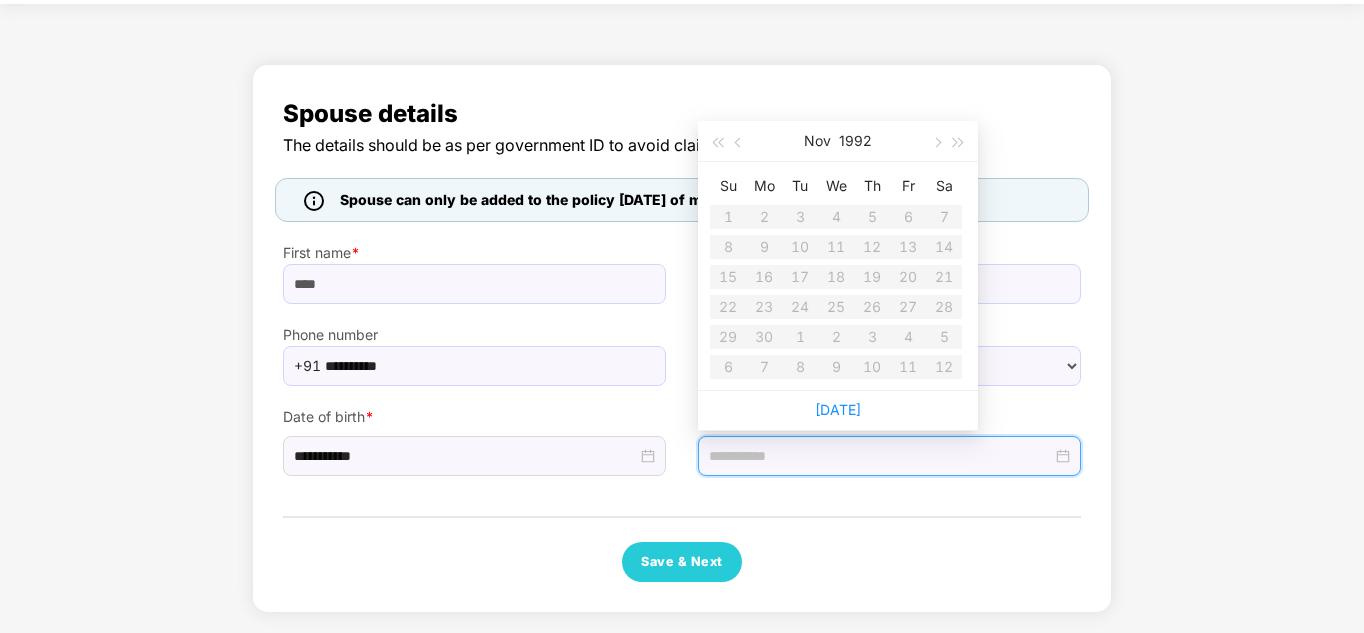 click on "Su Mo Tu We Th Fr Sa 1 2 3 4 5 6 7 8 9 10 11 12 13 14 15 16 17 18 19 20 21 22 23 24 25 26 27 28 29 30 1 2 3 4 5 6 7 8 9 10 11 12" at bounding box center (836, 276) 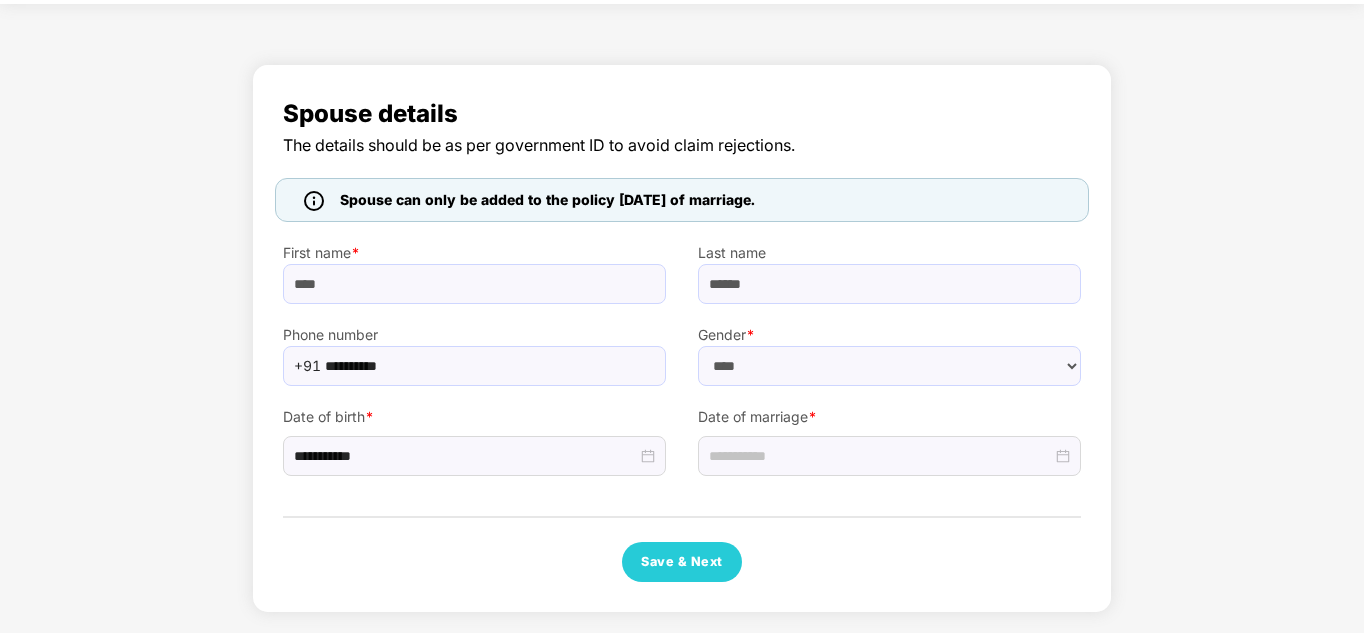 click on "**********" at bounding box center (682, 338) 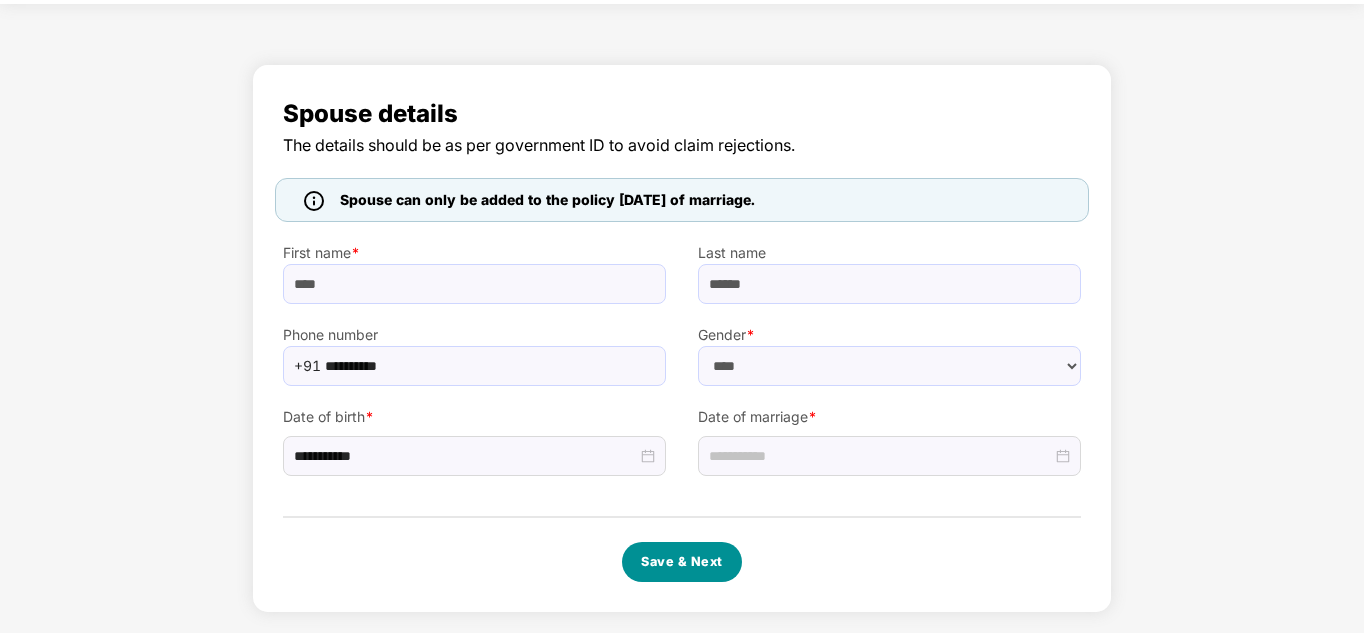 click on "Save & Next" at bounding box center (682, 562) 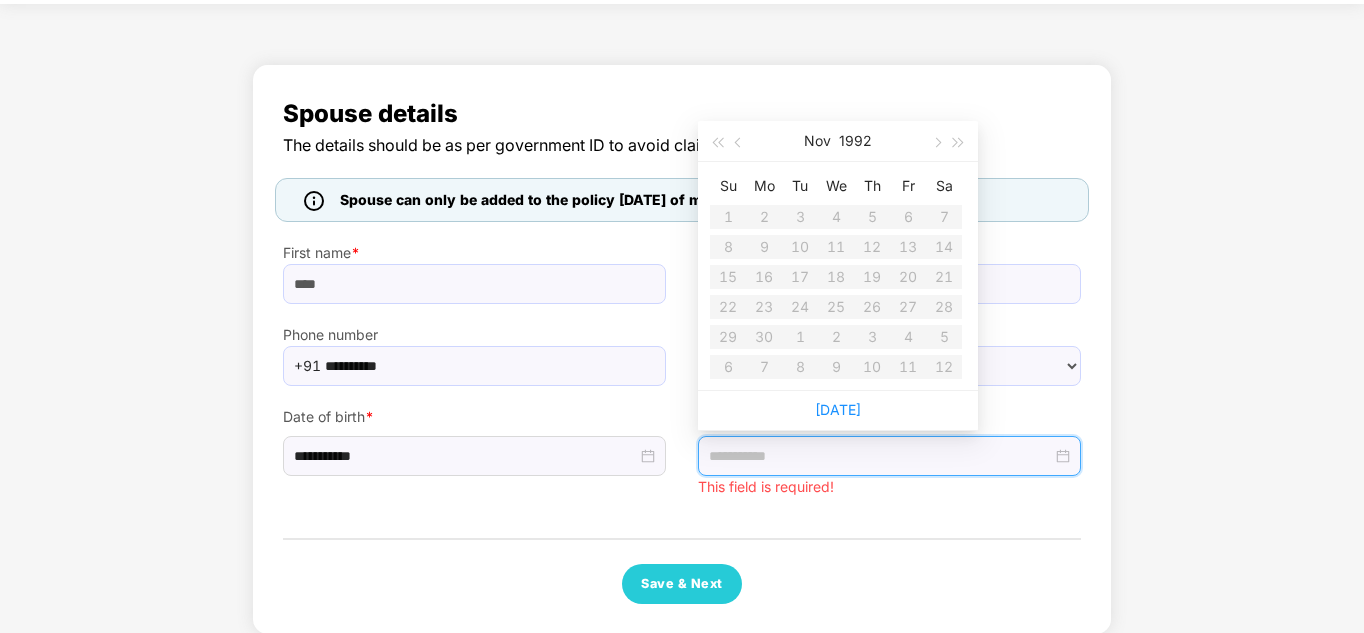 click at bounding box center (880, 456) 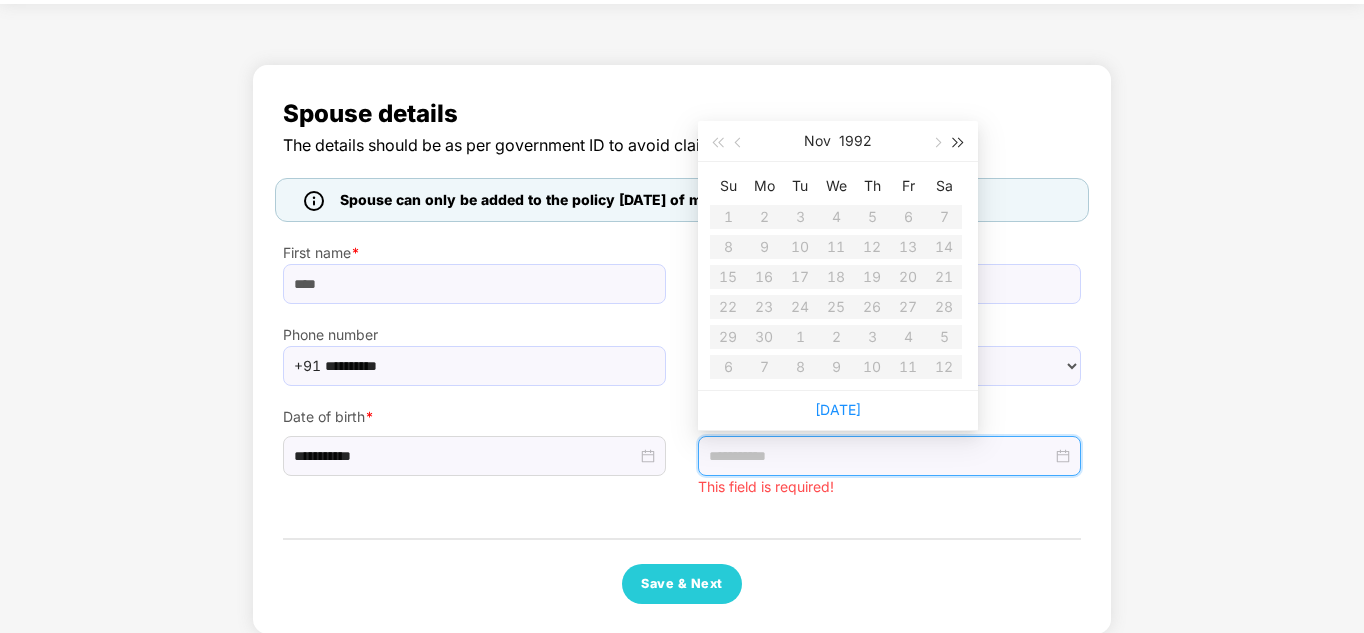 click at bounding box center (959, 143) 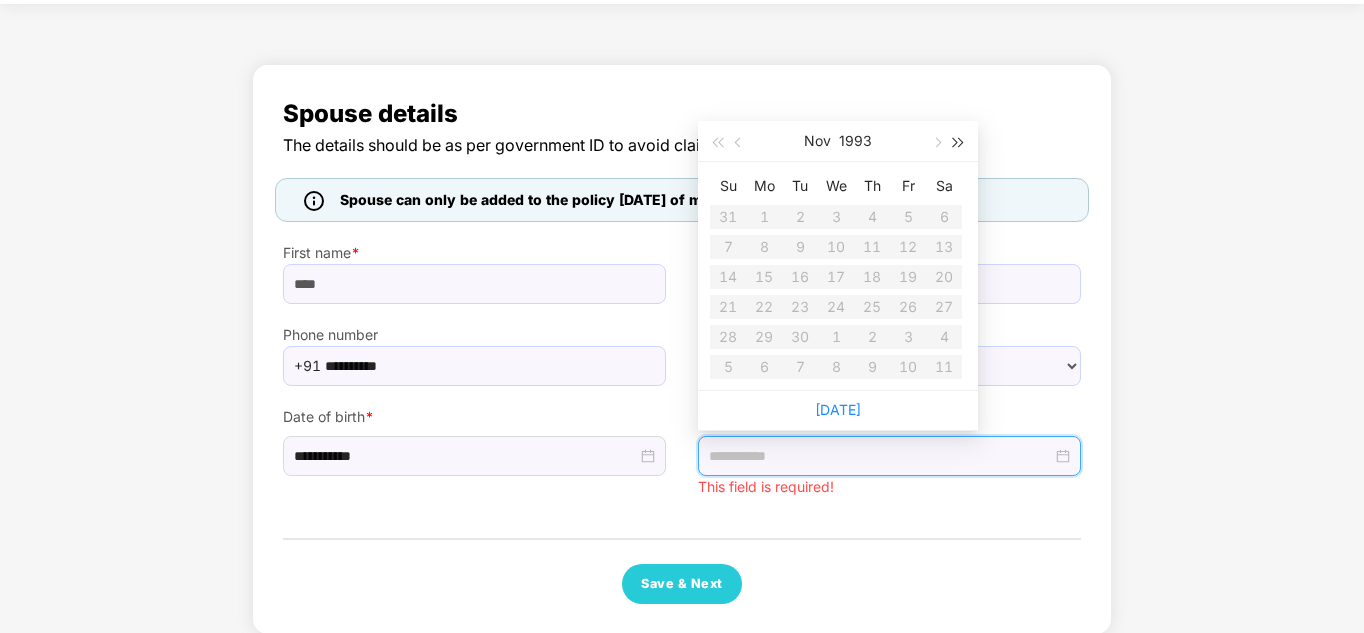 click at bounding box center (959, 143) 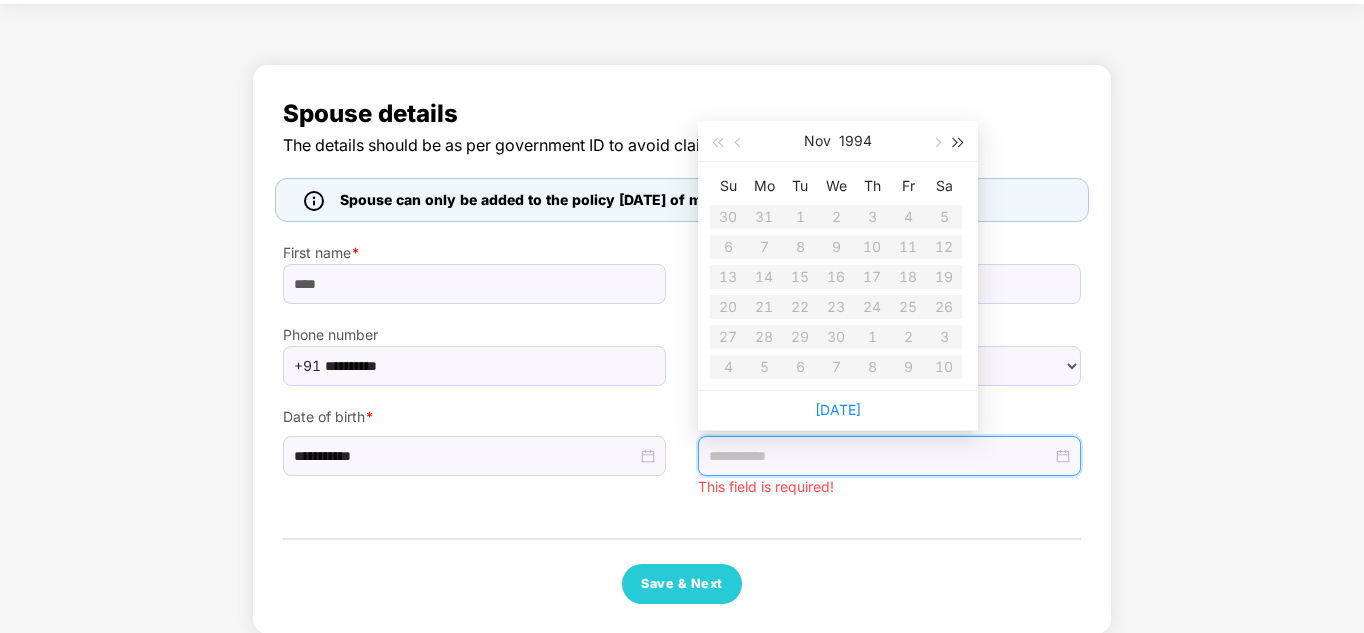 click at bounding box center (959, 143) 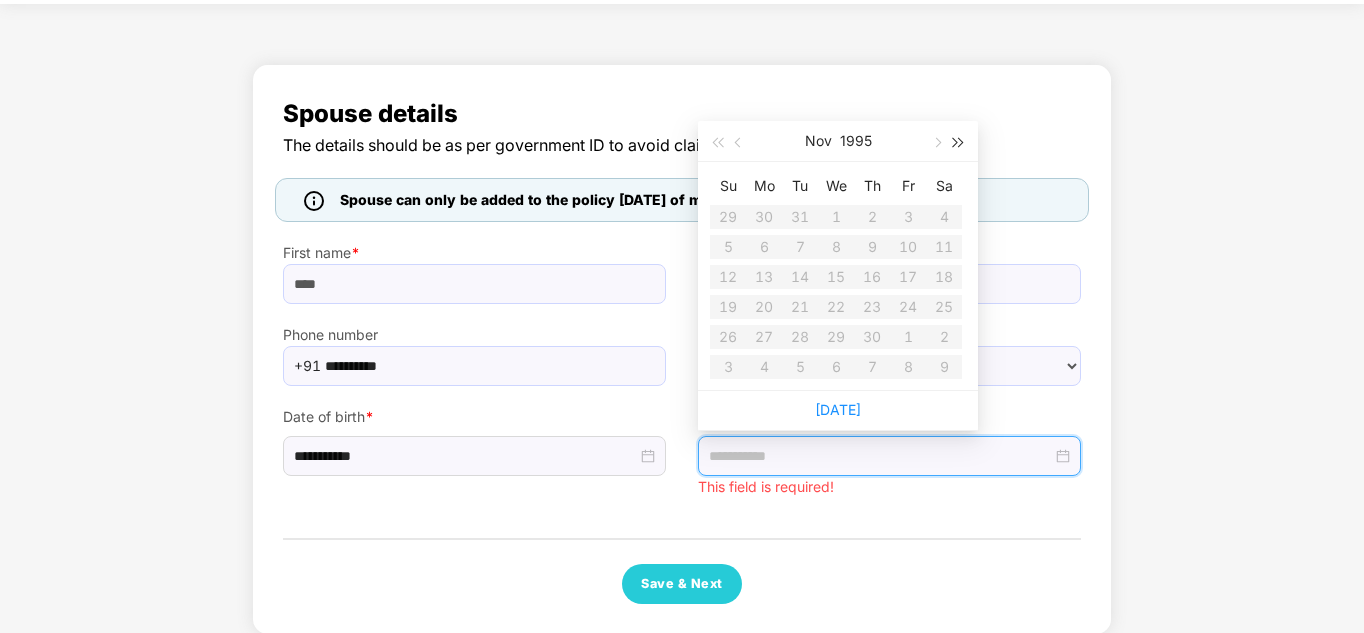 click at bounding box center [959, 143] 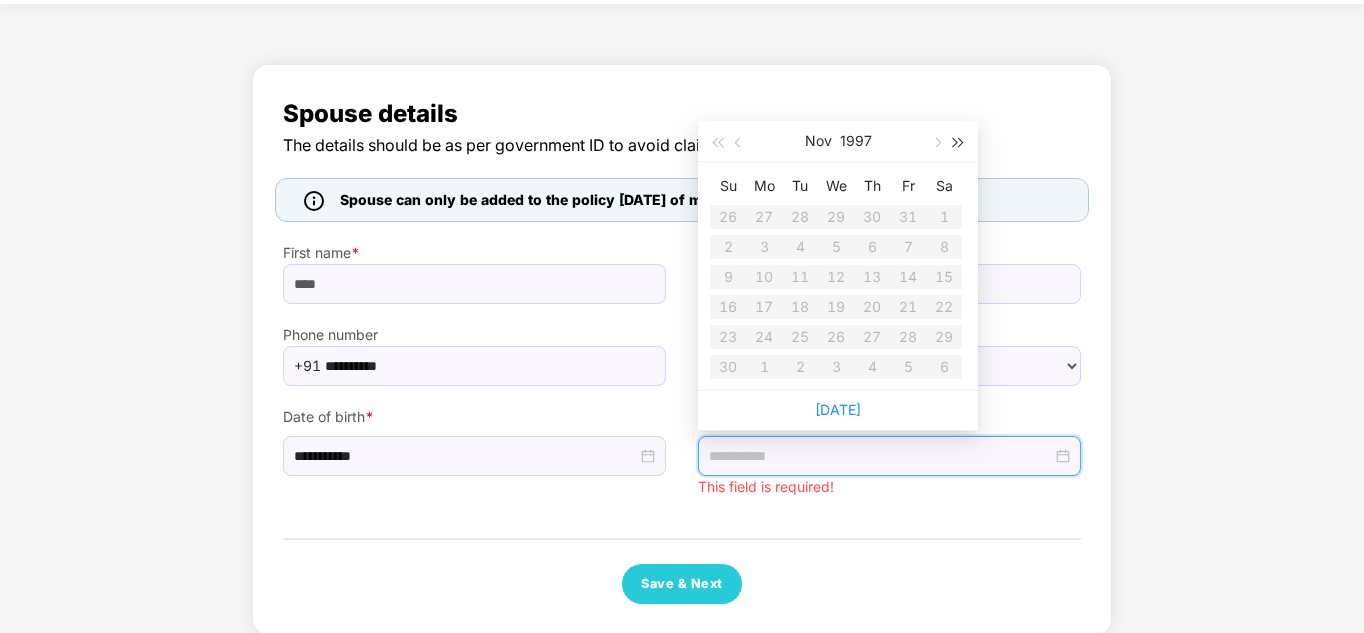 click at bounding box center [959, 143] 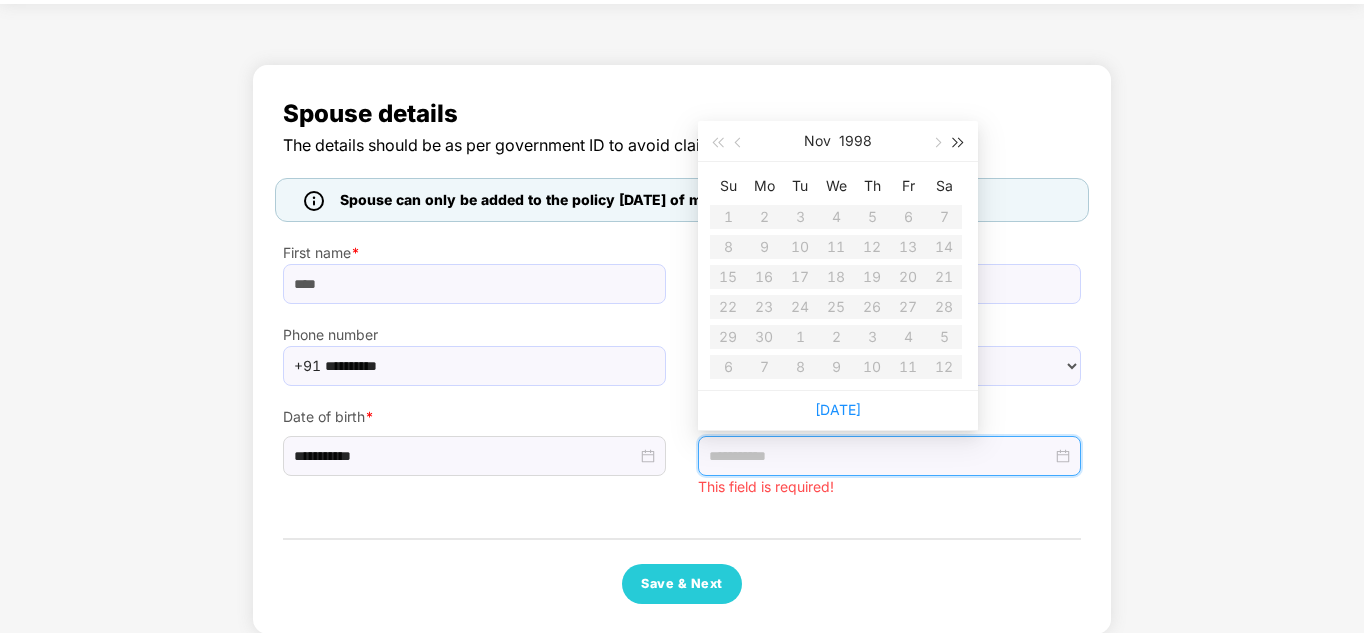 click at bounding box center [959, 143] 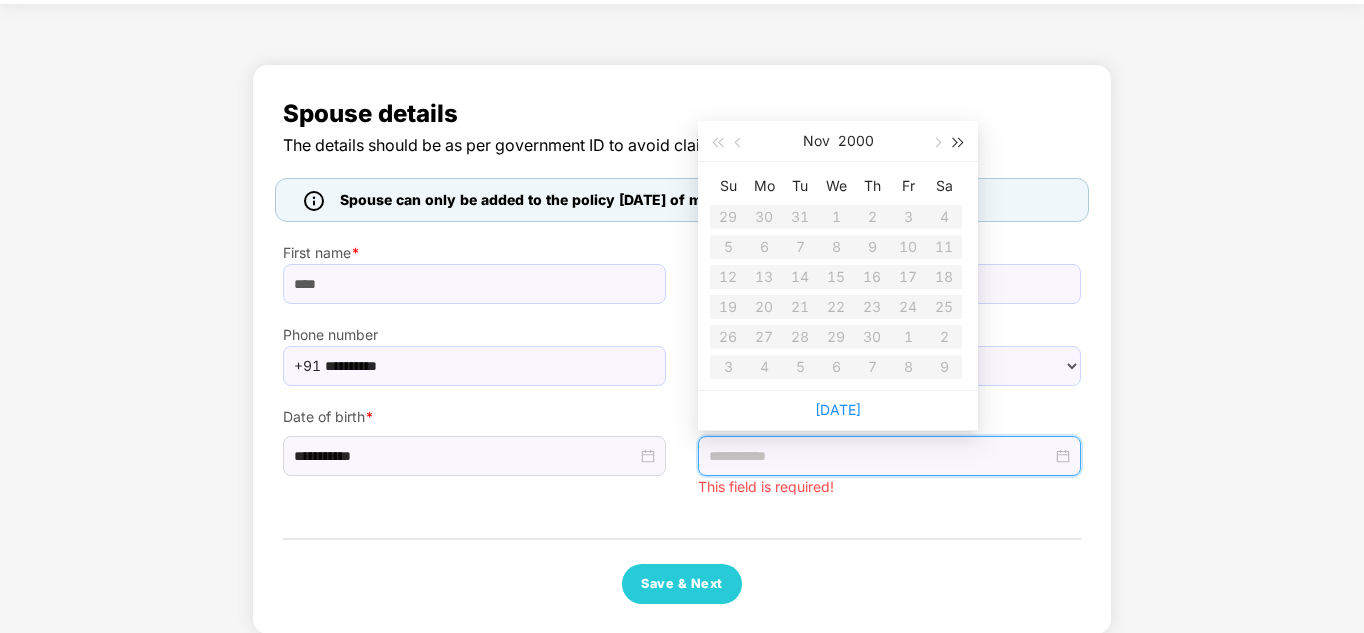 click at bounding box center [959, 143] 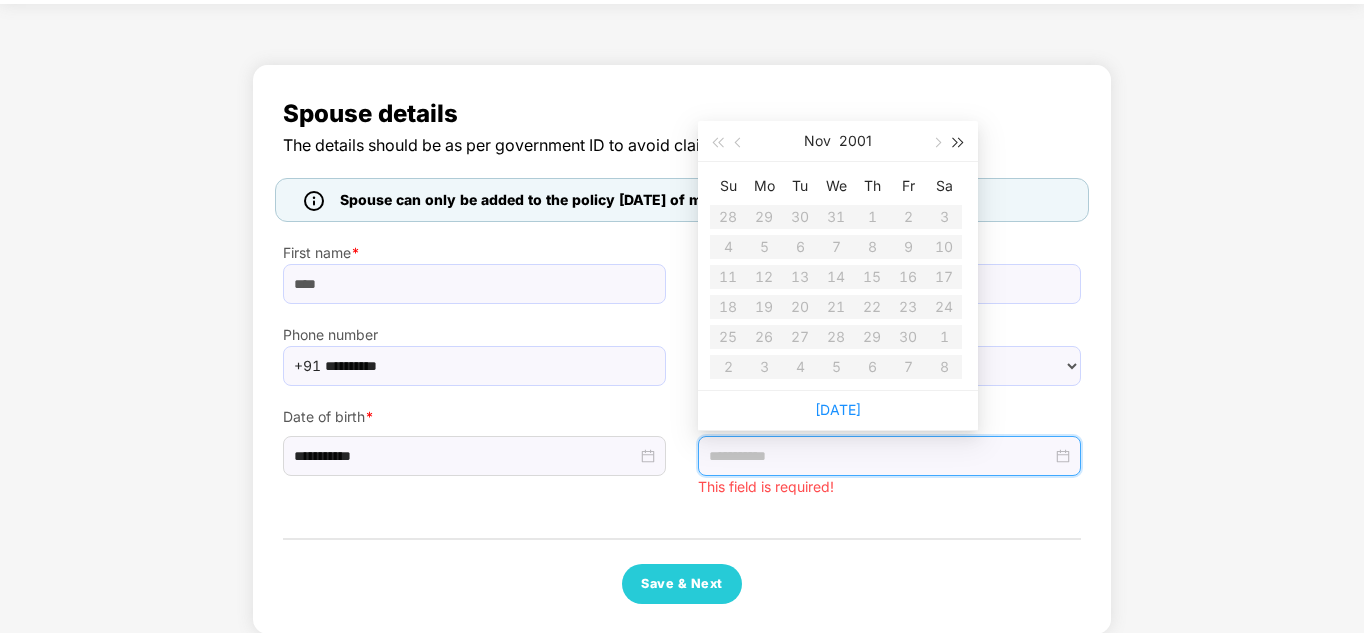 click at bounding box center (959, 143) 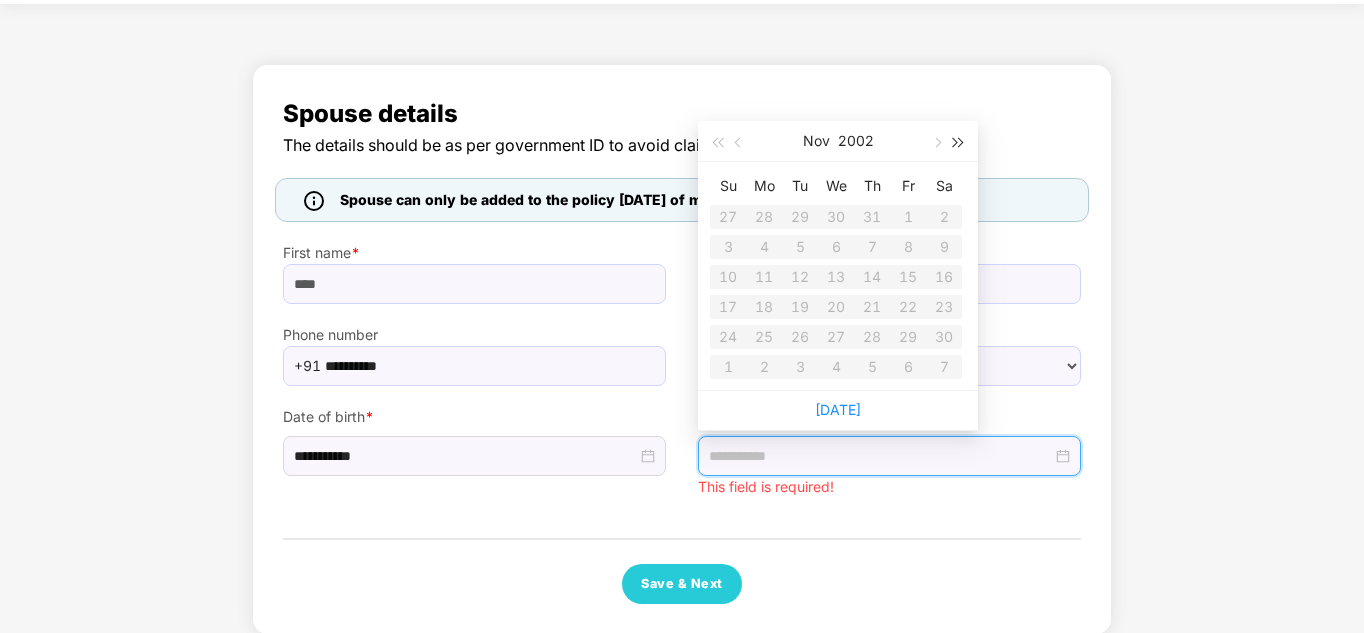 click at bounding box center [959, 143] 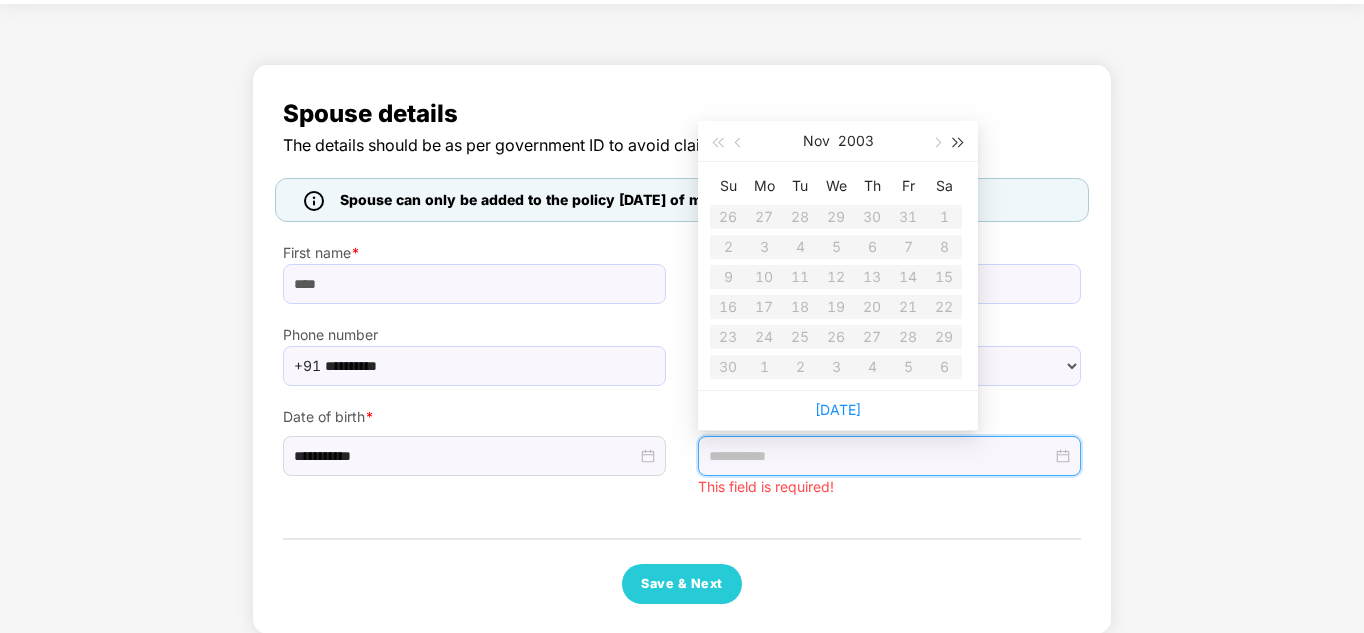 click at bounding box center (959, 143) 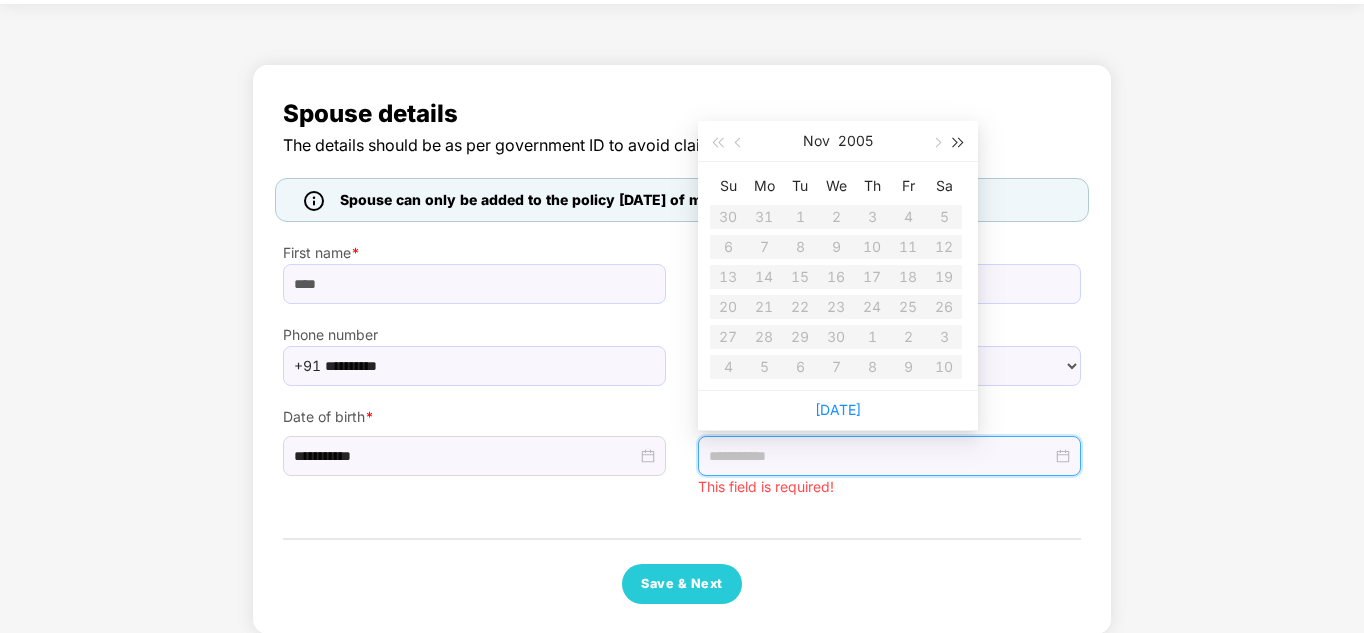 click at bounding box center [959, 143] 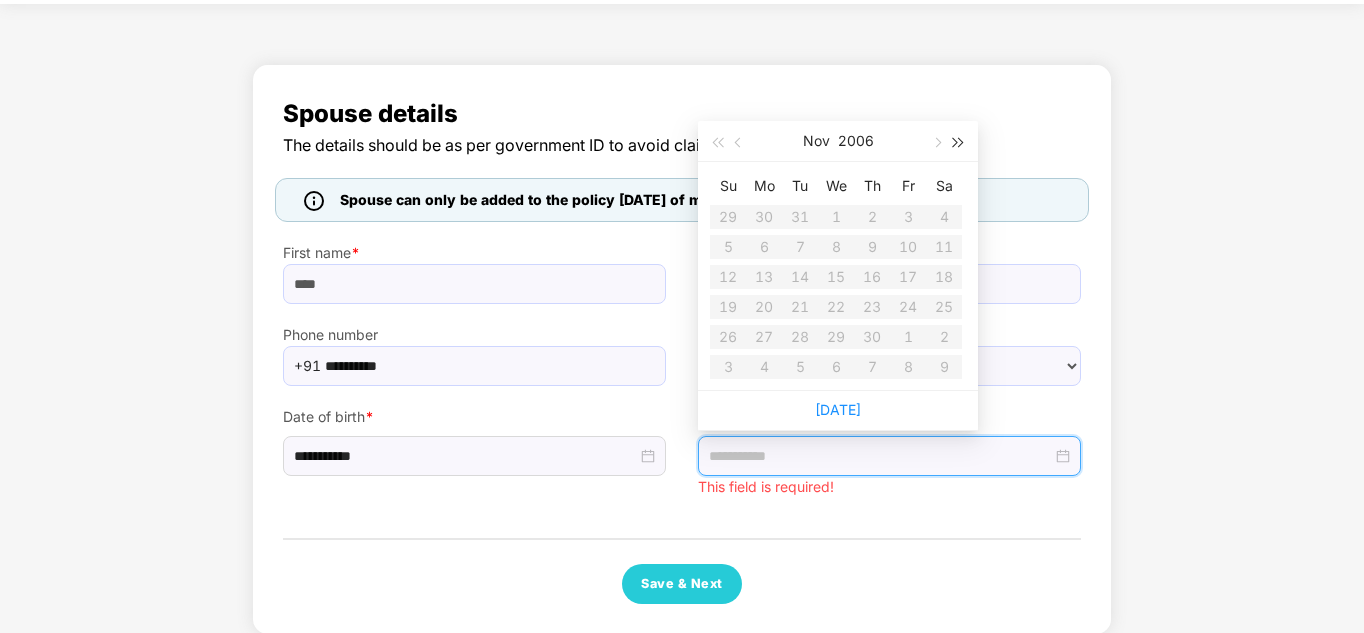 click at bounding box center (959, 143) 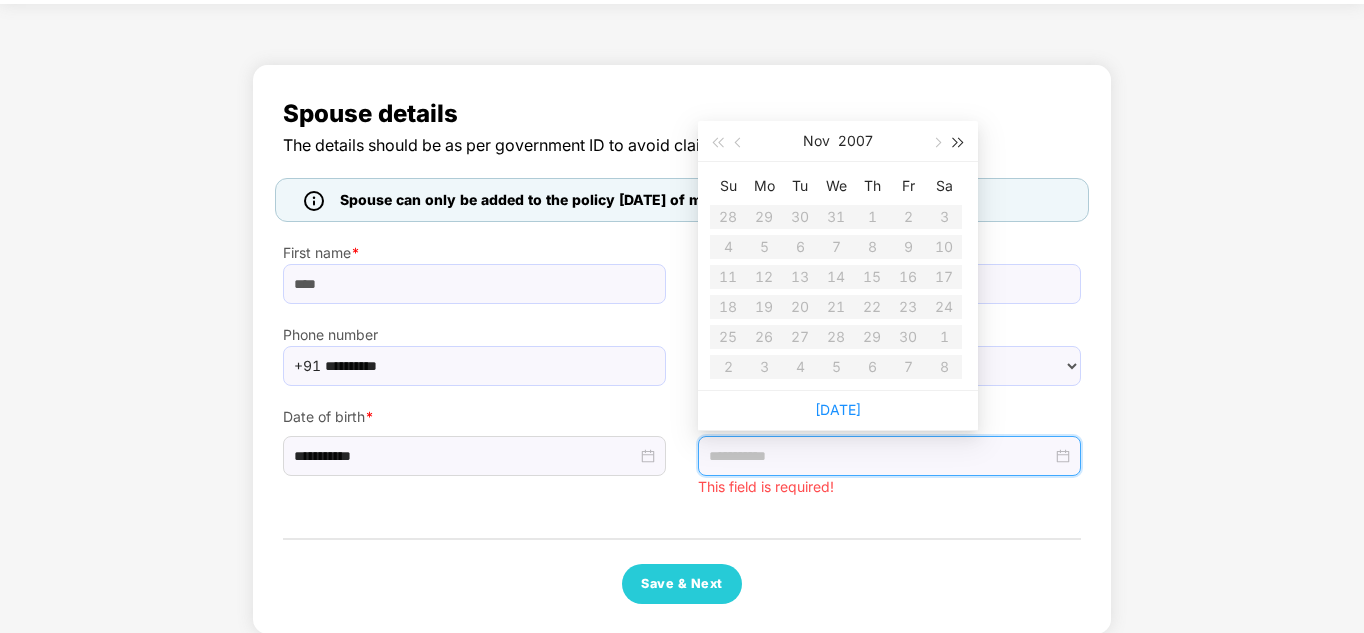 click at bounding box center (959, 143) 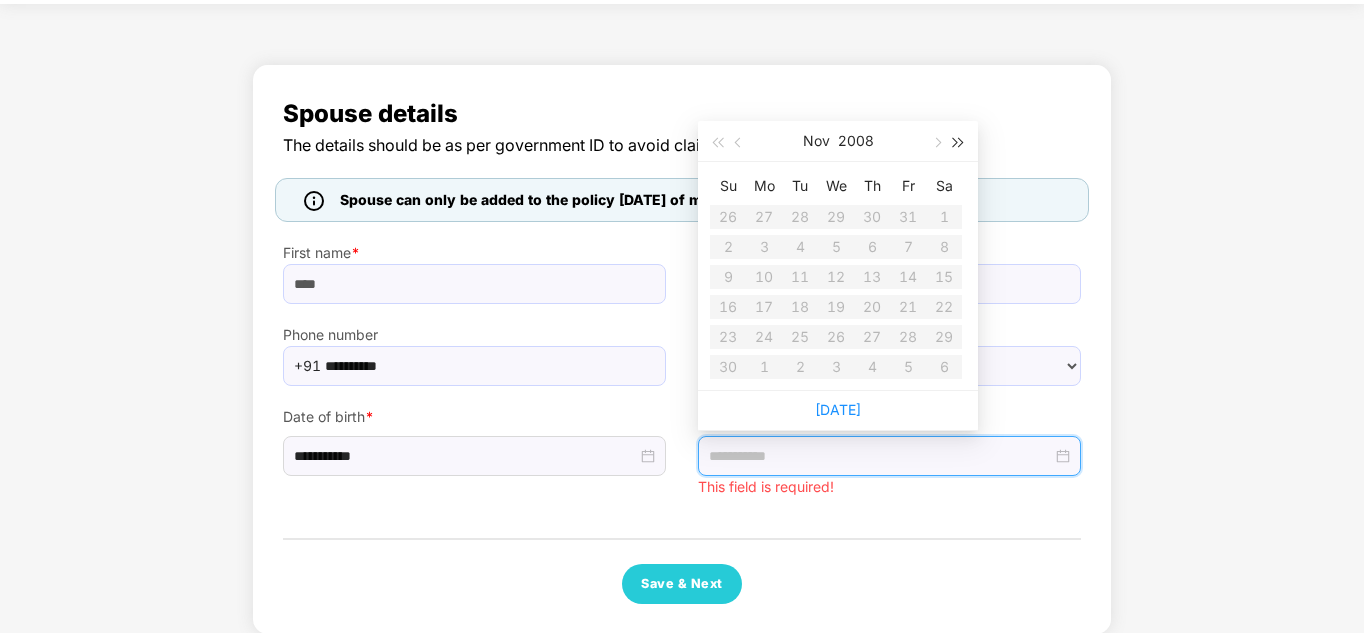 click at bounding box center (959, 143) 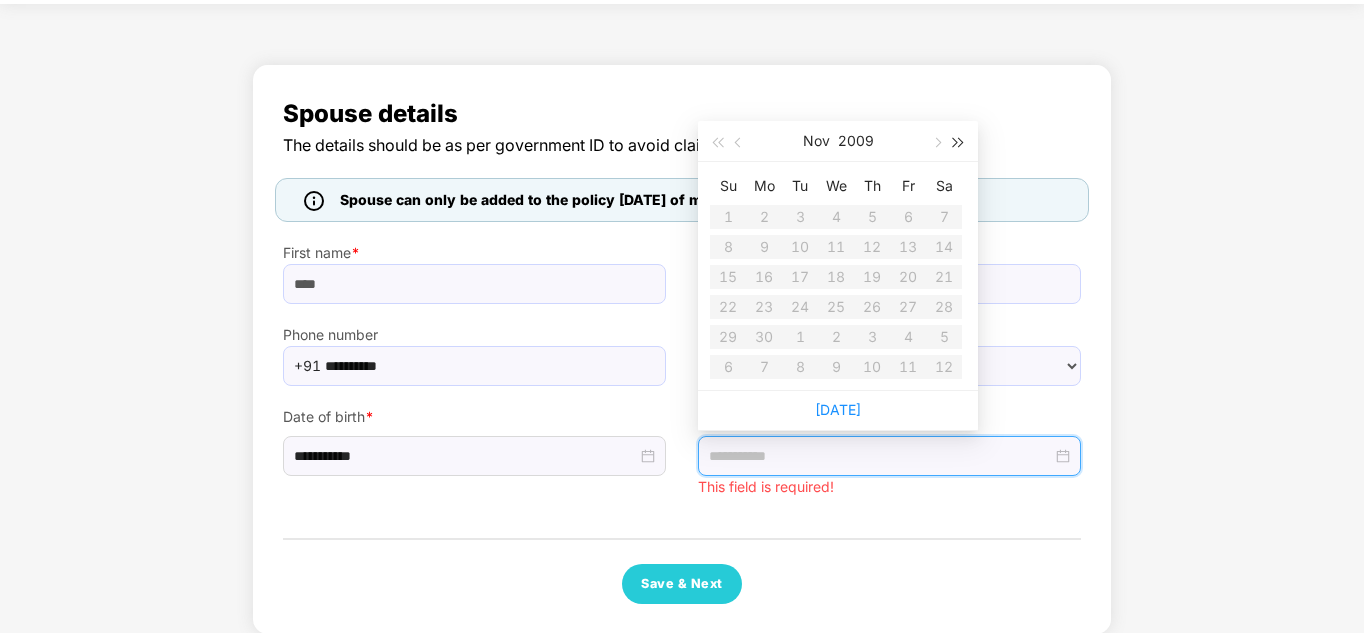 click at bounding box center [959, 143] 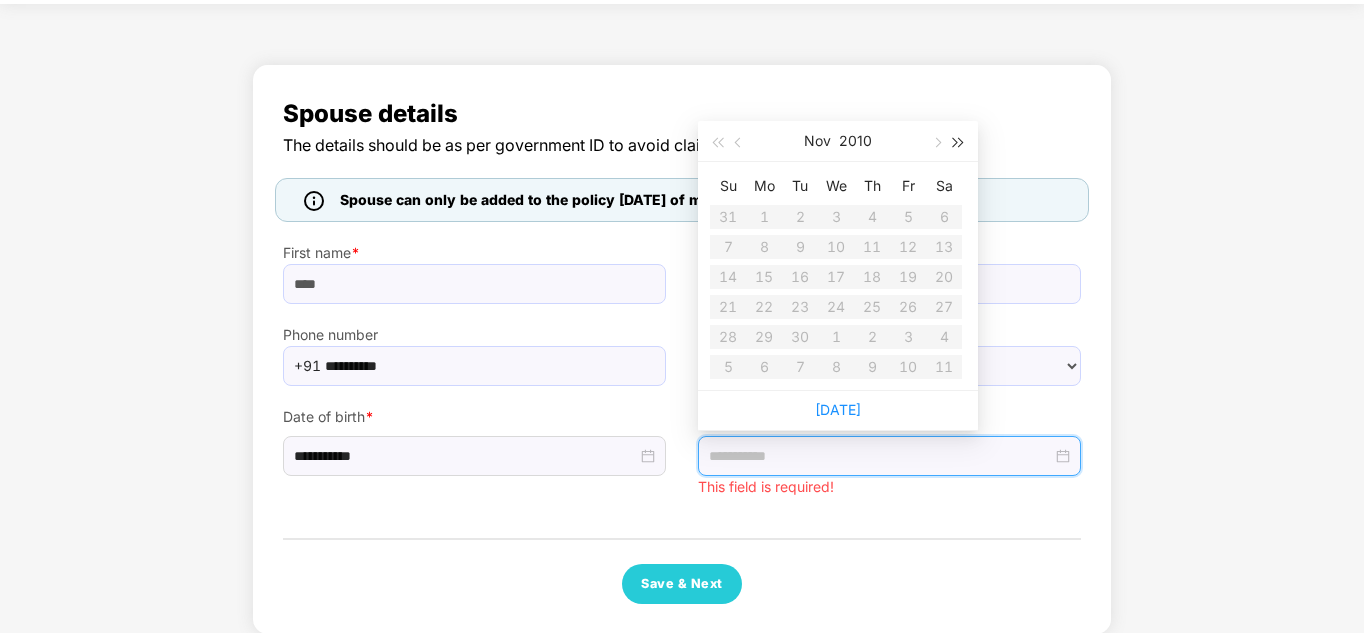 click at bounding box center (959, 143) 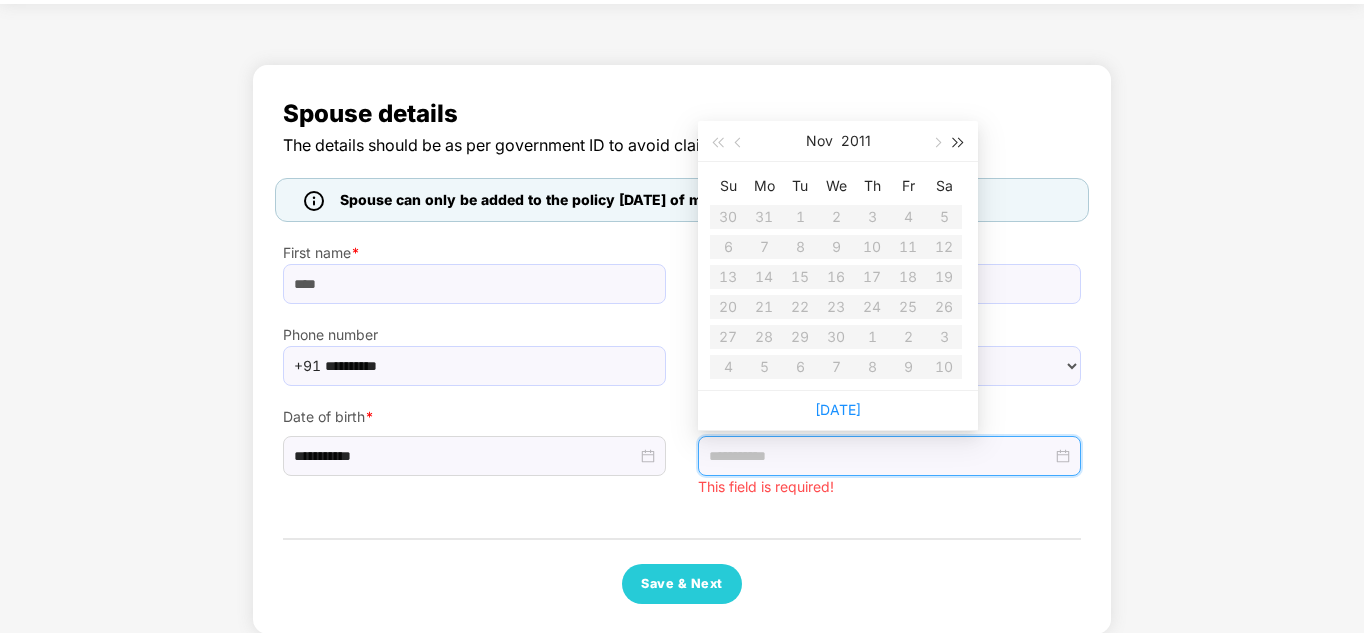 click at bounding box center (959, 143) 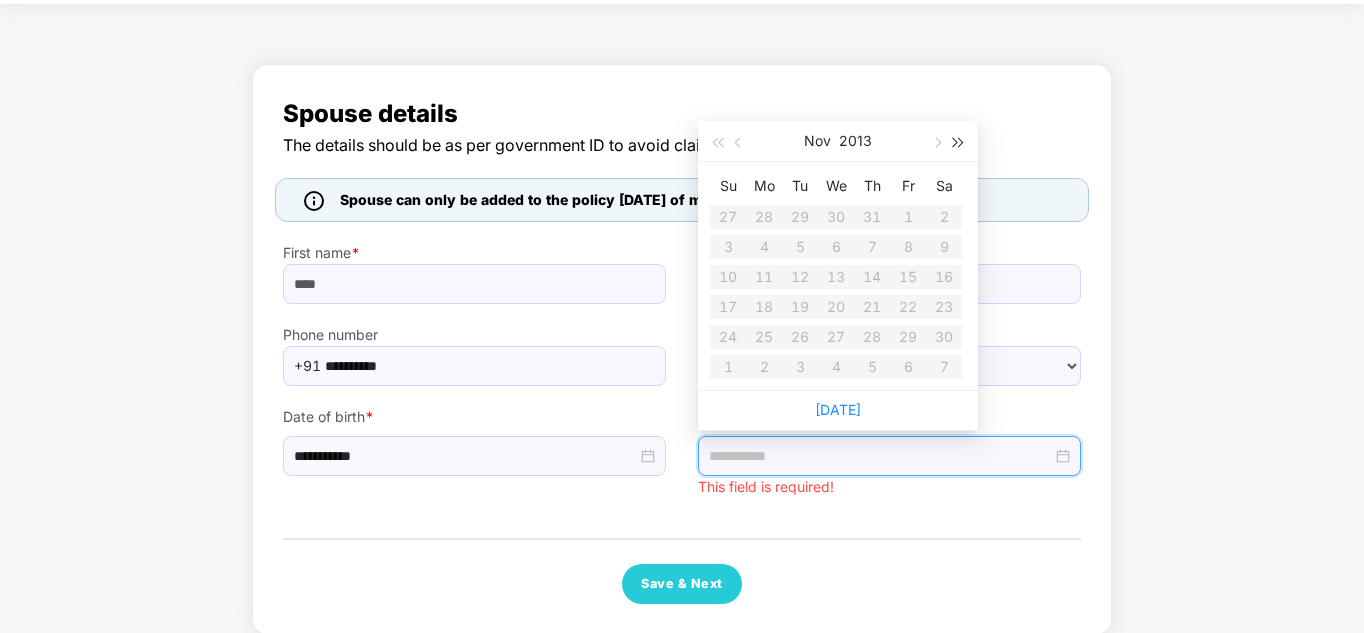 click at bounding box center [959, 143] 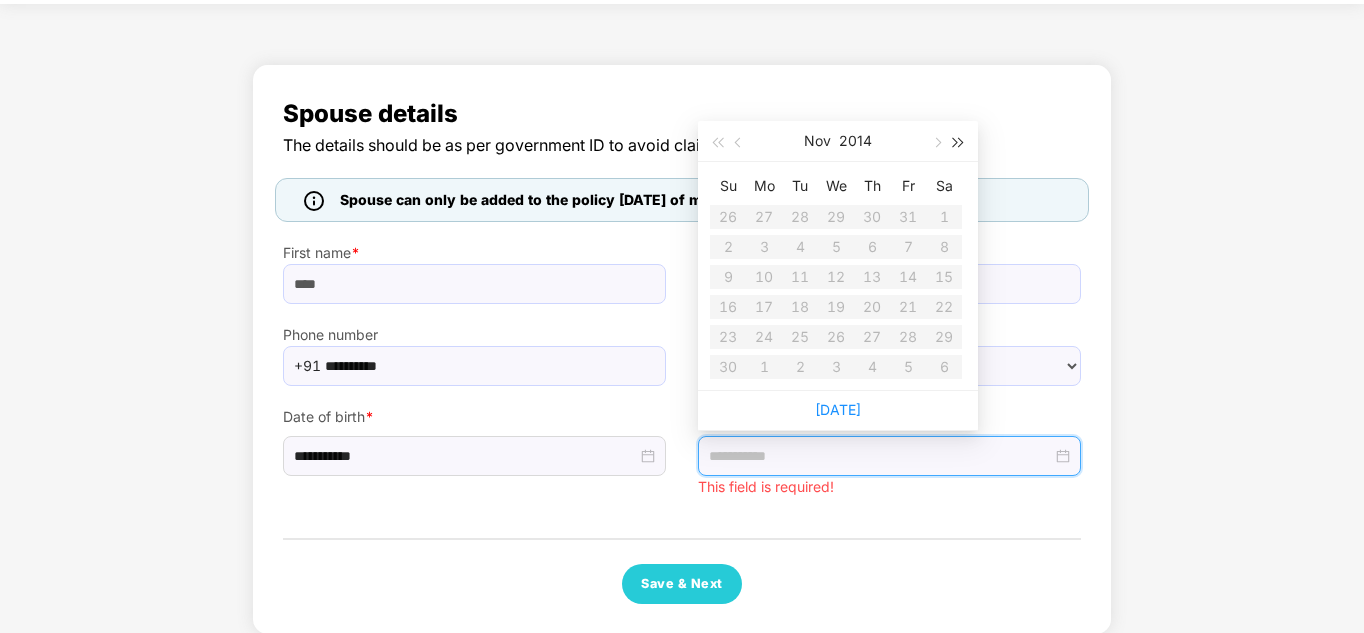 click at bounding box center (959, 143) 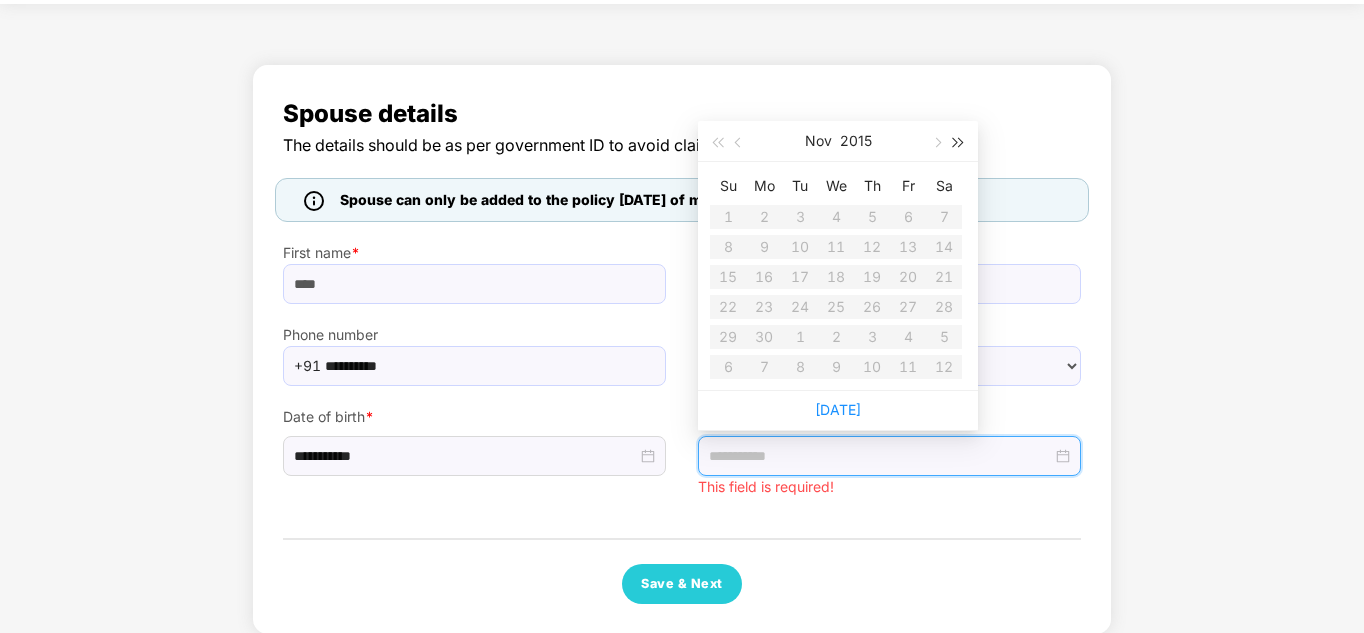 click at bounding box center (959, 143) 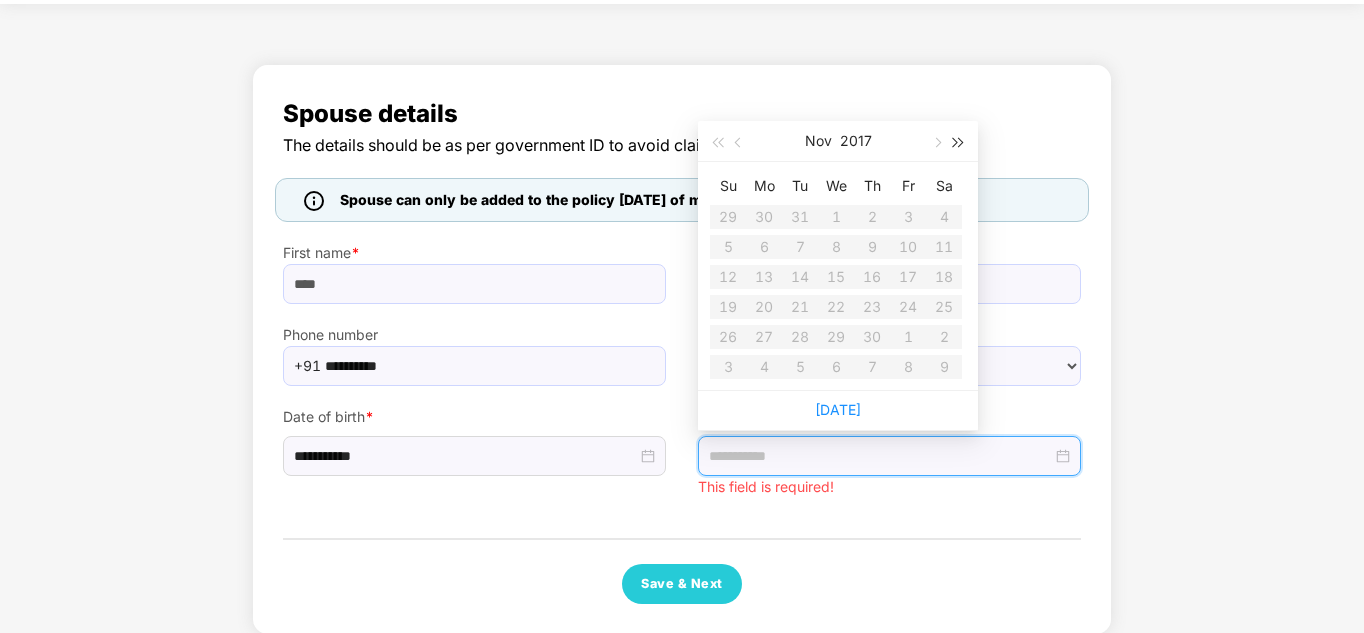 click at bounding box center (959, 143) 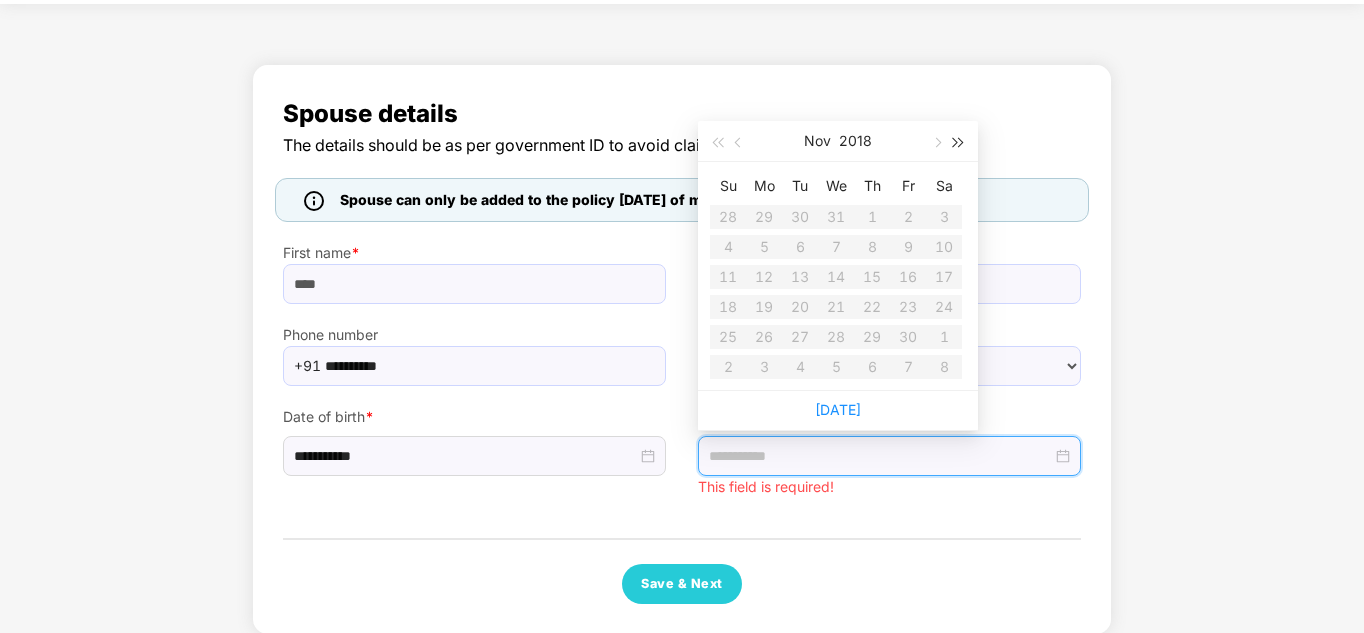 click at bounding box center [959, 143] 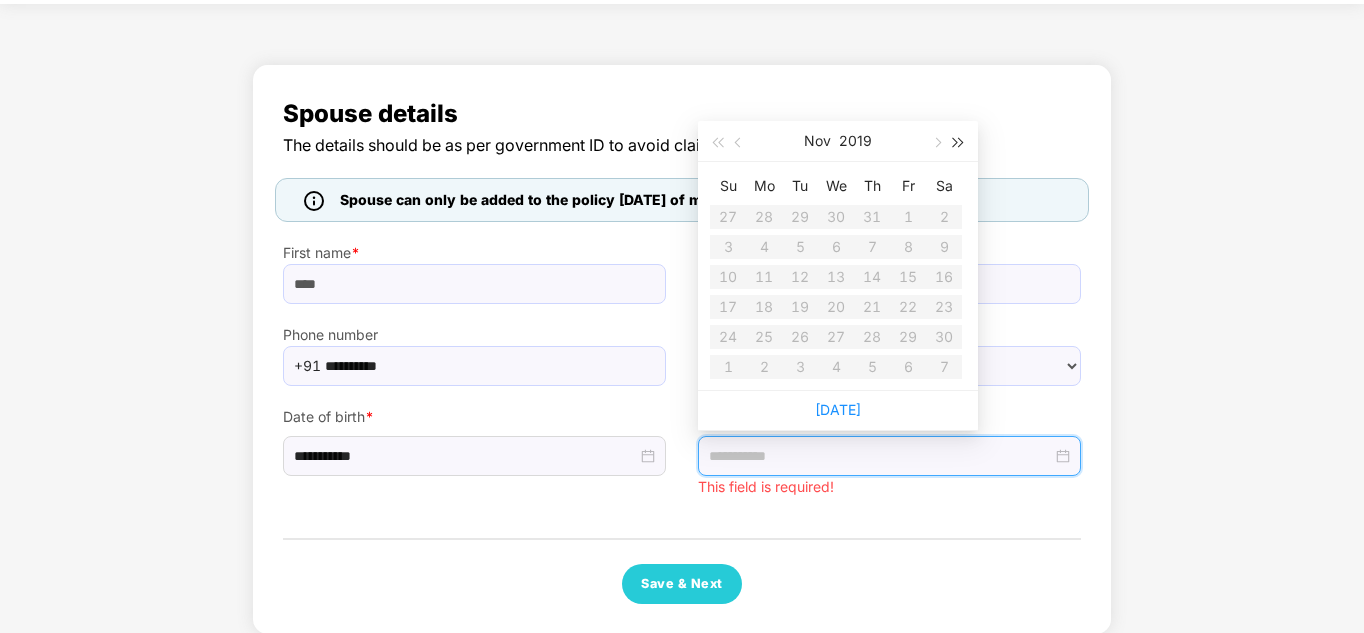click at bounding box center [959, 143] 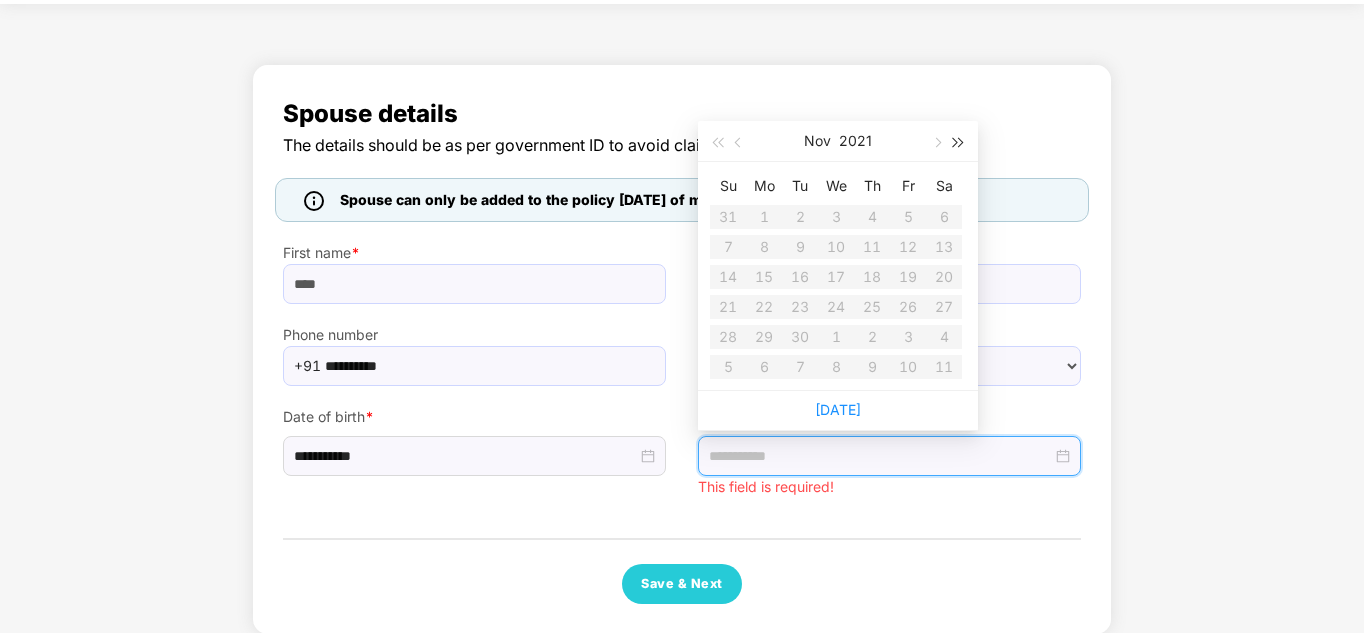click at bounding box center (959, 143) 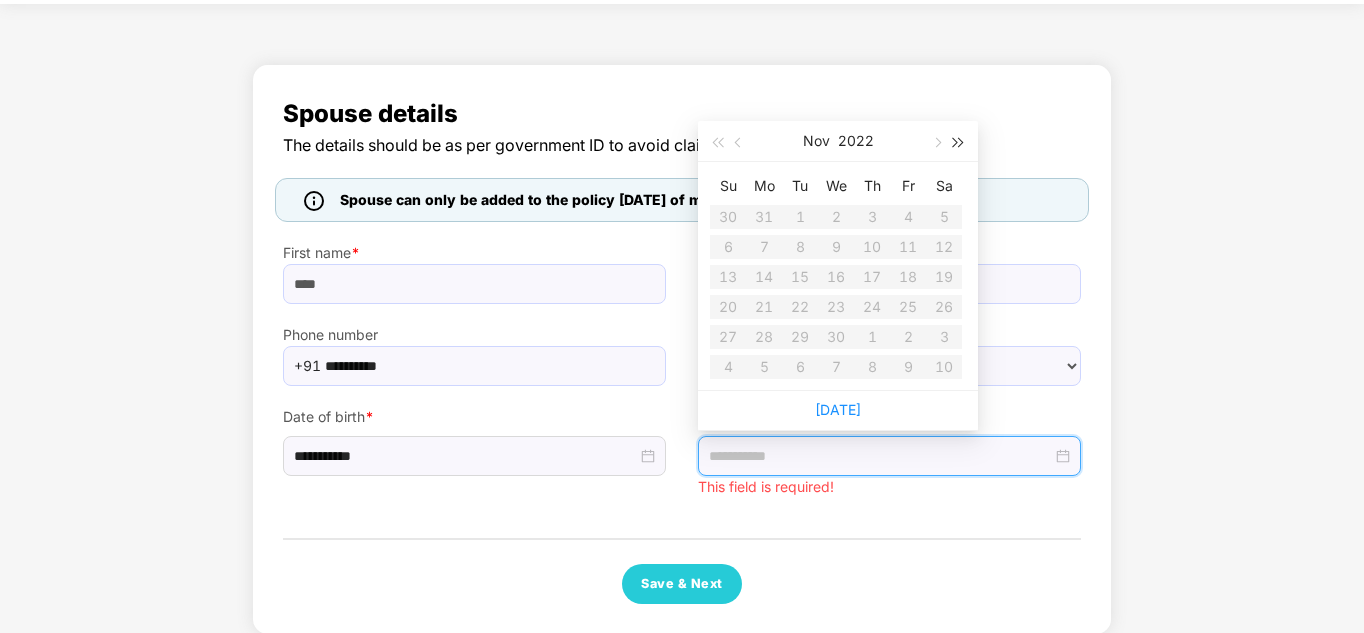 click at bounding box center (959, 143) 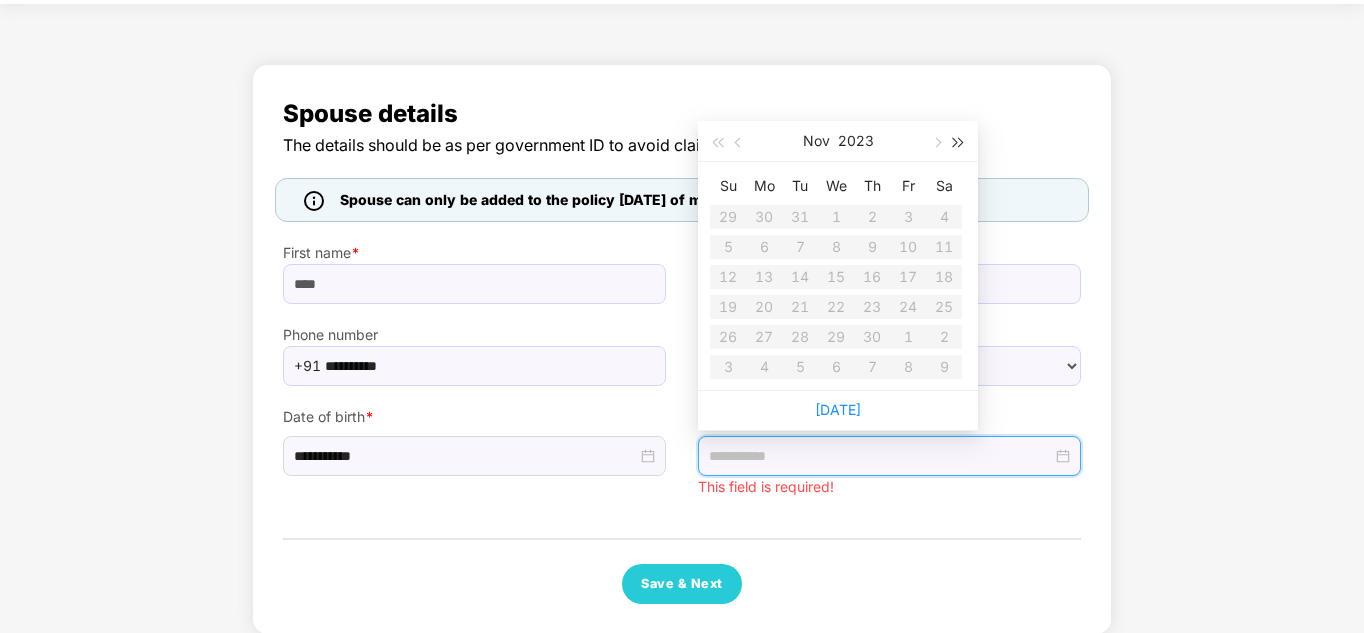 click at bounding box center (959, 143) 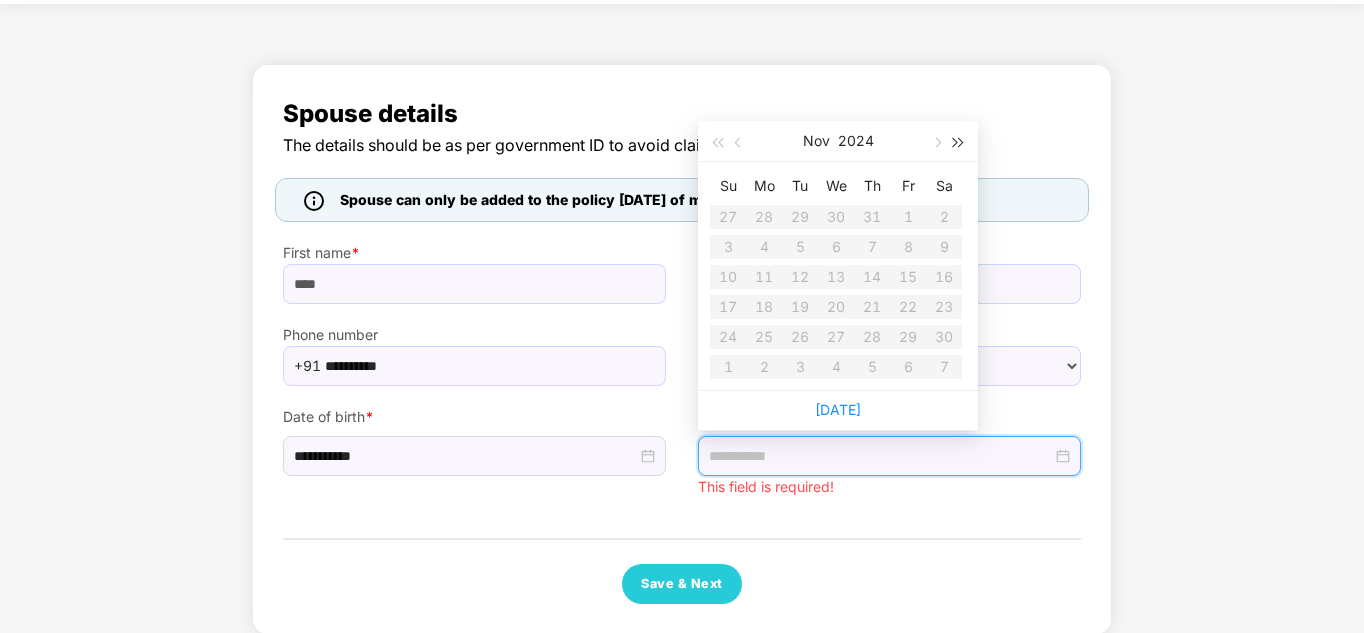 click at bounding box center (959, 143) 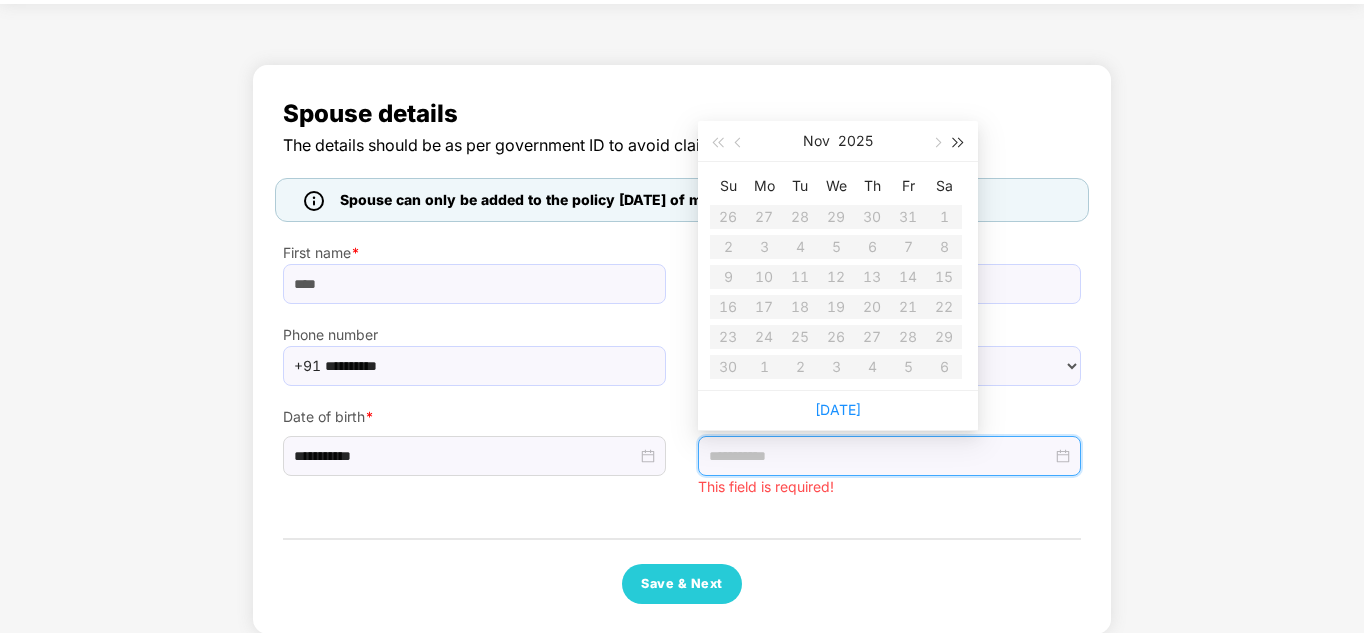 click at bounding box center [959, 143] 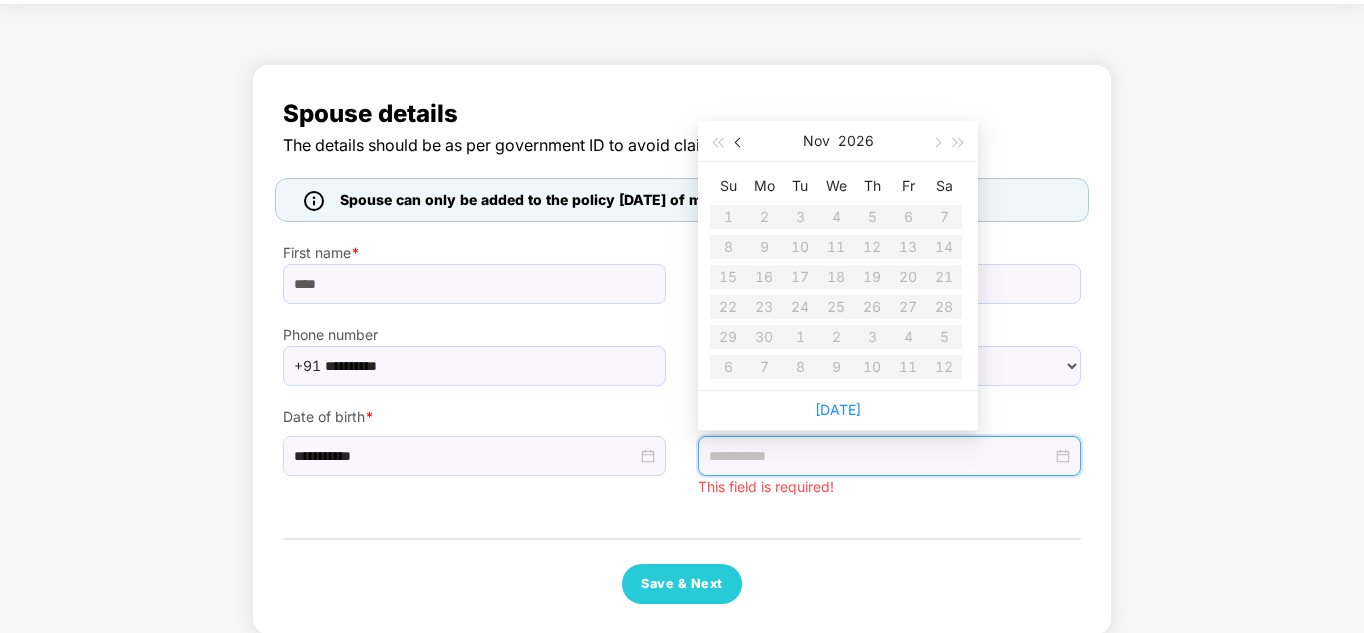 click at bounding box center [739, 141] 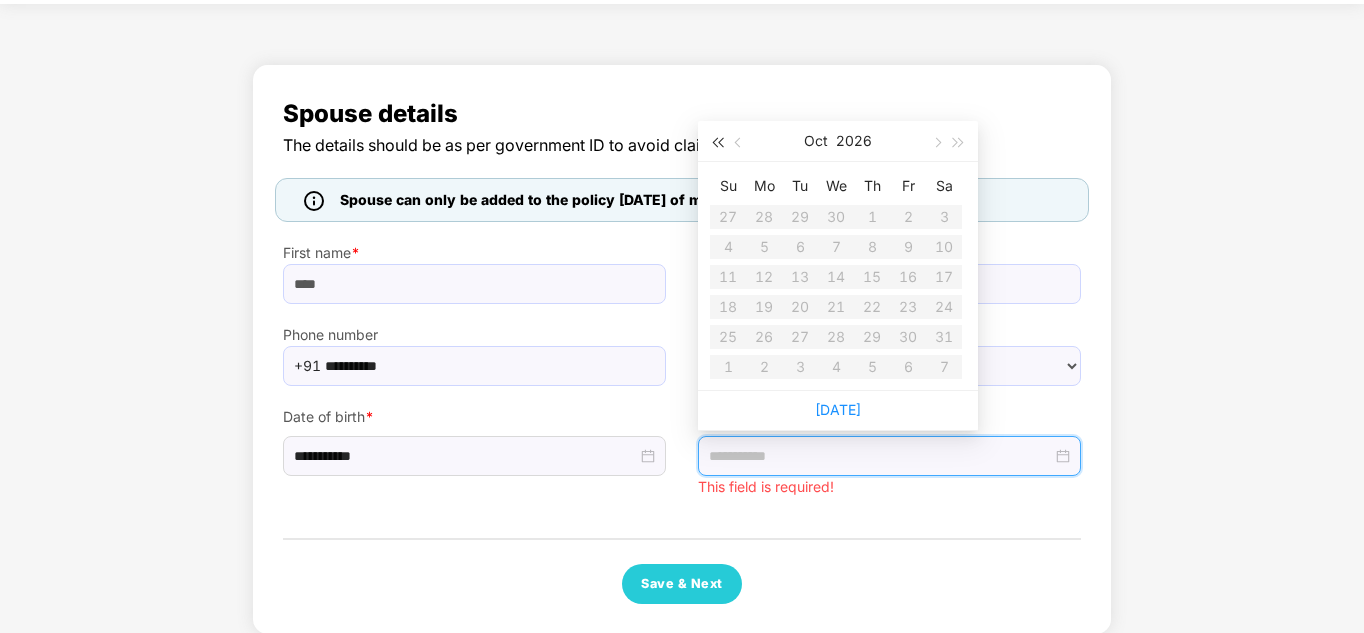 click at bounding box center (717, 141) 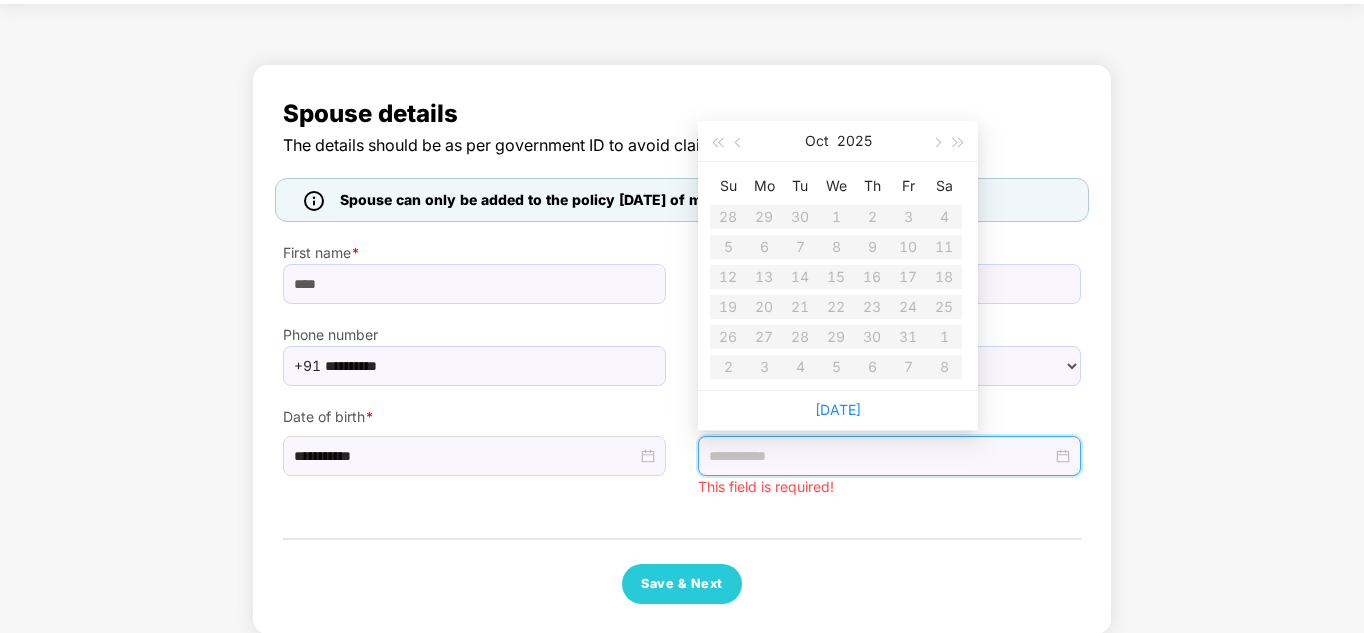 click on "Su Mo Tu We Th Fr Sa 28 29 30 1 2 3 4 5 6 7 8 9 10 11 12 13 14 15 16 17 18 19 20 21 22 23 24 25 26 27 28 29 30 31 1 2 3 4 5 6 7 8" at bounding box center [836, 276] 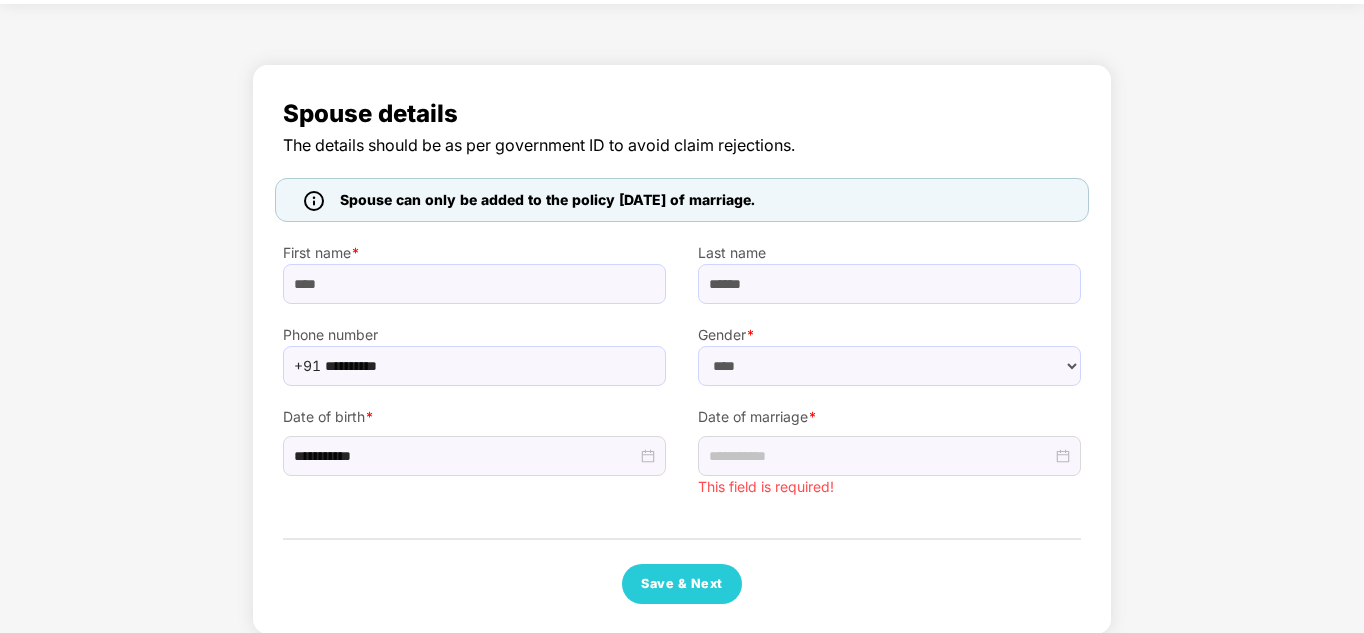 click on "**********" at bounding box center (682, 349) 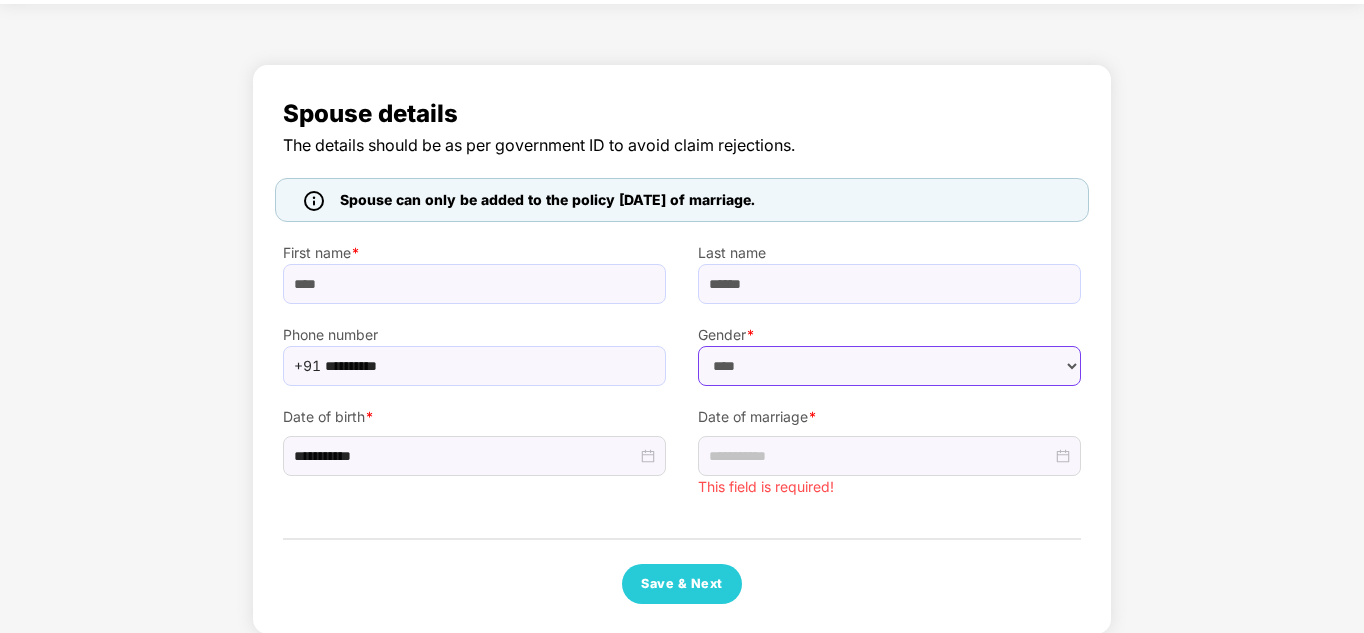click on "****** **** ******" at bounding box center [889, 366] 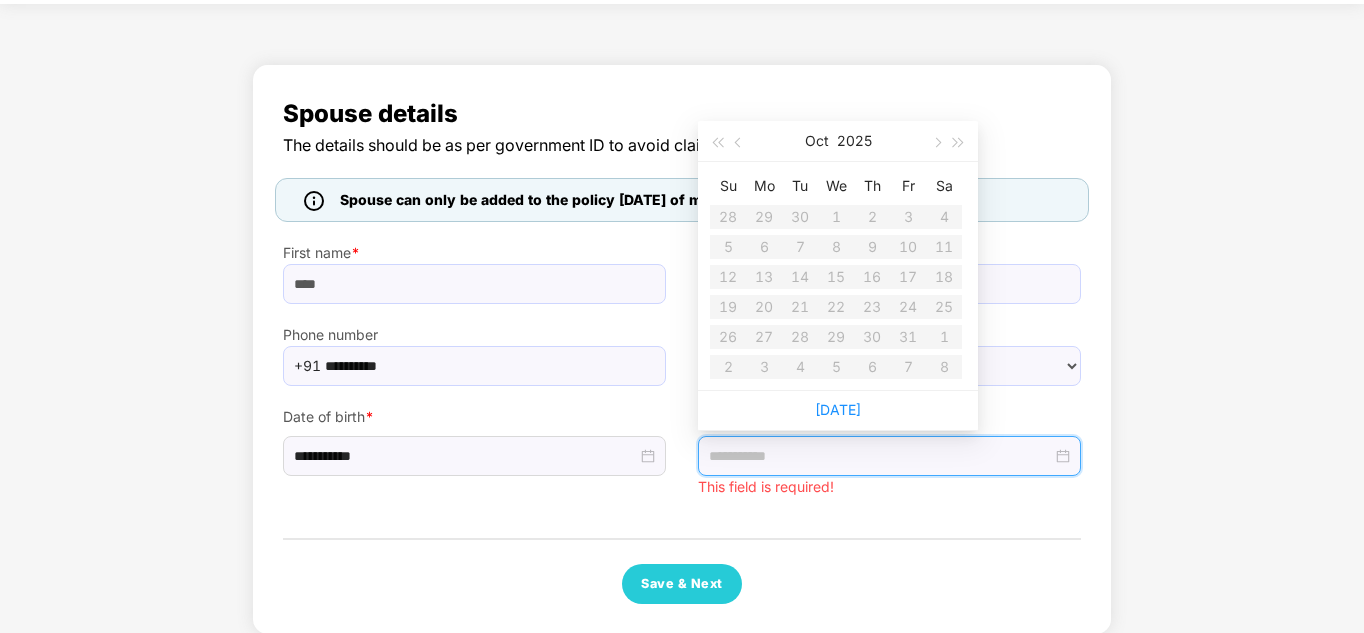 click at bounding box center (880, 456) 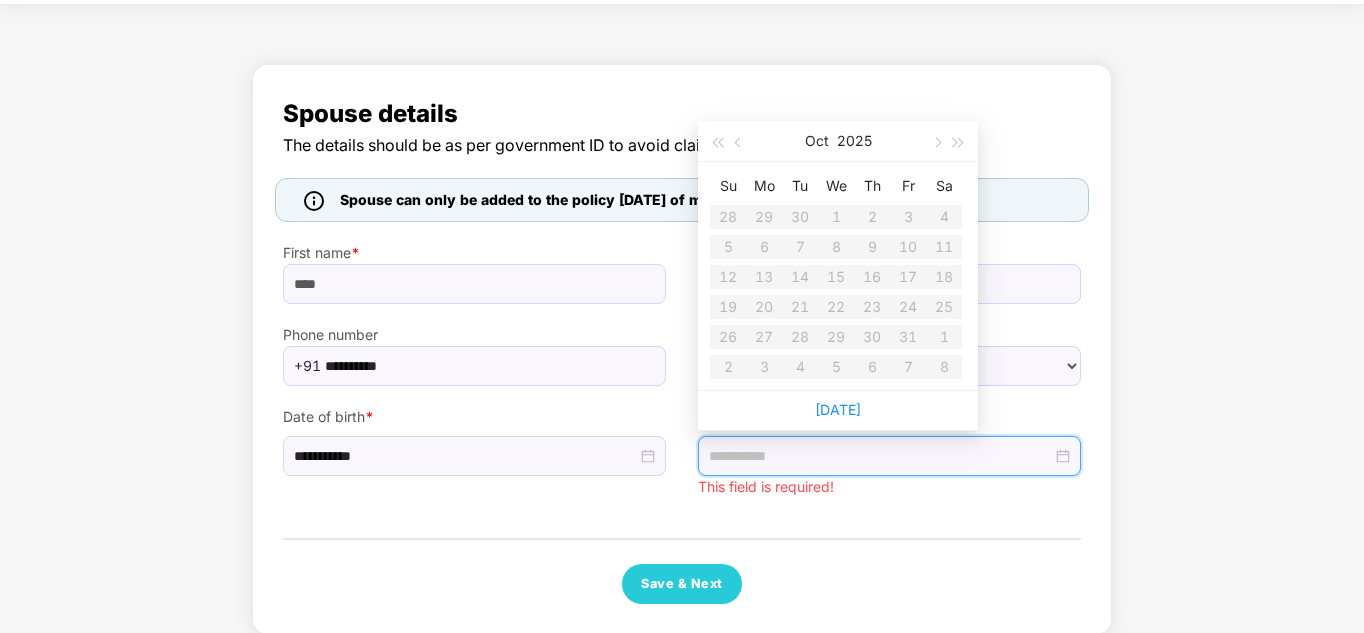 click on "Su Mo Tu We Th Fr Sa 28 29 30 1 2 3 4 5 6 7 8 9 10 11 12 13 14 15 16 17 18 19 20 21 22 23 24 25 26 27 28 29 30 31 1 2 3 4 5 6 7 8" at bounding box center [836, 276] 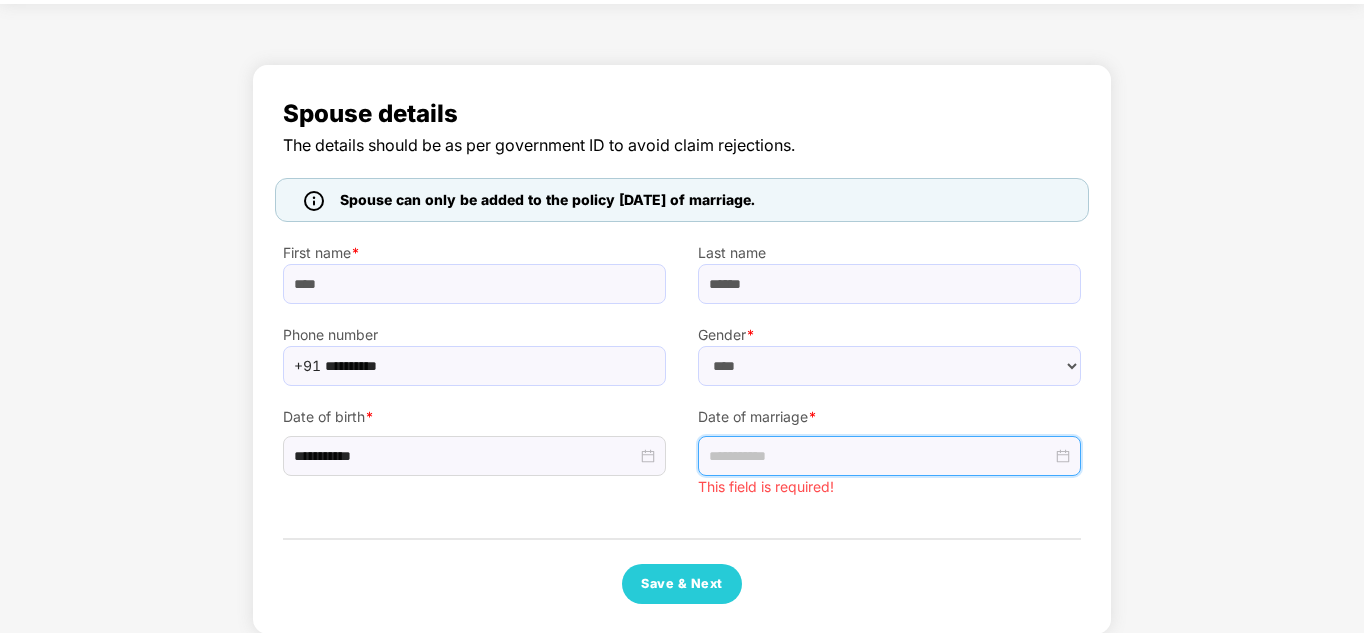 scroll, scrollTop: 112, scrollLeft: 0, axis: vertical 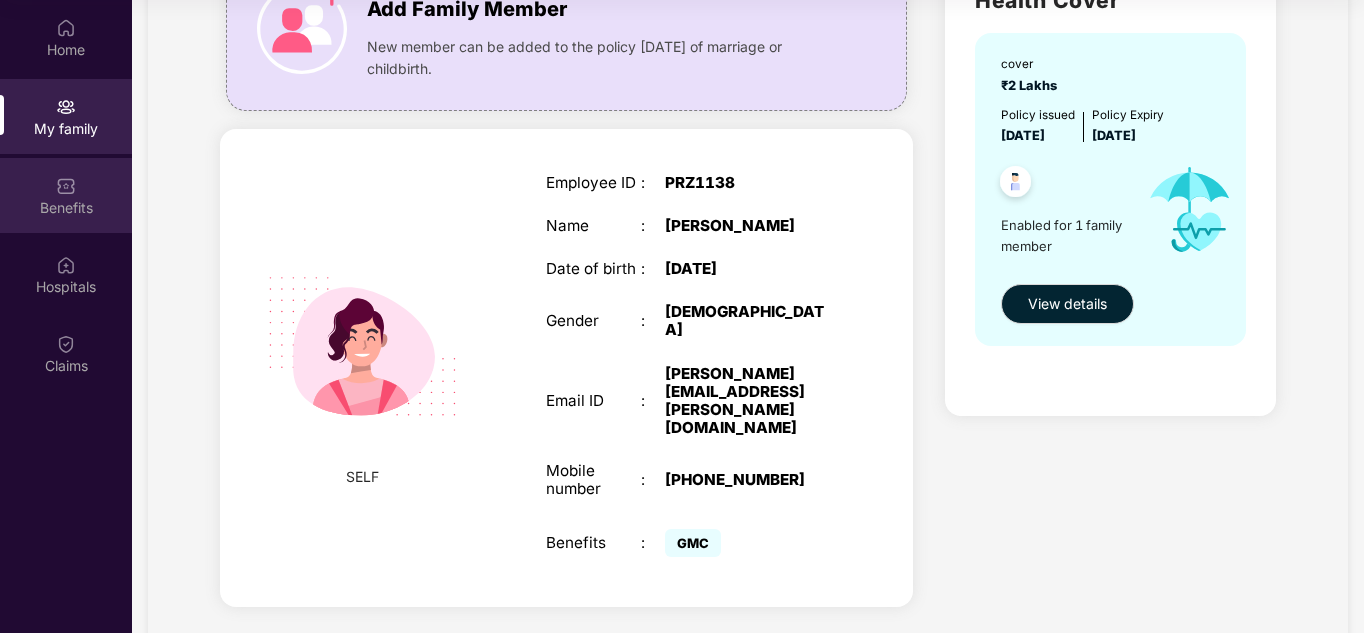 click on "Benefits" at bounding box center [66, 195] 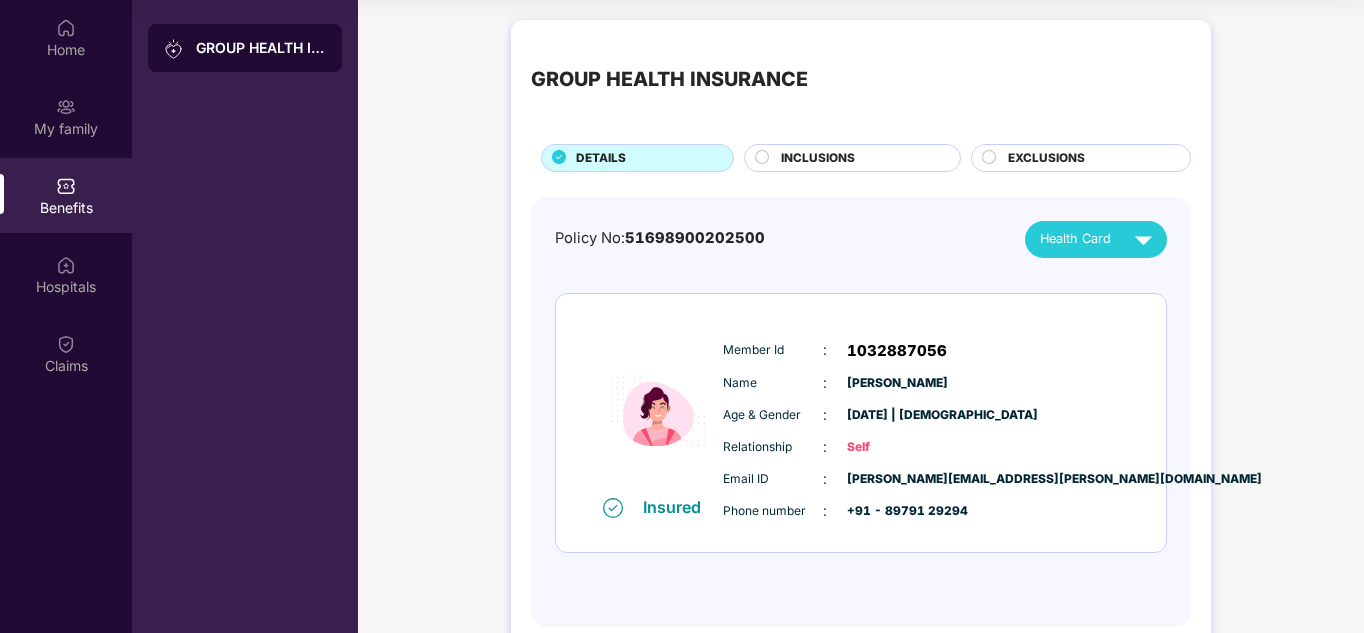 click on "GROUP HEALTH INSURANCE DETAILS INCLUSIONS EXCLUSIONS" at bounding box center [861, 106] 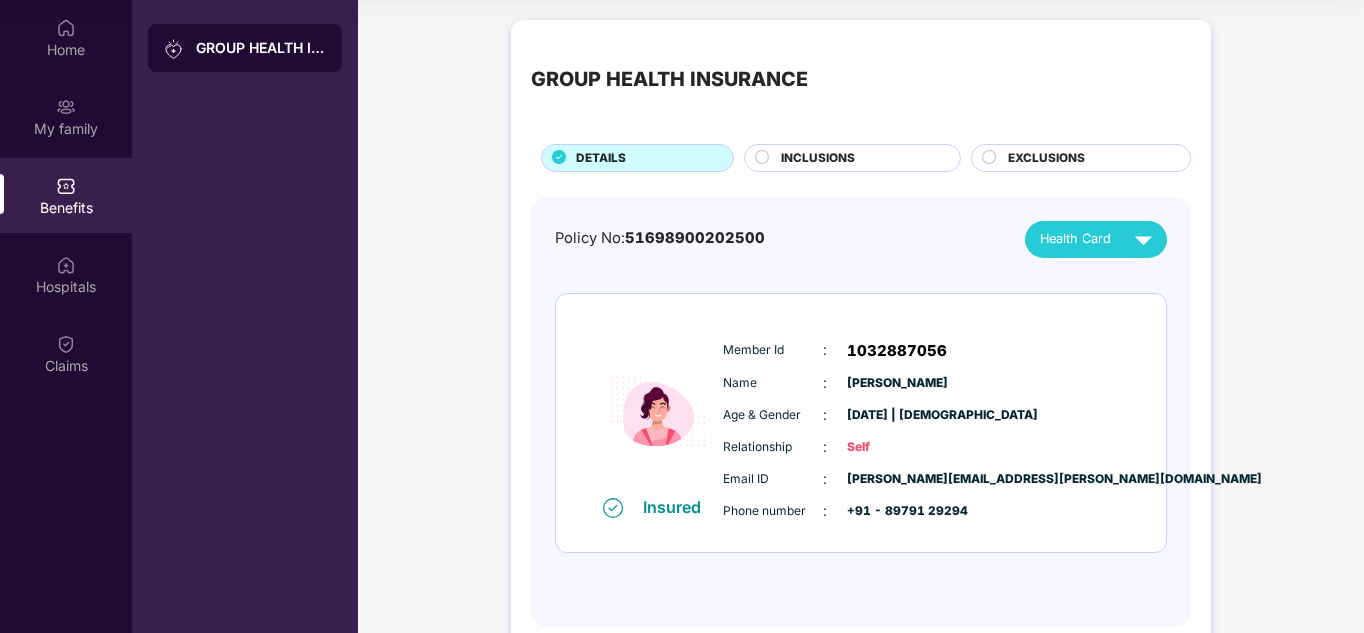 click on "INCLUSIONS" at bounding box center (818, 158) 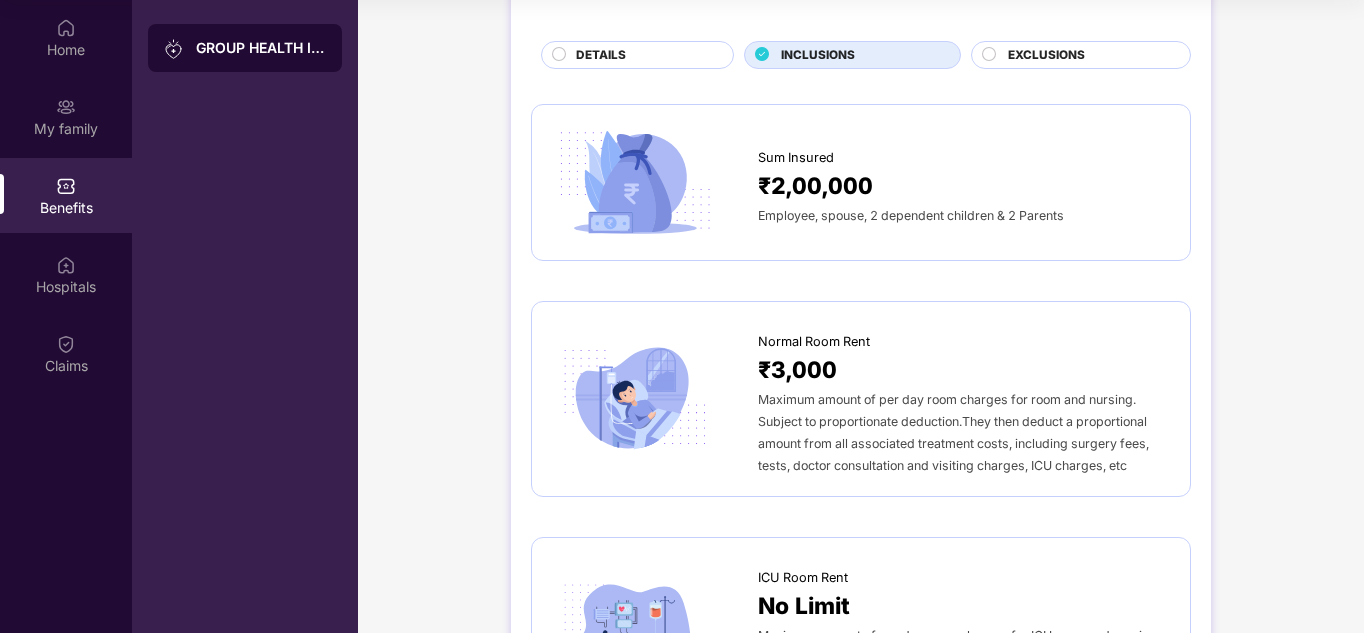 scroll, scrollTop: 0, scrollLeft: 0, axis: both 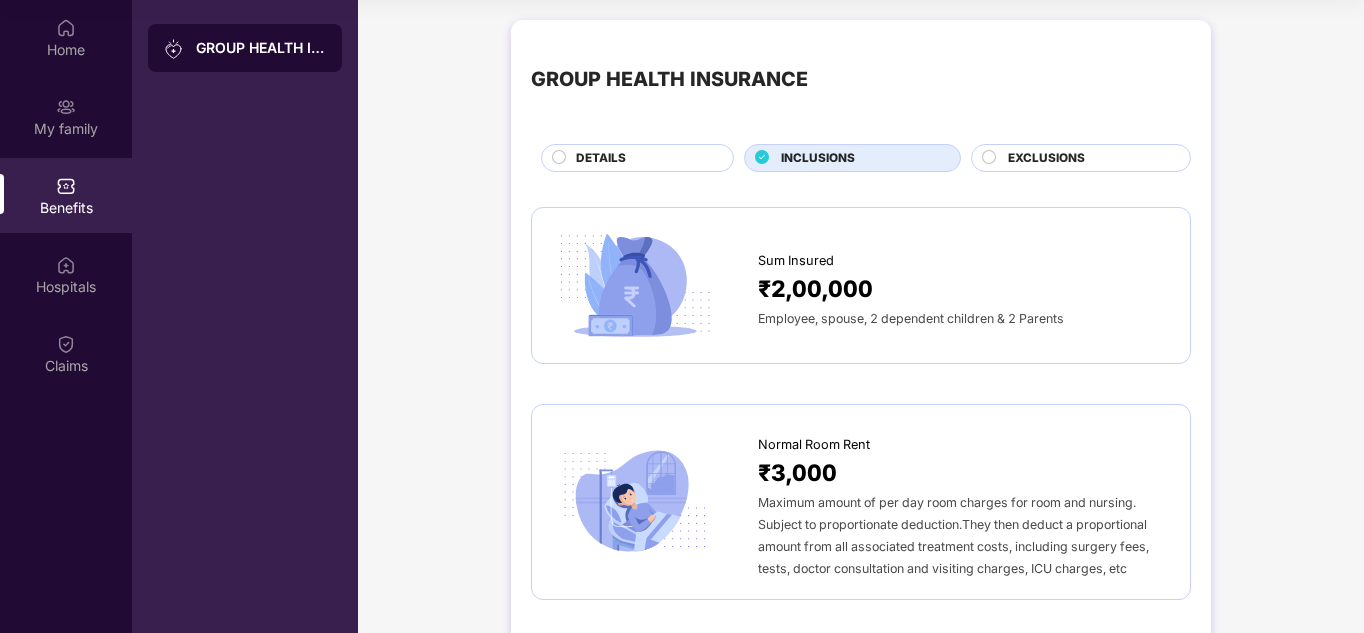 click on "EXCLUSIONS" at bounding box center (1046, 158) 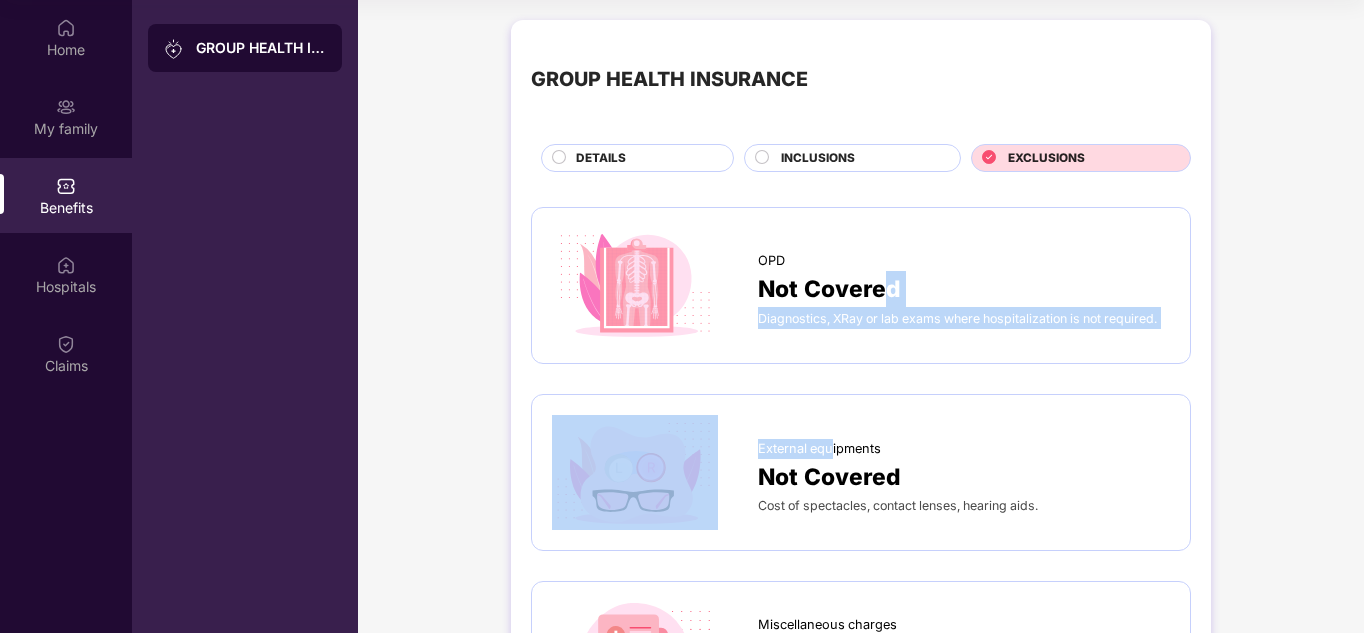 drag, startPoint x: 880, startPoint y: 298, endPoint x: 830, endPoint y: 456, distance: 165.72266 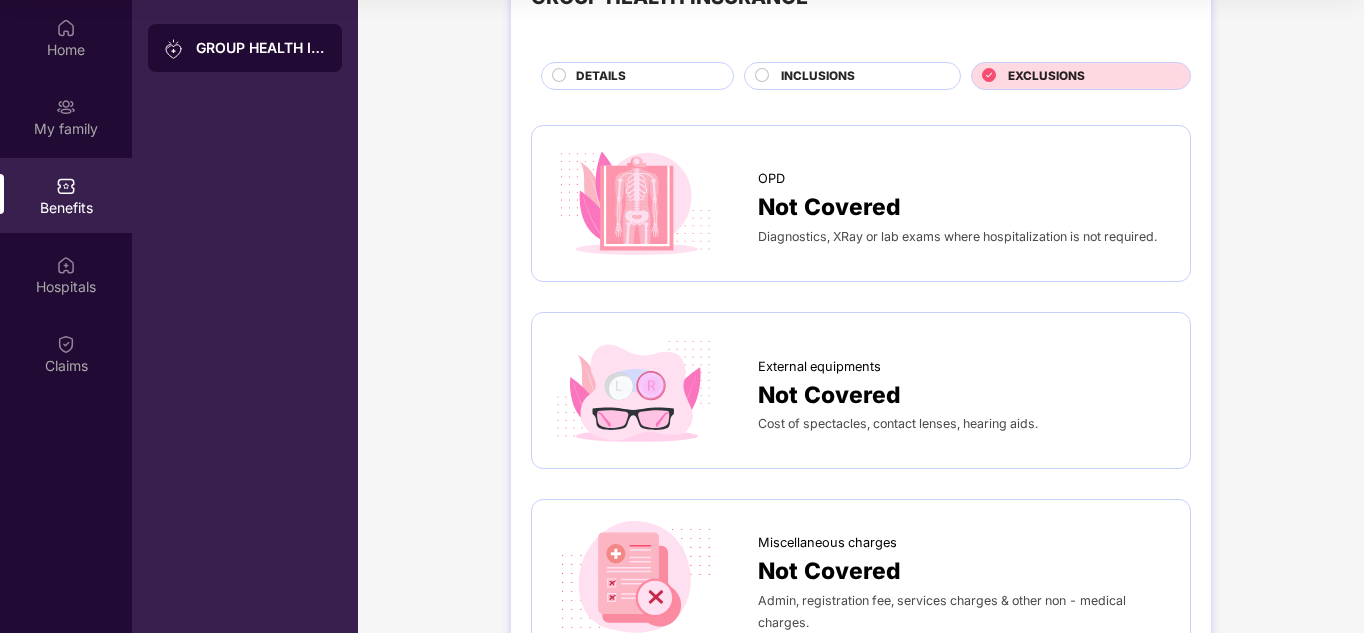 scroll, scrollTop: 0, scrollLeft: 0, axis: both 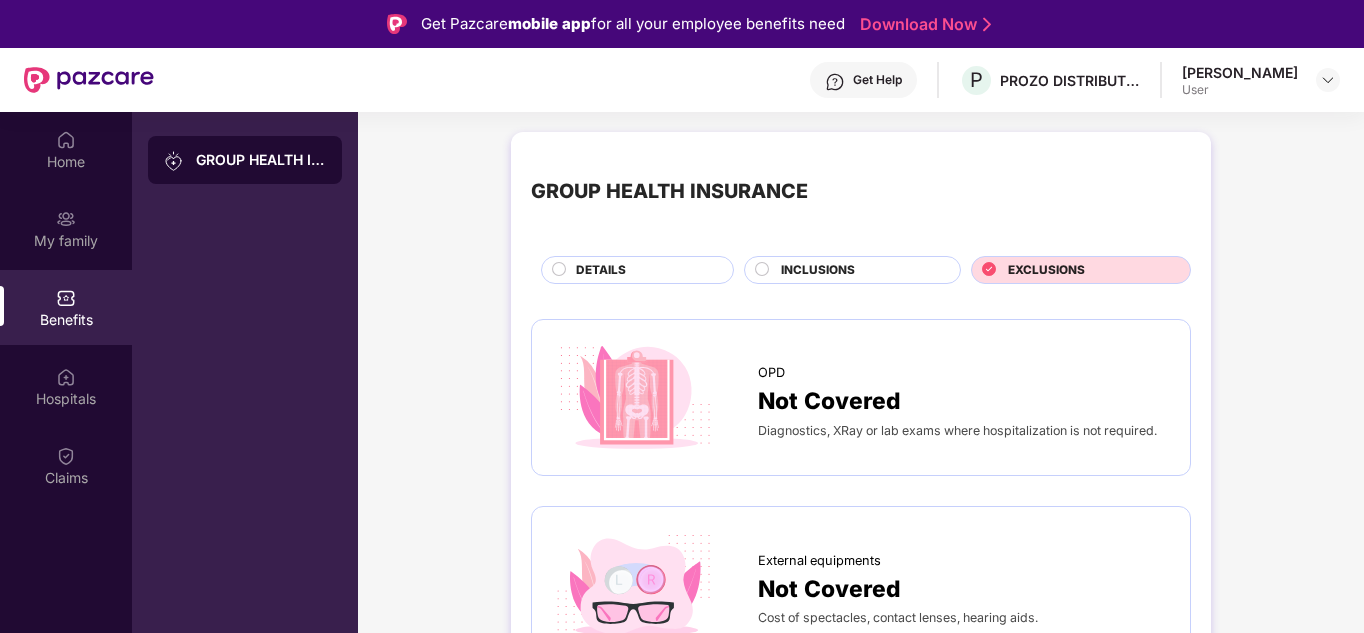 click on "INCLUSIONS" at bounding box center (818, 270) 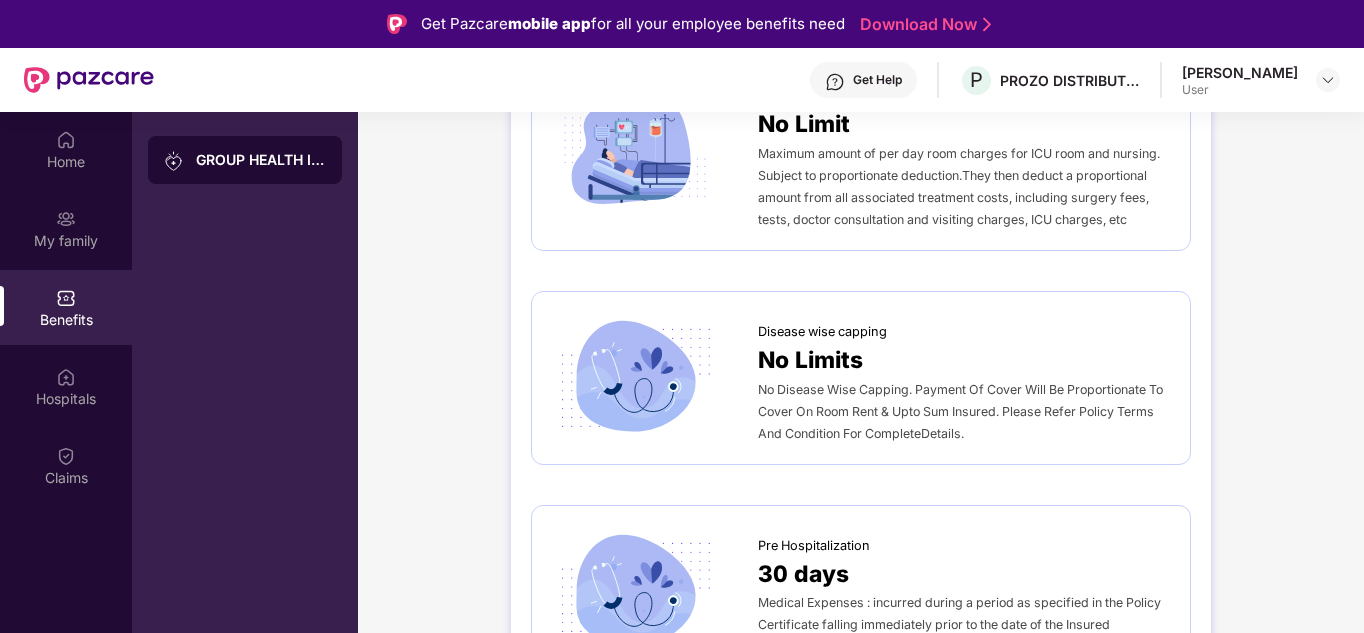 scroll, scrollTop: 998, scrollLeft: 0, axis: vertical 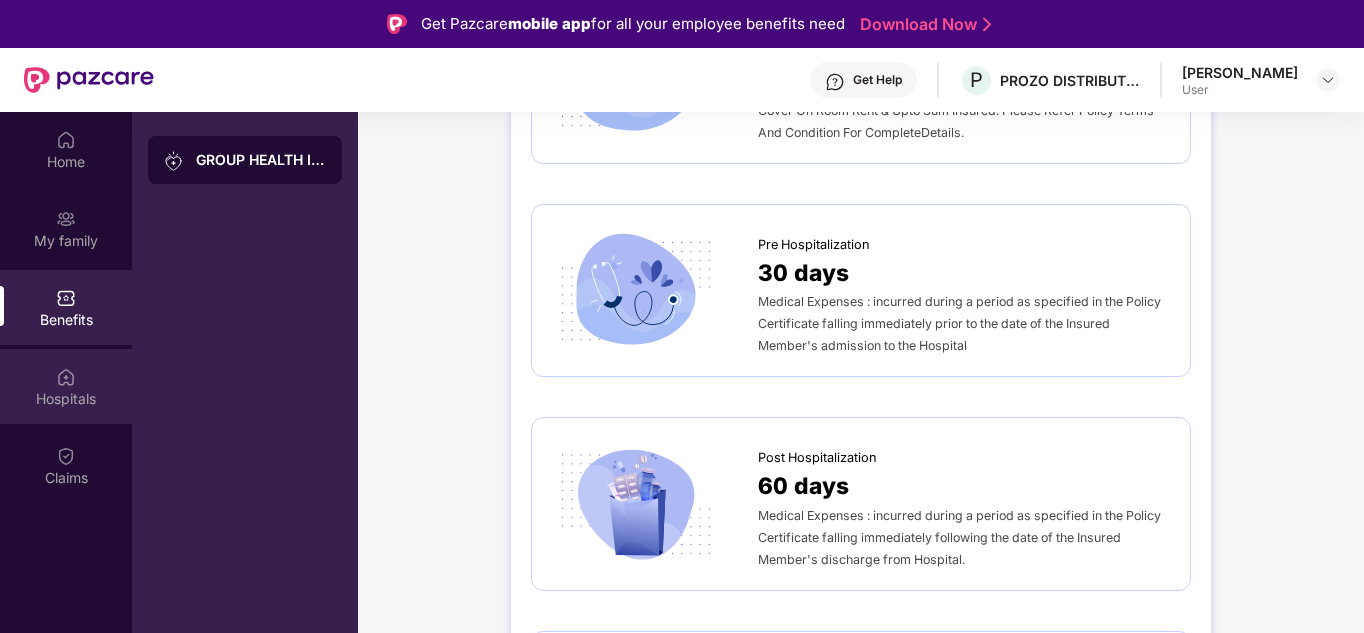 click on "Hospitals" at bounding box center (66, 386) 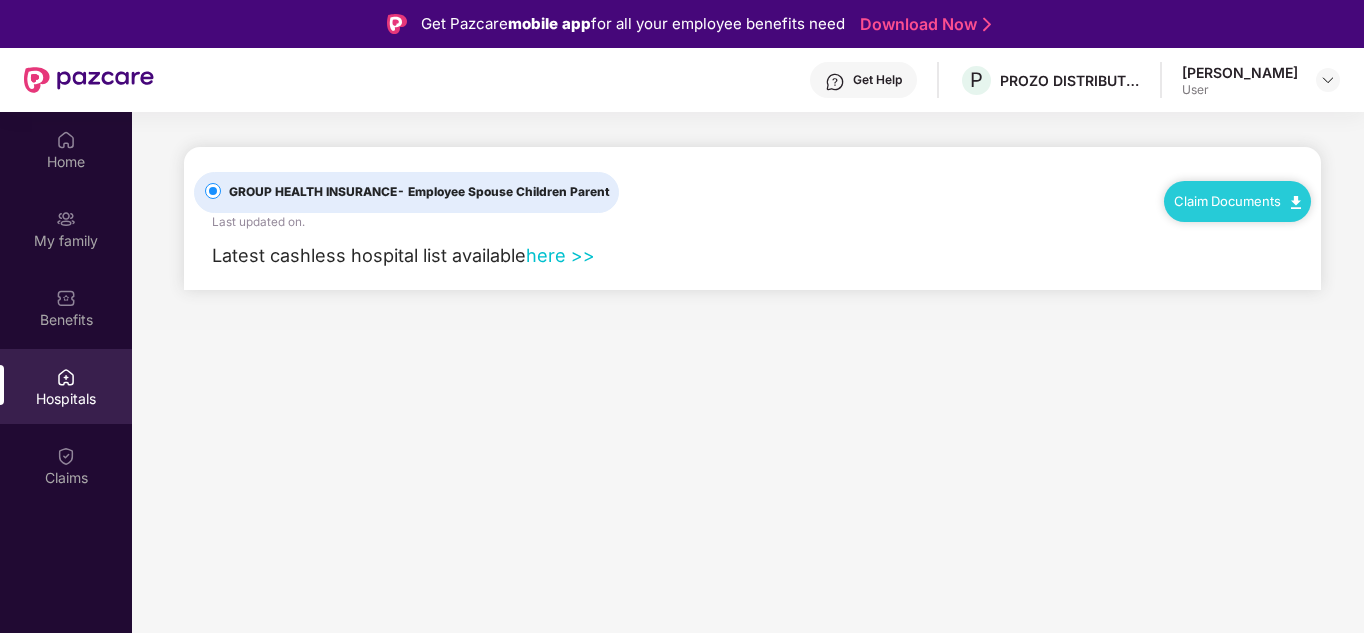 scroll, scrollTop: 0, scrollLeft: 0, axis: both 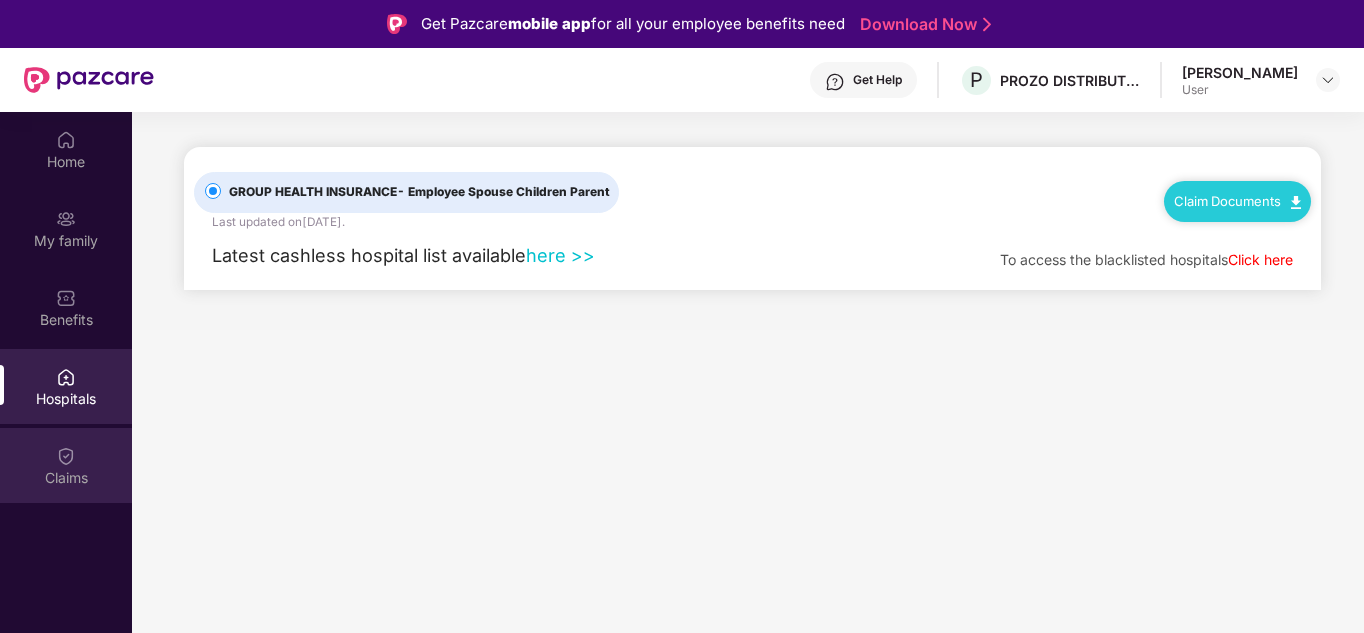 click on "Claims" at bounding box center (66, 465) 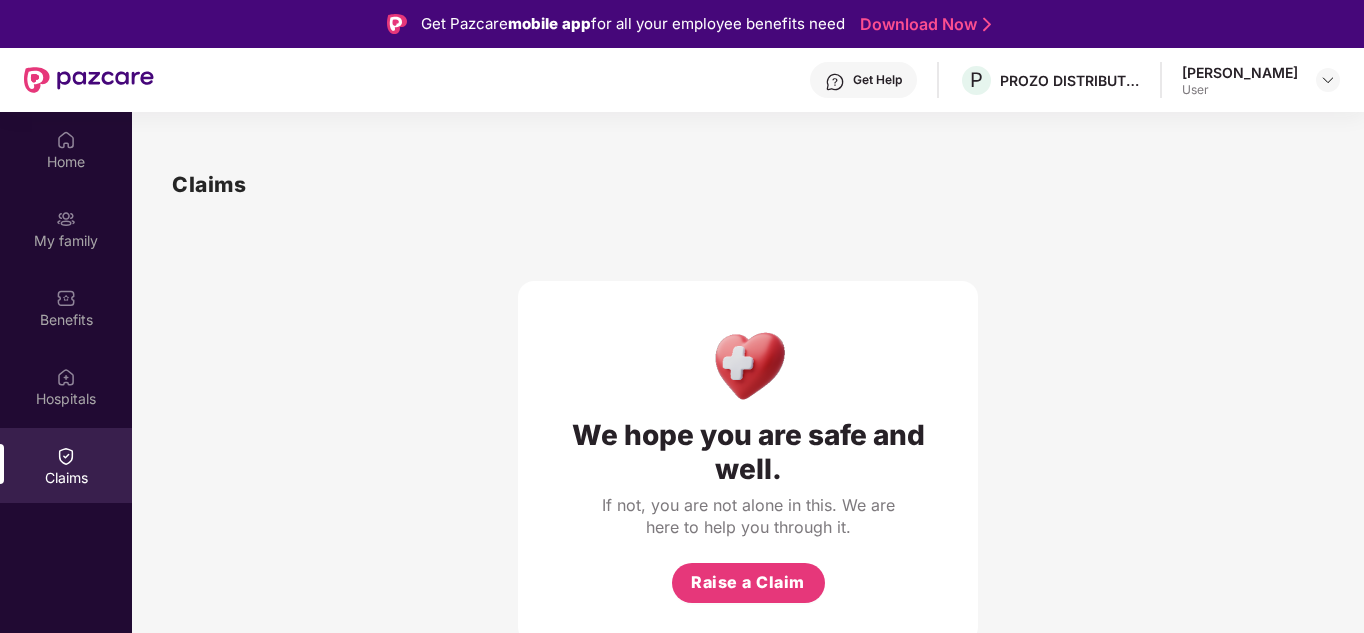scroll, scrollTop: 112, scrollLeft: 0, axis: vertical 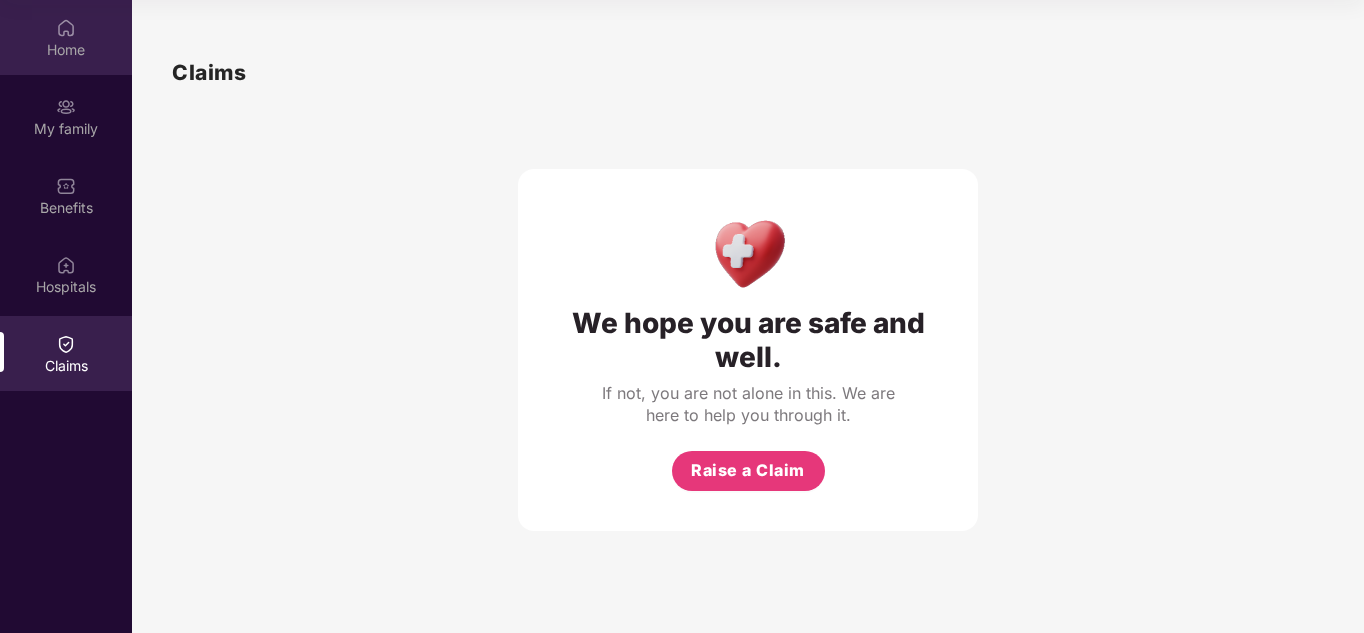 click on "Home" at bounding box center (66, 50) 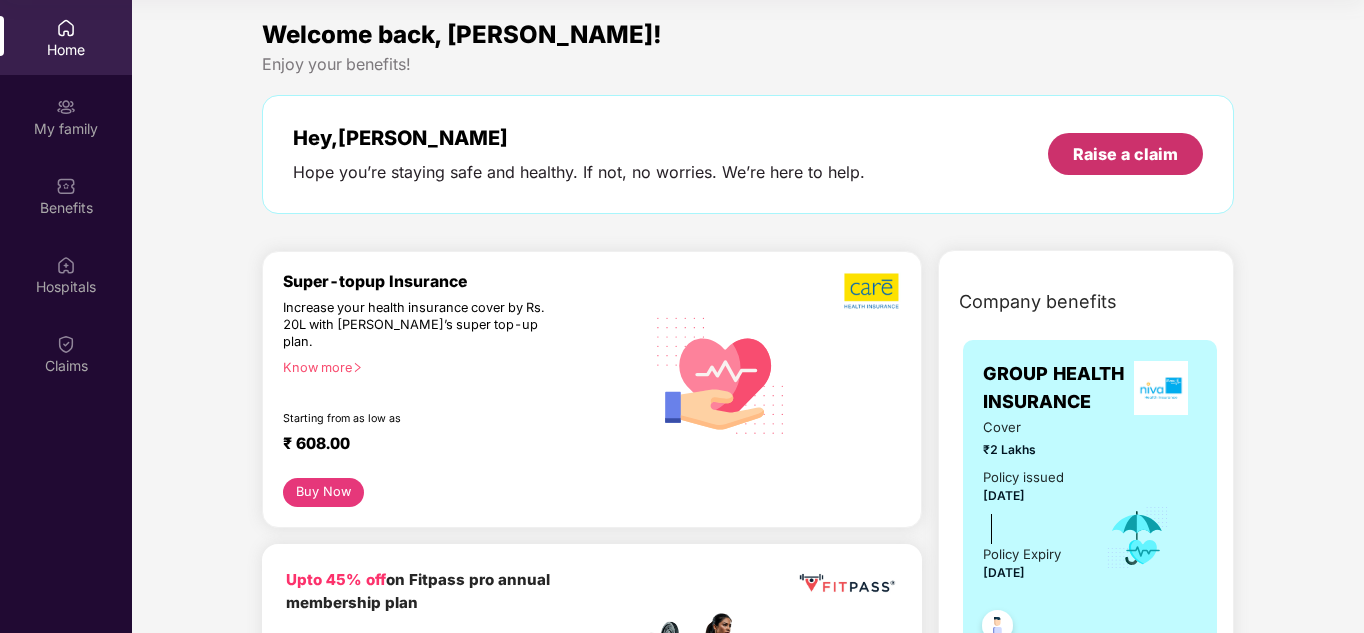 click on "Raise a claim" at bounding box center (1125, 154) 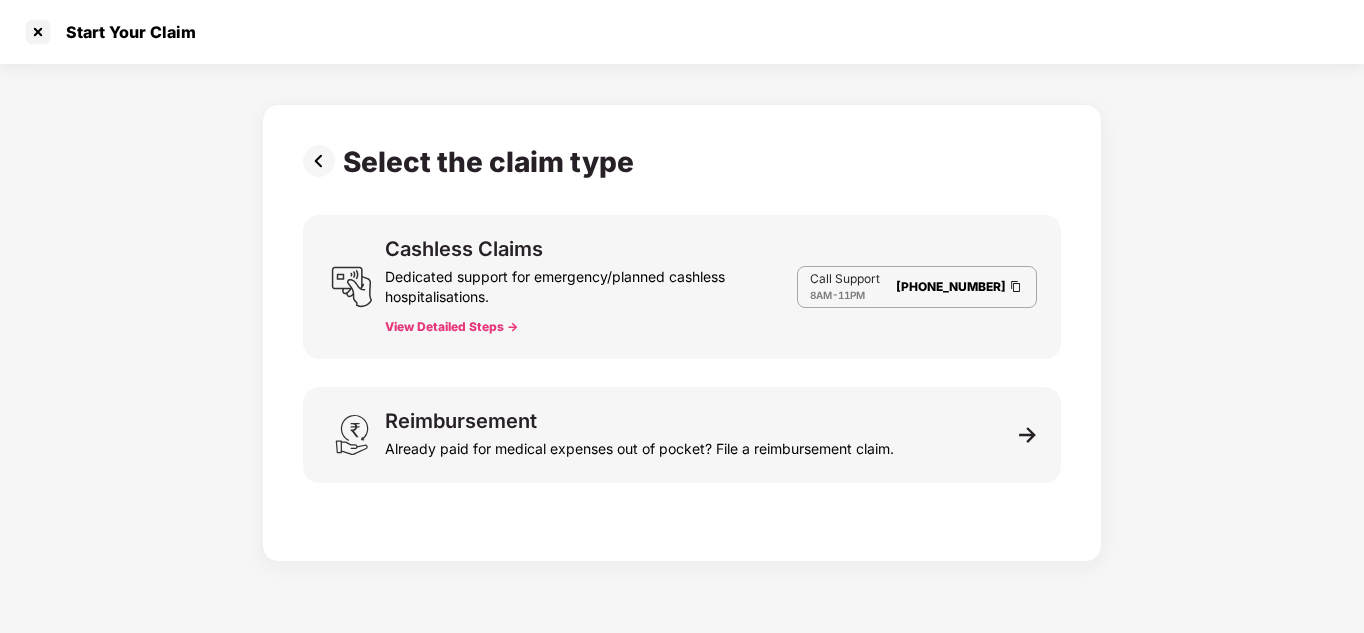scroll, scrollTop: 48, scrollLeft: 0, axis: vertical 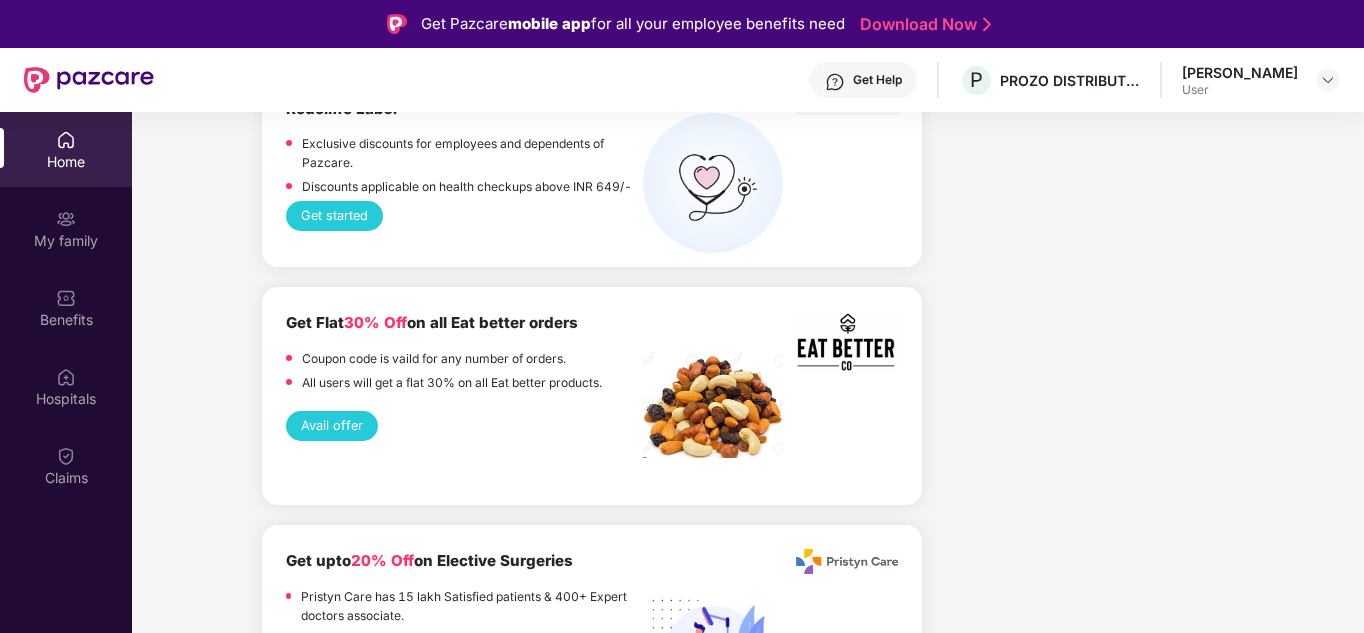 click on "Avail offer" at bounding box center (332, 426) 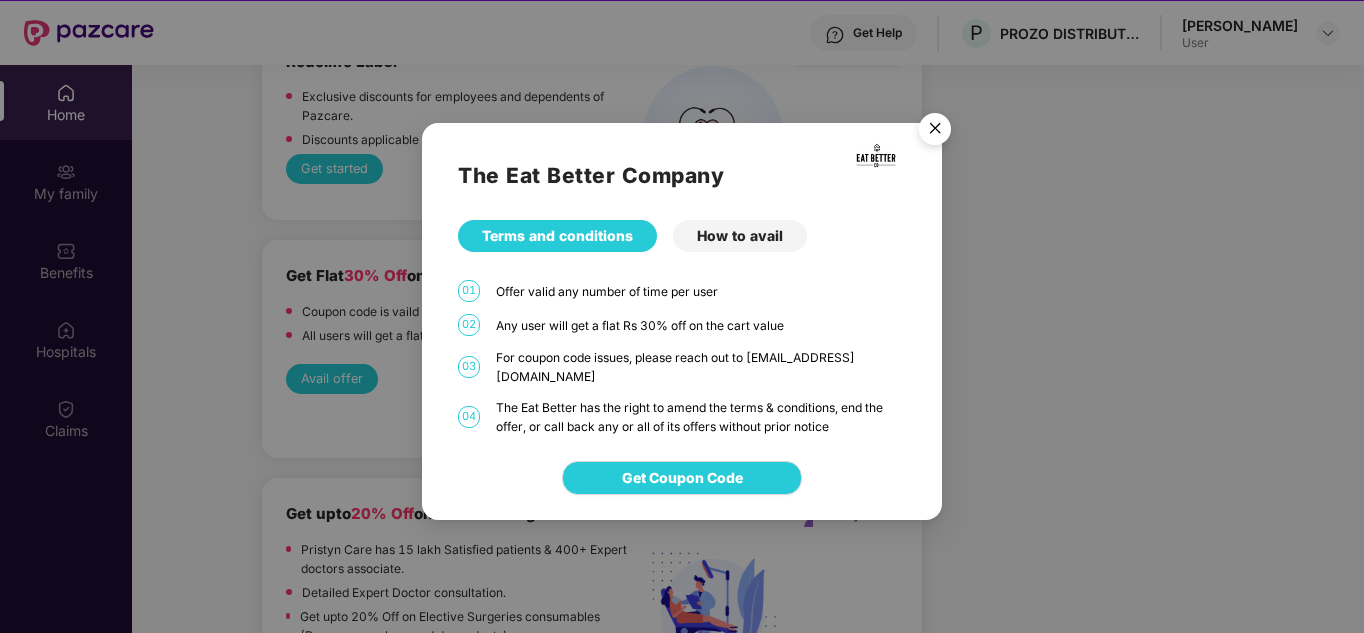 scroll, scrollTop: 50, scrollLeft: 0, axis: vertical 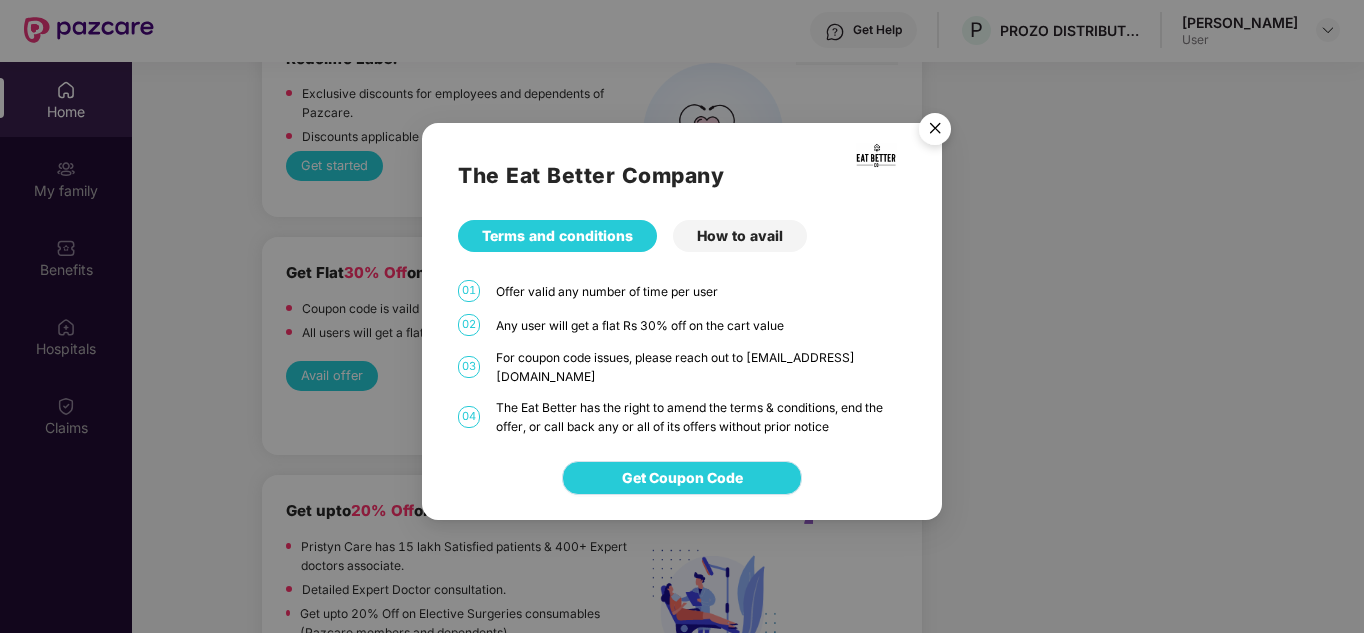 click on "Get Coupon Code" at bounding box center [682, 478] 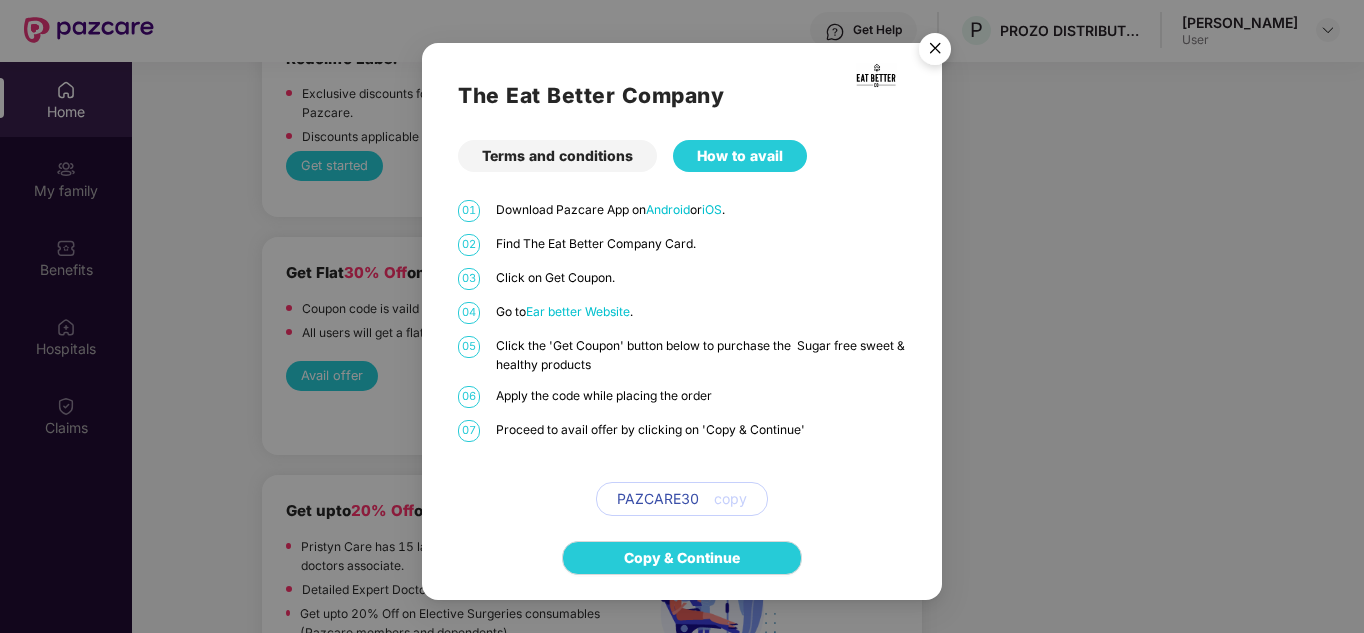 scroll, scrollTop: 112, scrollLeft: 0, axis: vertical 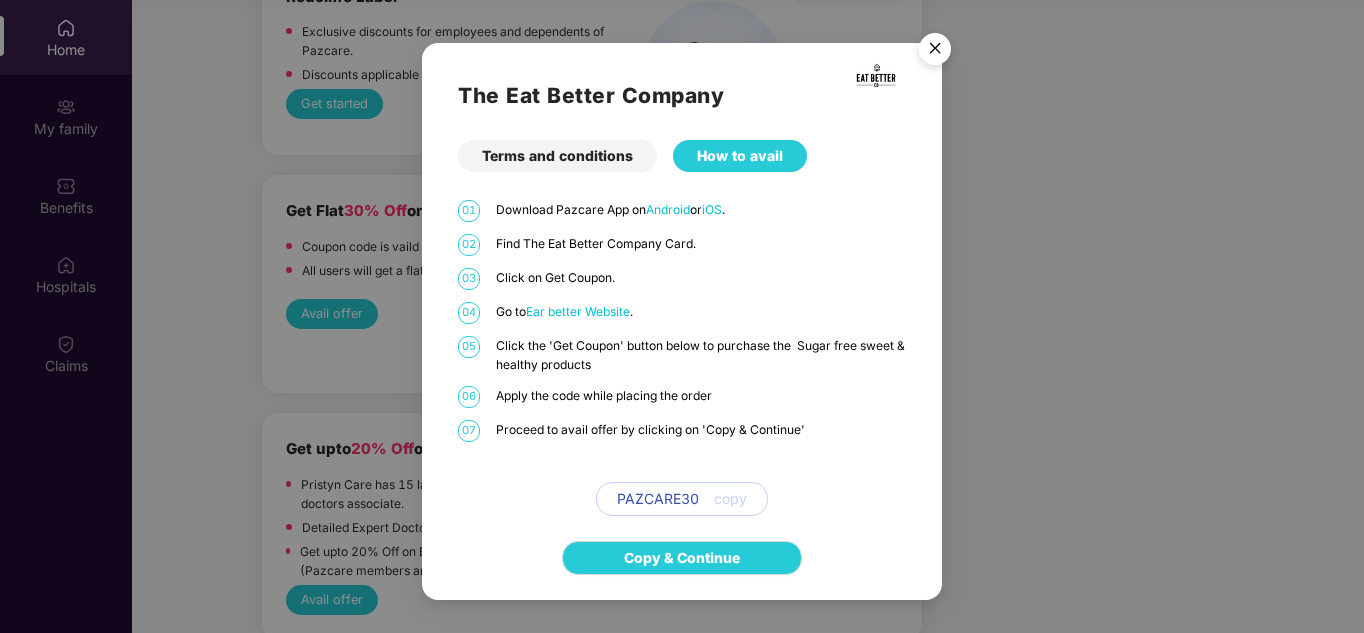 click at bounding box center [935, 52] 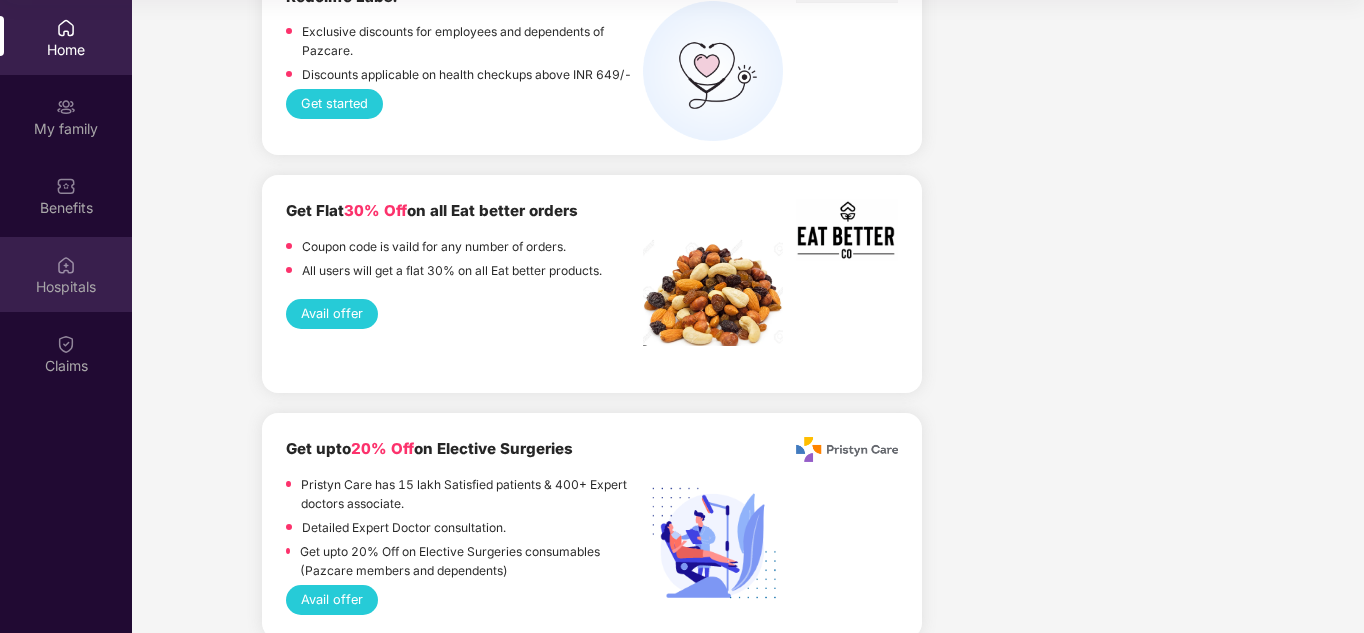 click on "Hospitals" at bounding box center (66, 274) 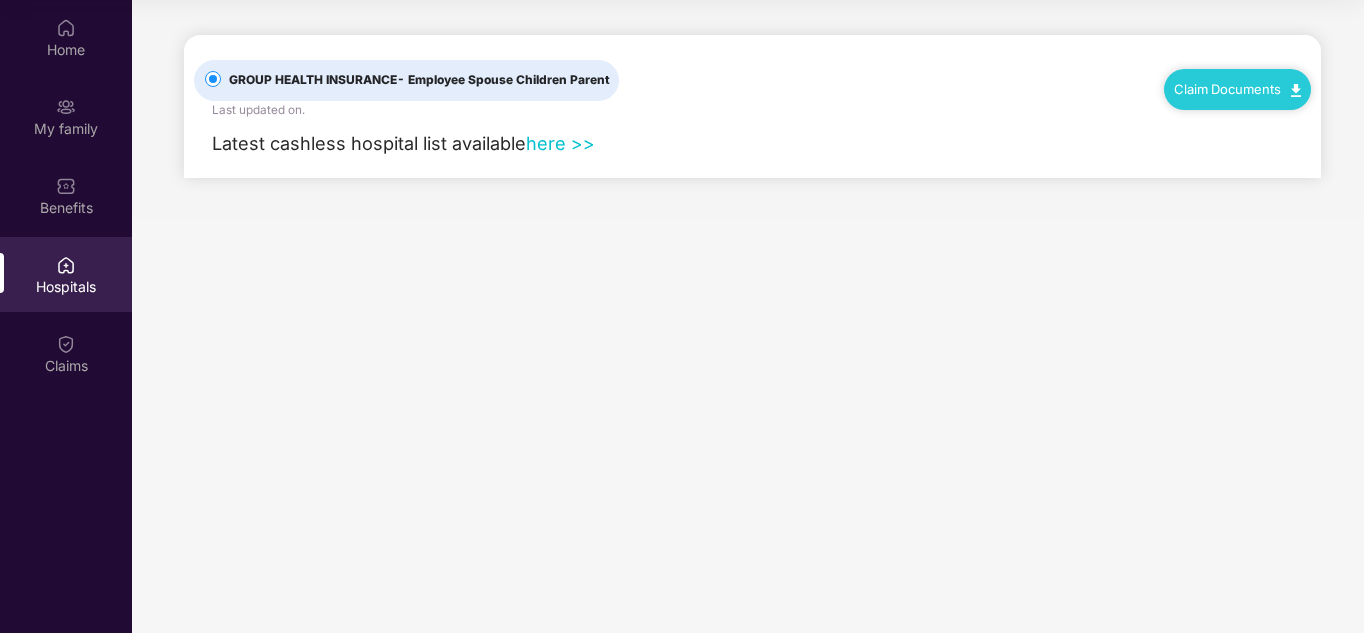 scroll, scrollTop: 0, scrollLeft: 0, axis: both 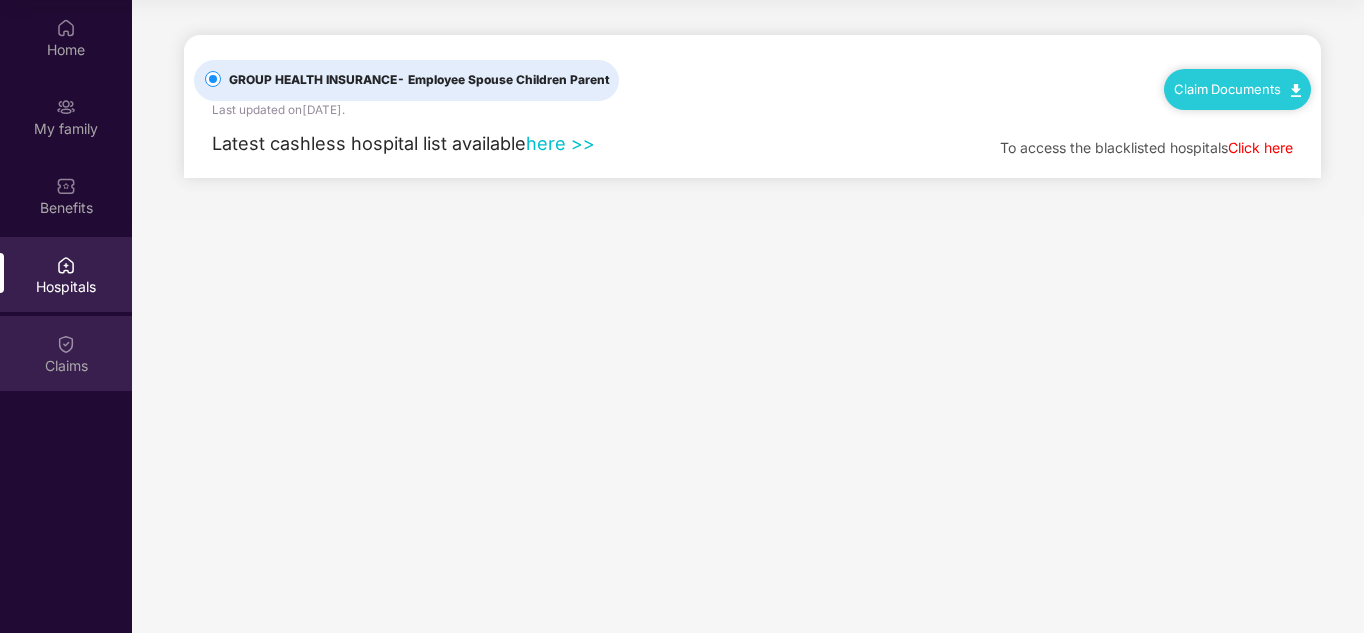 click at bounding box center (66, 344) 